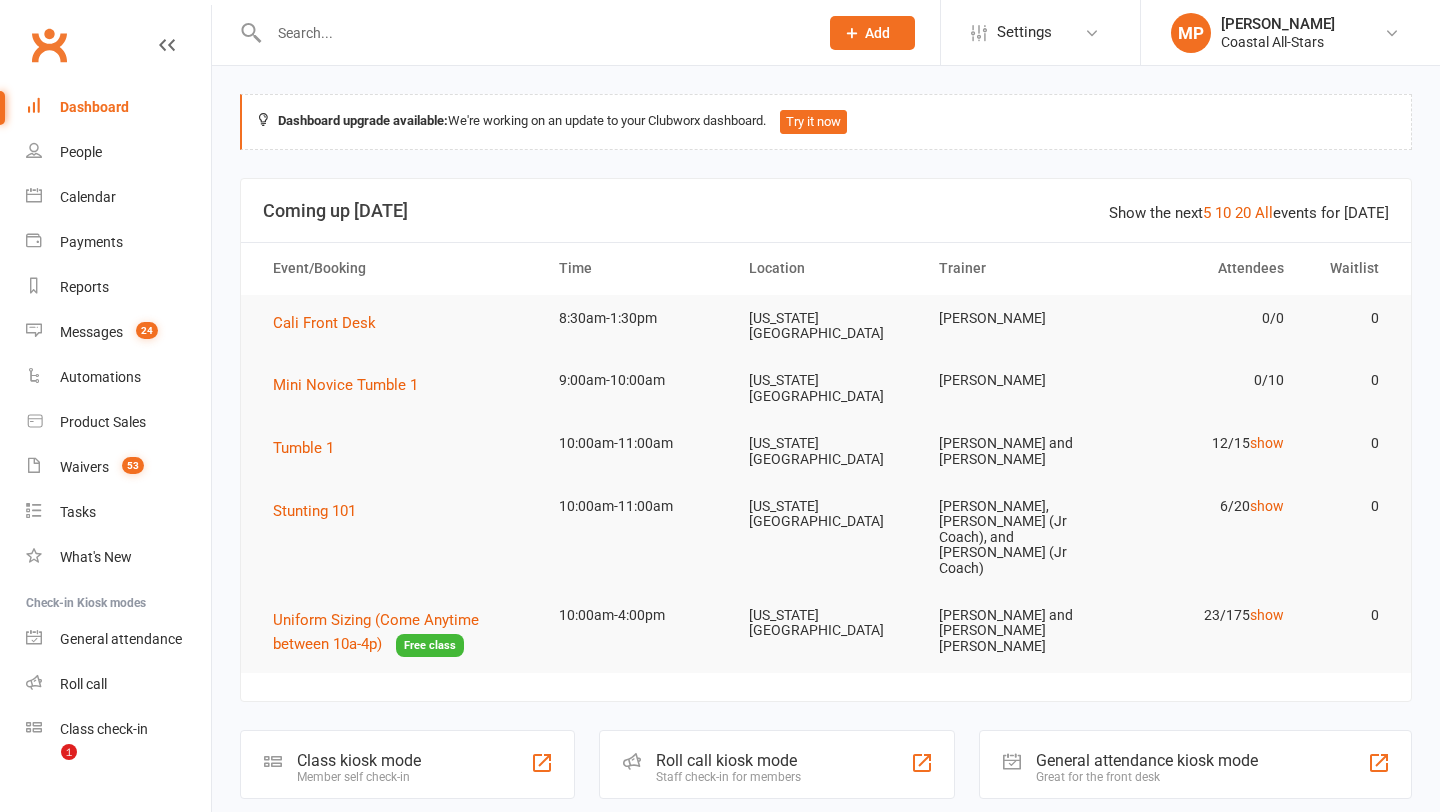 scroll, scrollTop: 0, scrollLeft: 0, axis: both 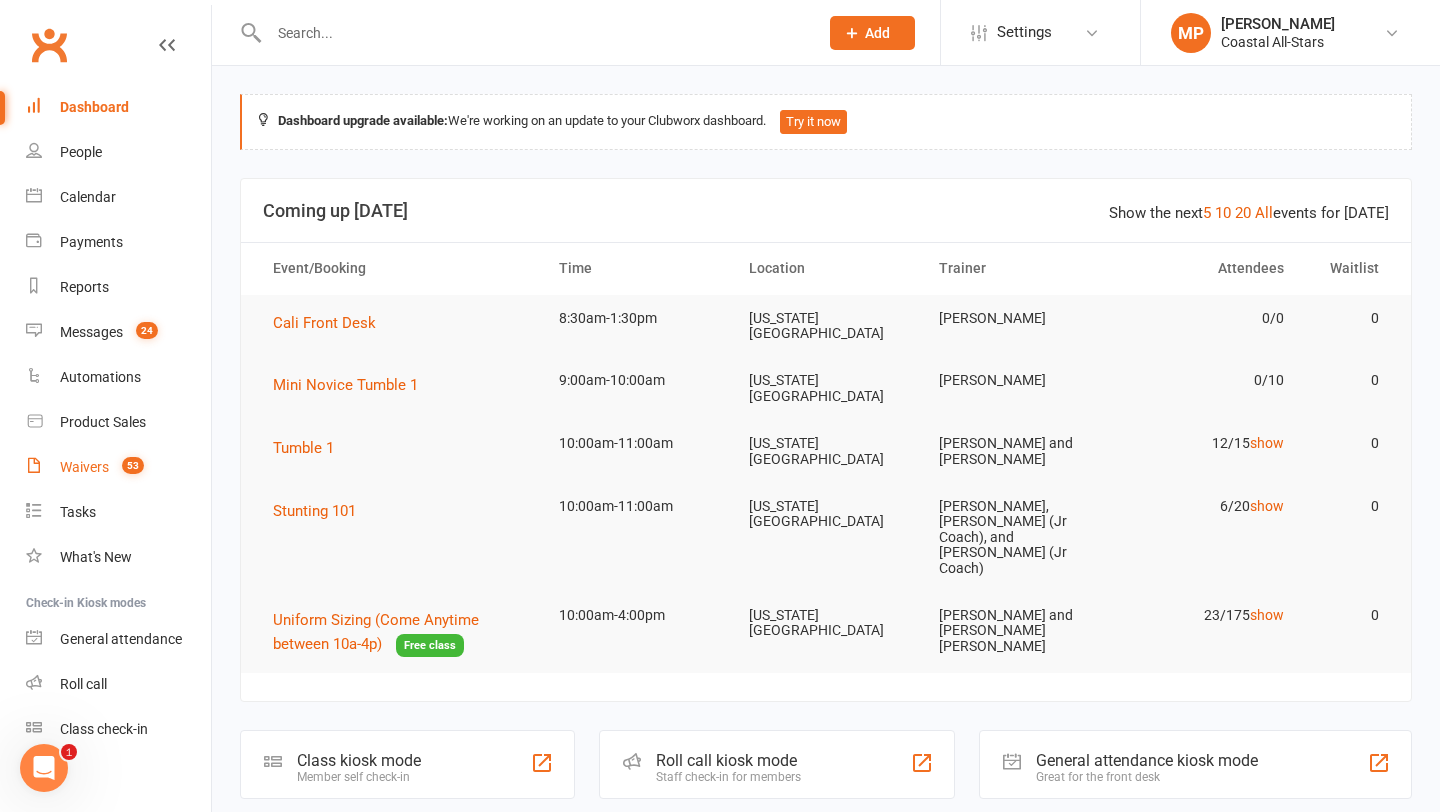 click on "Waivers" at bounding box center (84, 467) 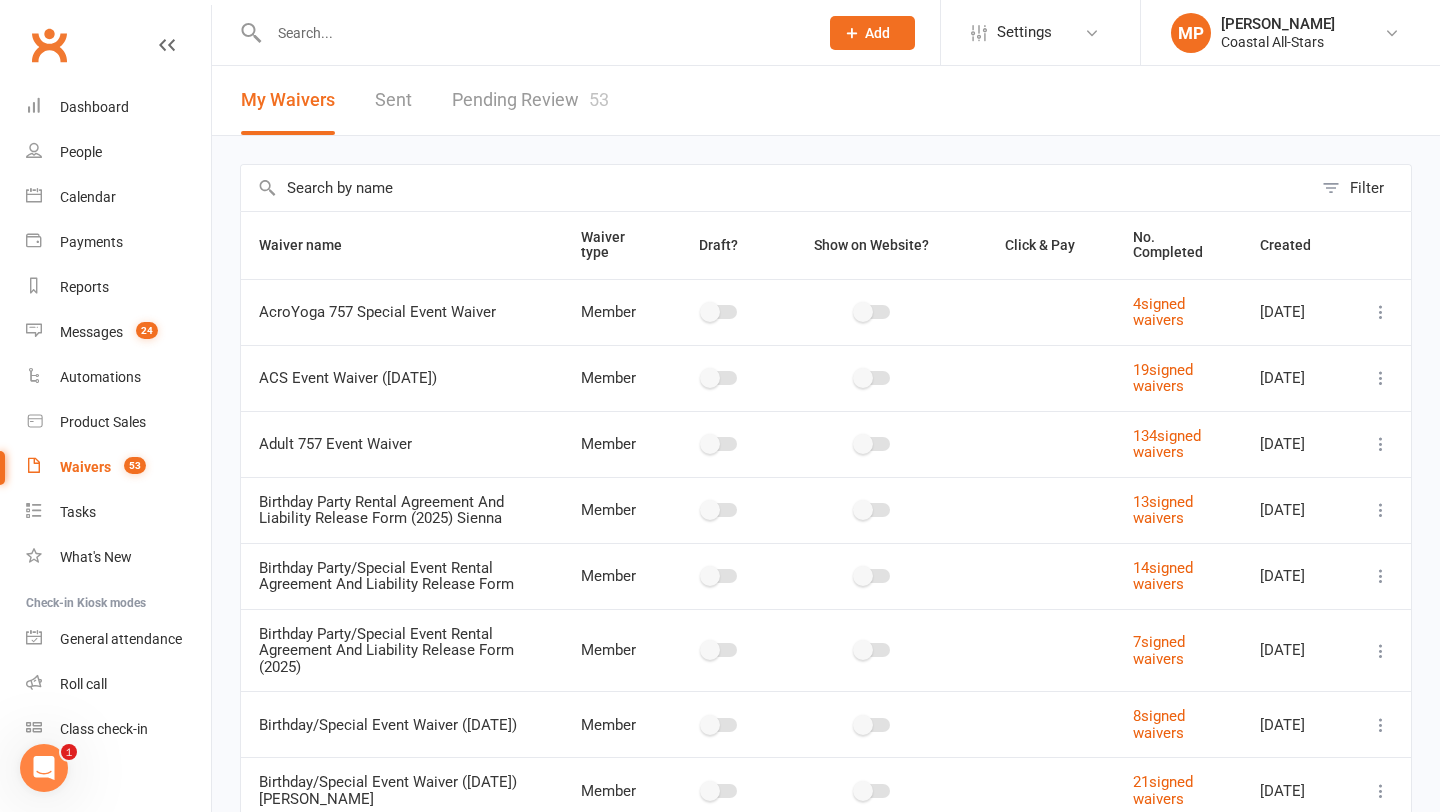 click on "Pending Review 53" at bounding box center (530, 100) 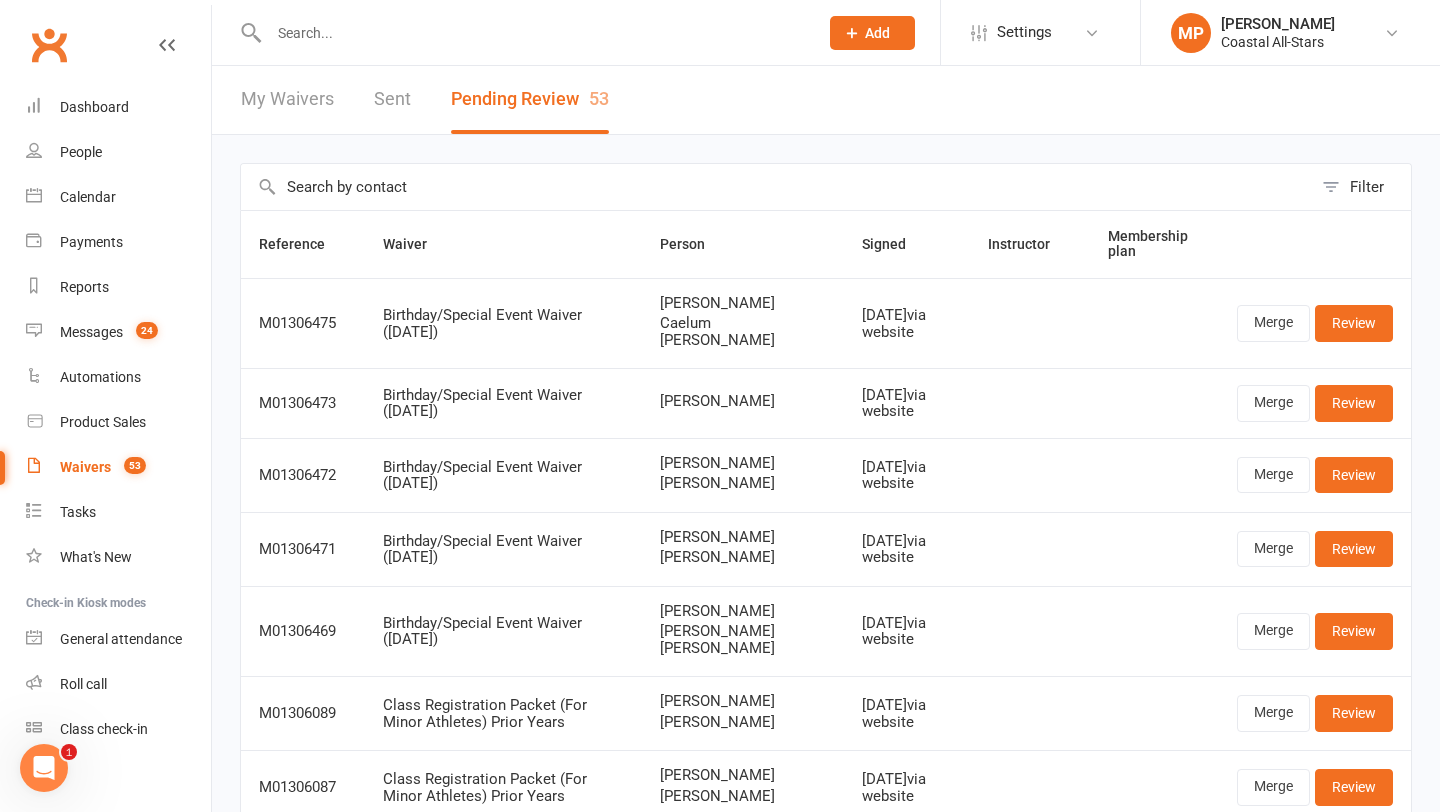 scroll, scrollTop: 0, scrollLeft: 0, axis: both 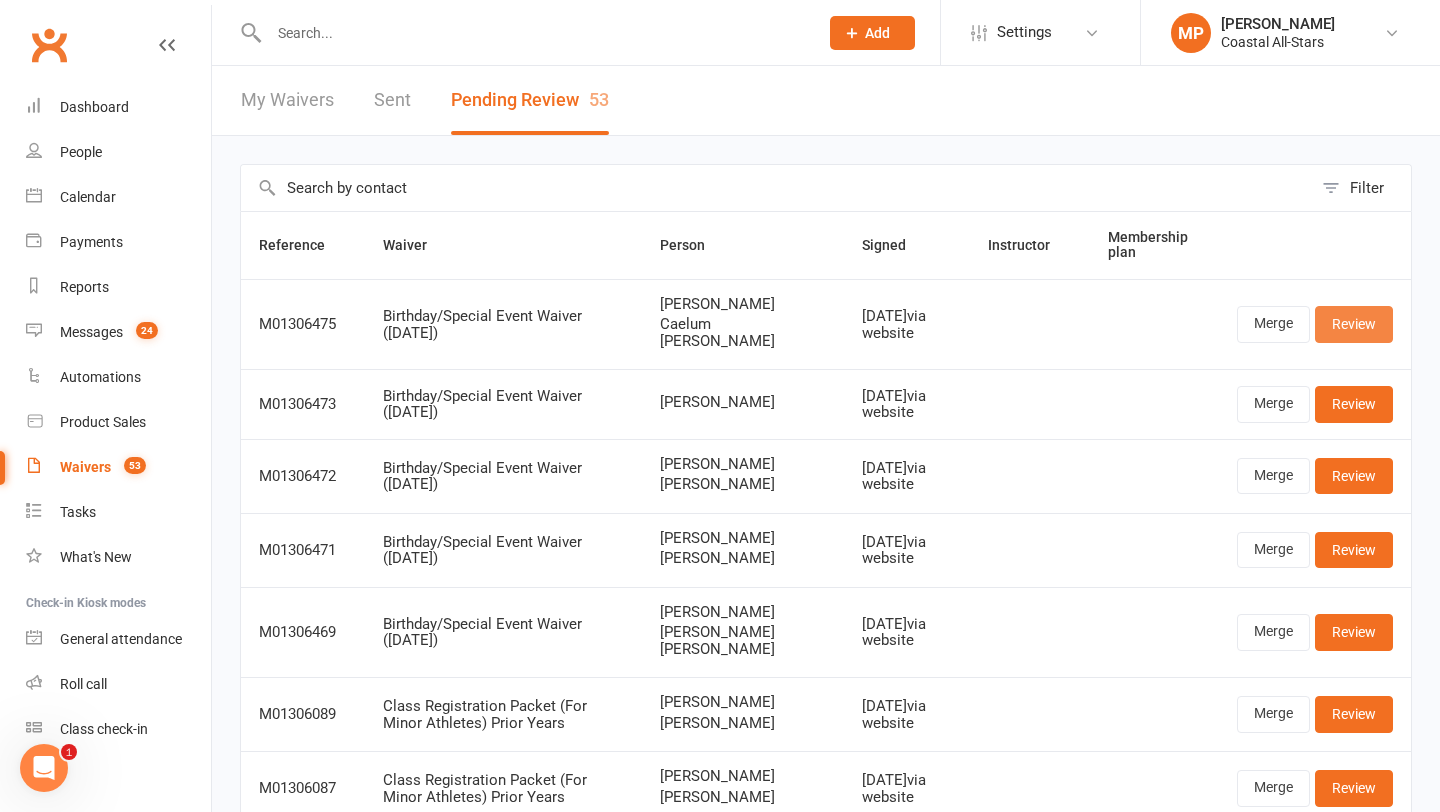 click on "Review" at bounding box center (1354, 324) 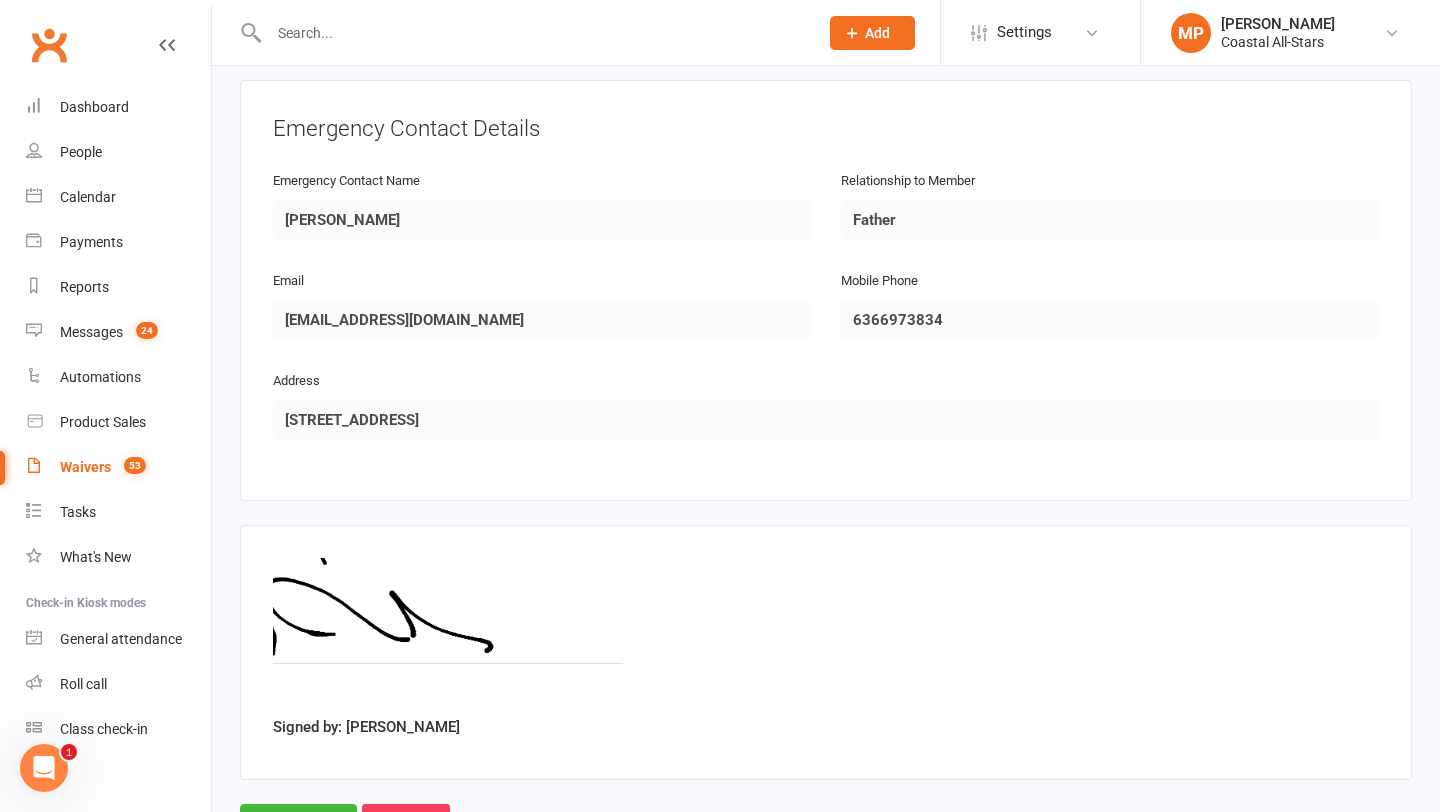 scroll, scrollTop: 1748, scrollLeft: 0, axis: vertical 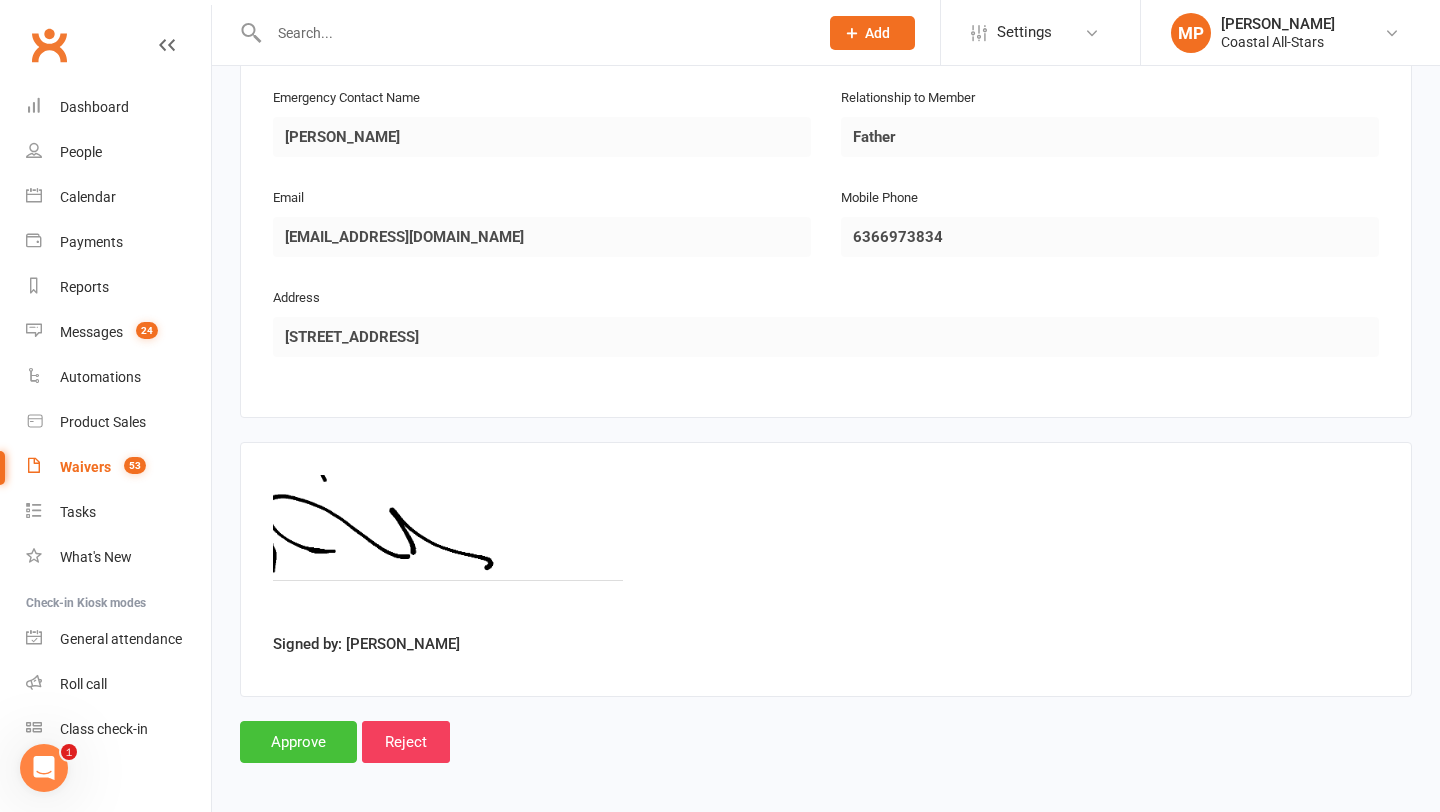 click on "Approve" at bounding box center [298, 742] 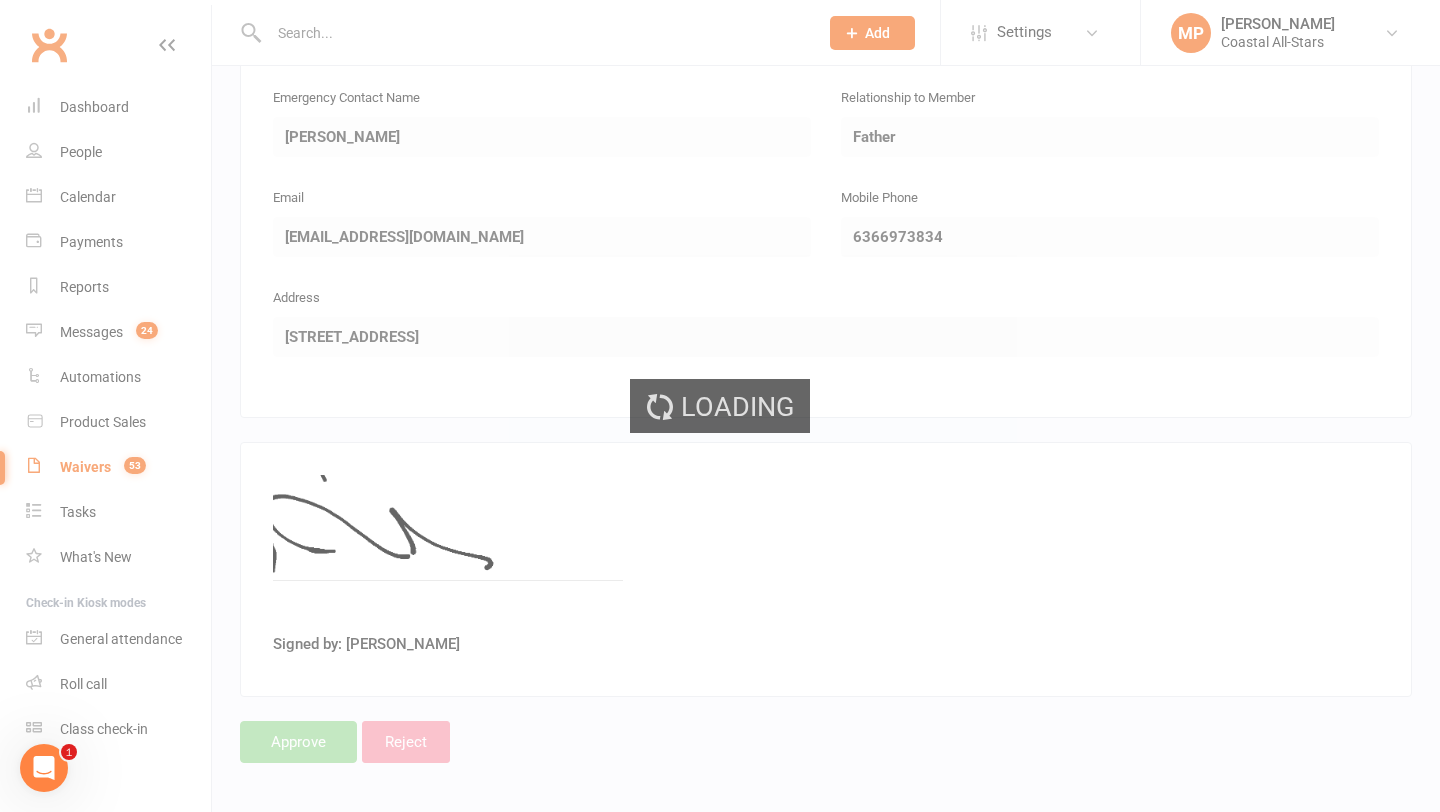 scroll, scrollTop: 0, scrollLeft: 0, axis: both 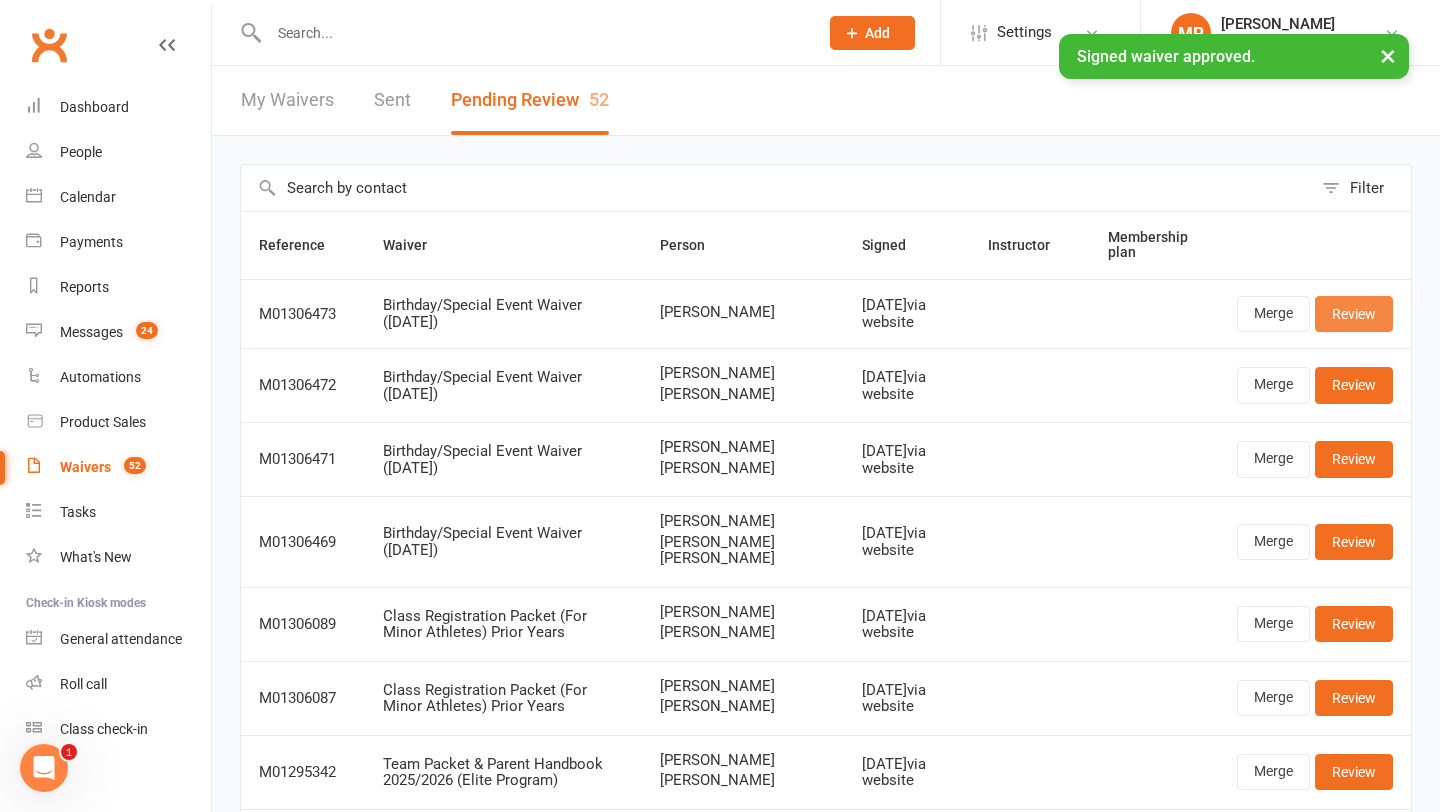 click on "Review" at bounding box center [1354, 314] 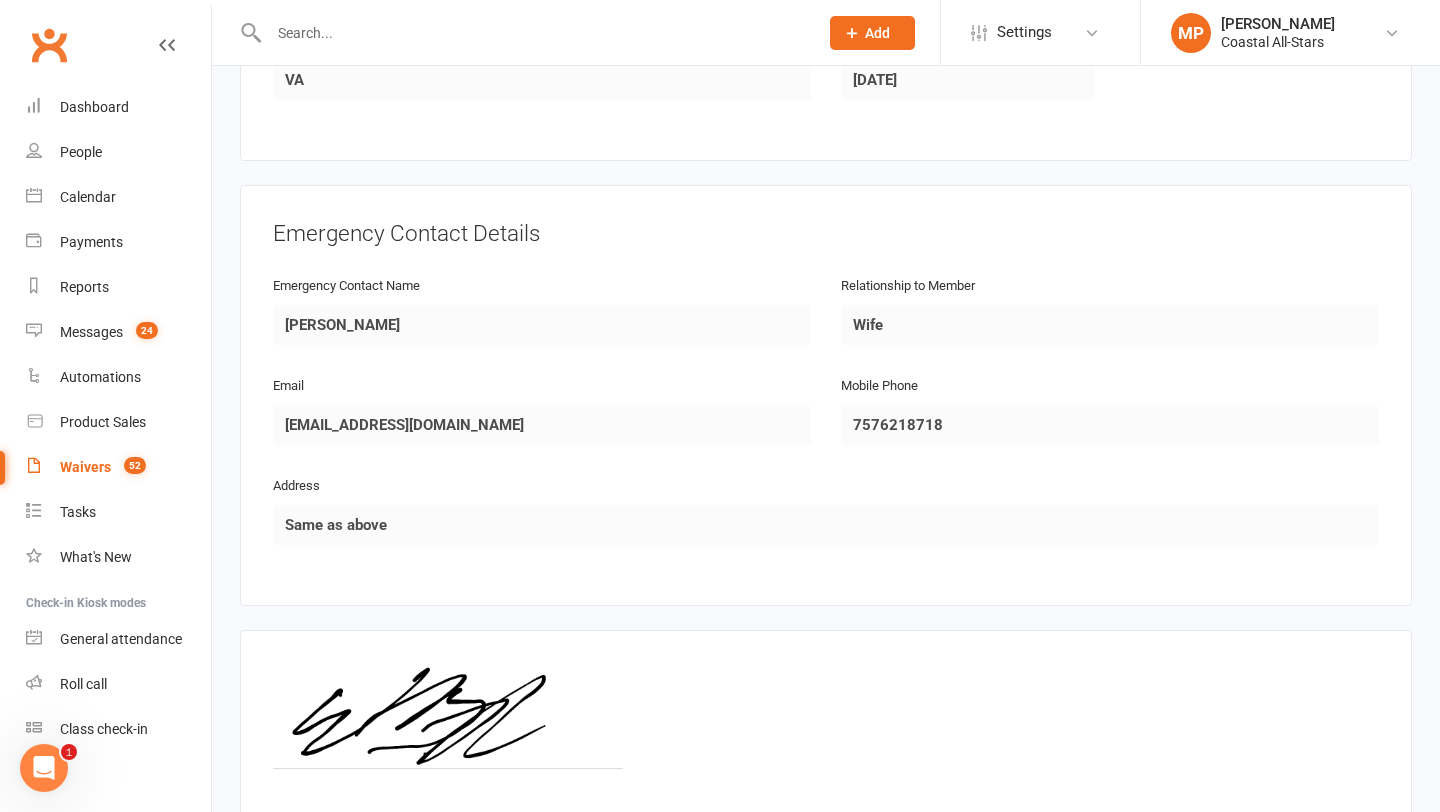 scroll, scrollTop: 991, scrollLeft: 0, axis: vertical 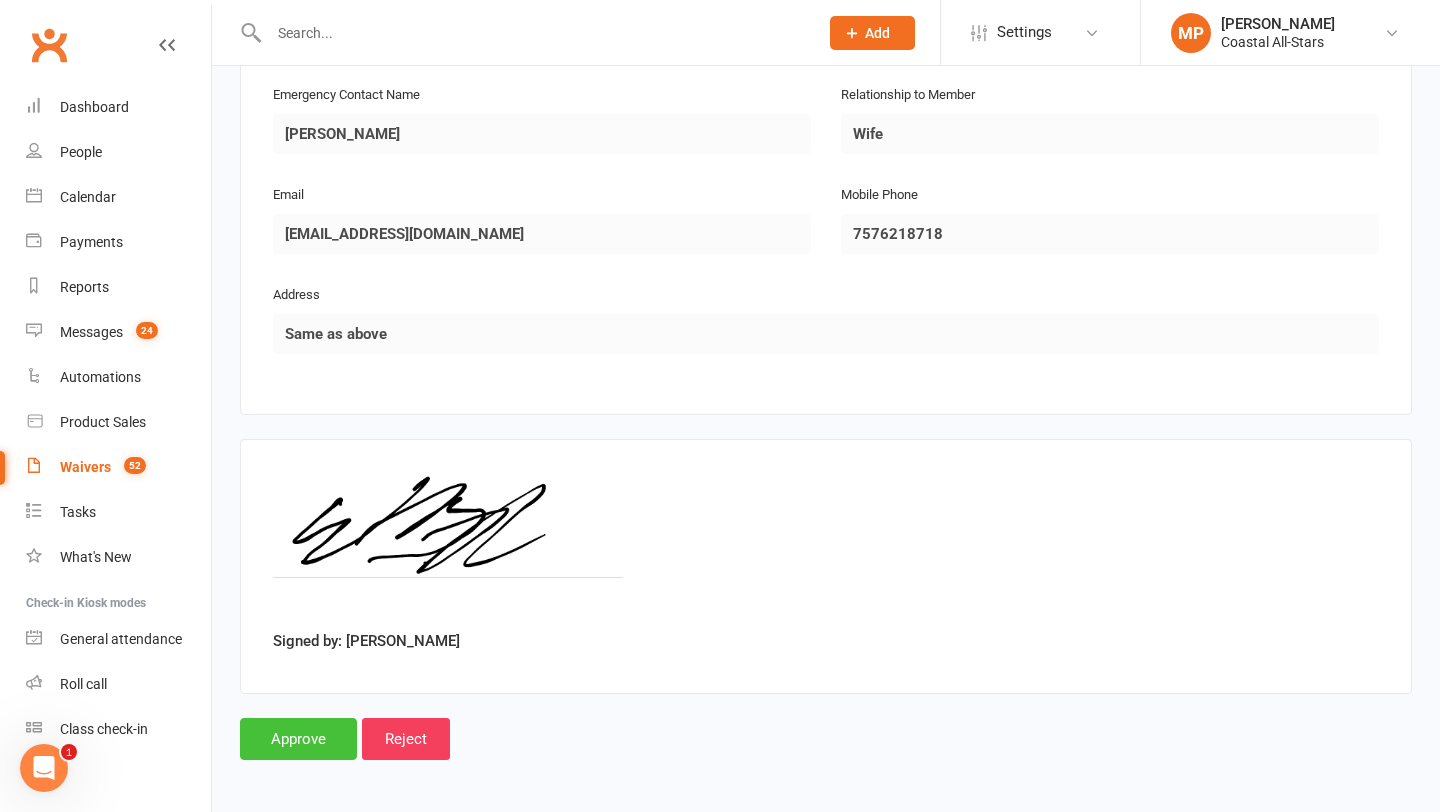 click on "Approve" at bounding box center [298, 739] 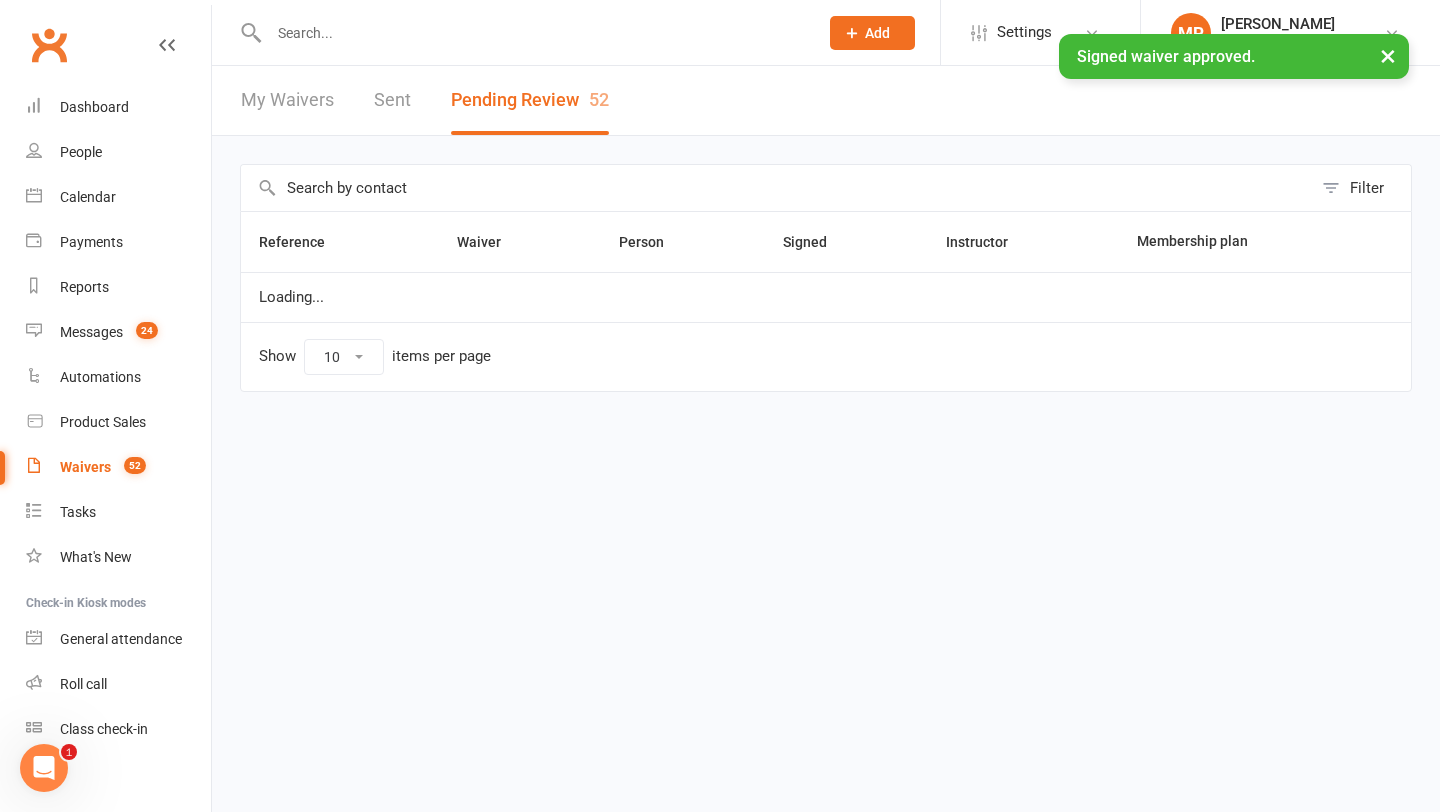 scroll, scrollTop: 0, scrollLeft: 0, axis: both 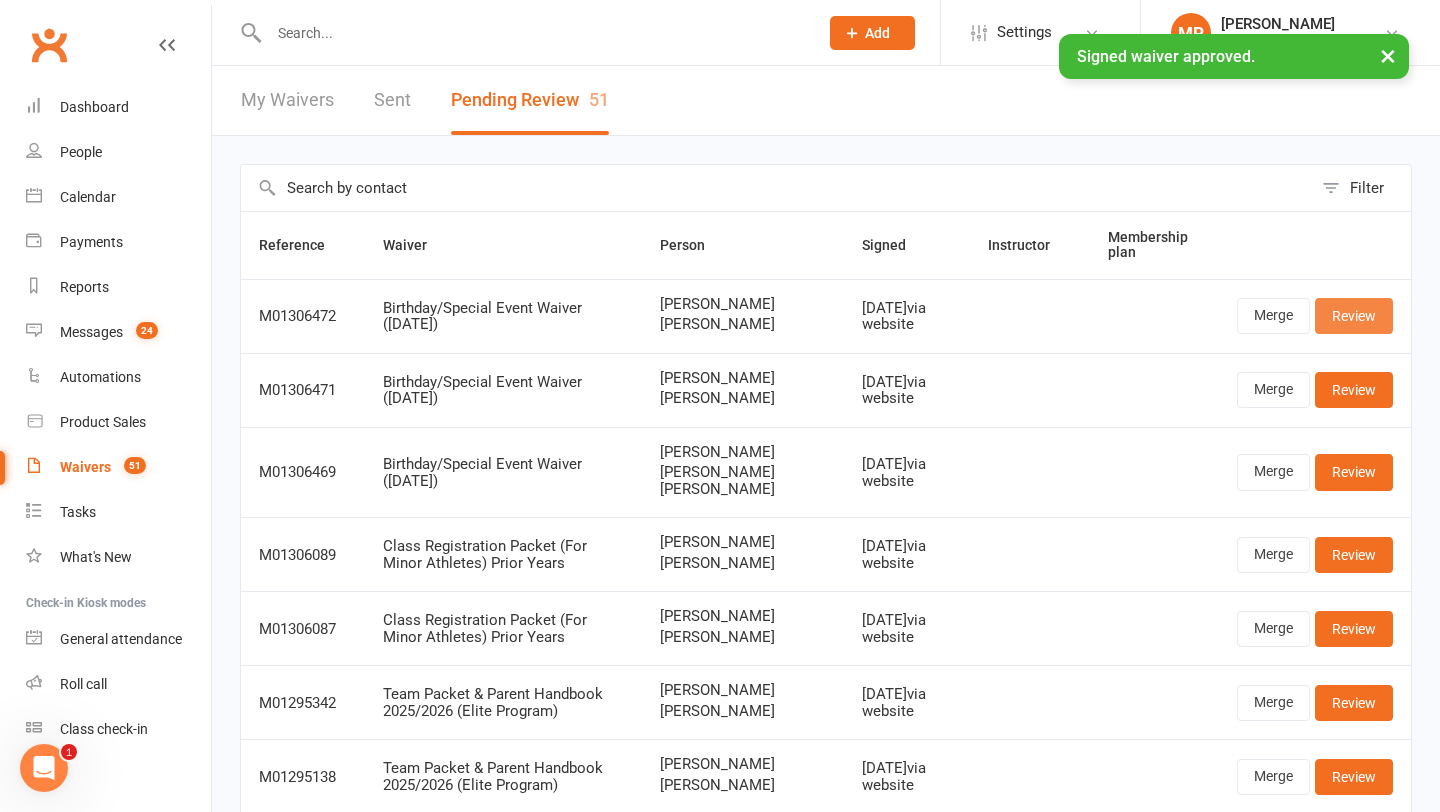 click on "Review" at bounding box center [1354, 316] 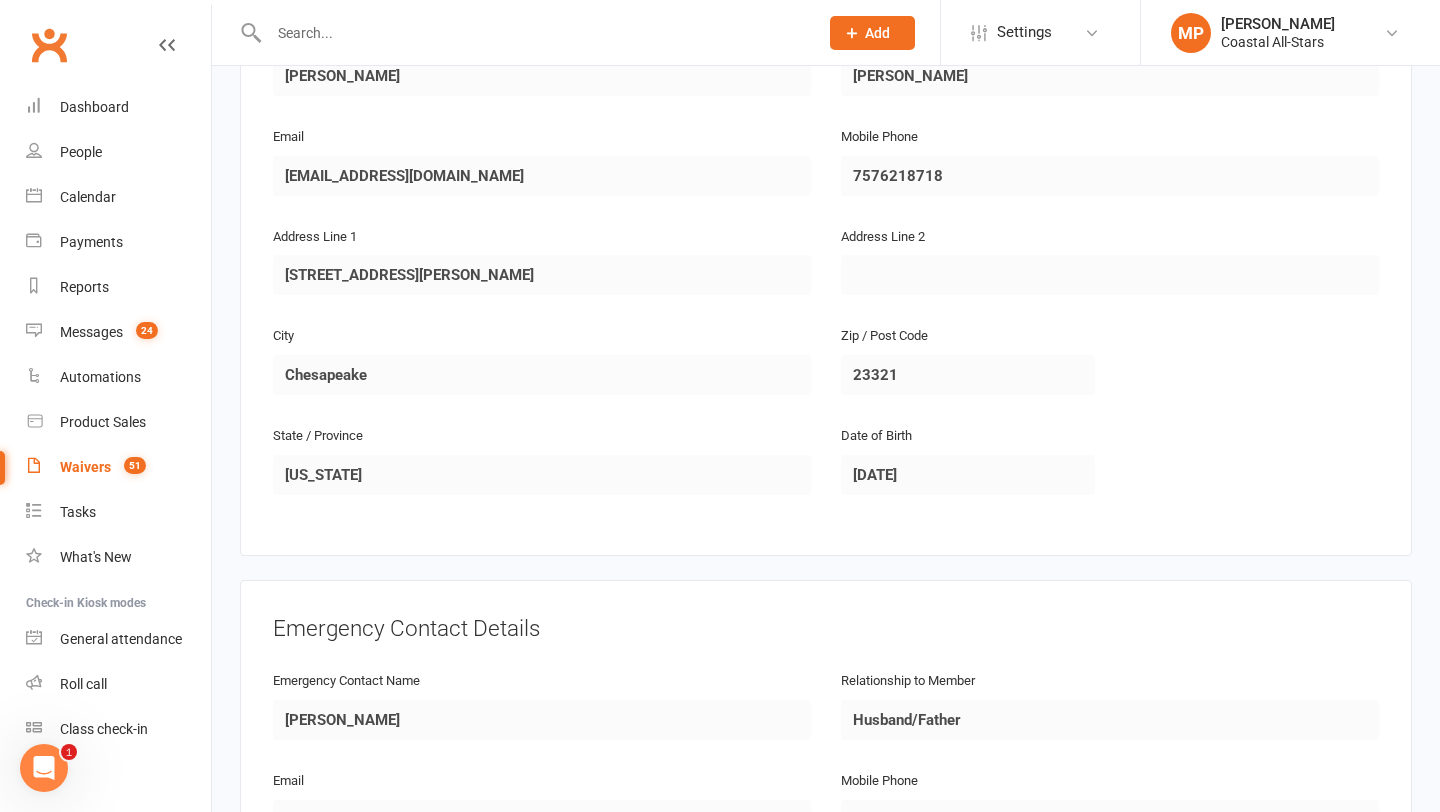 scroll, scrollTop: 1892, scrollLeft: 0, axis: vertical 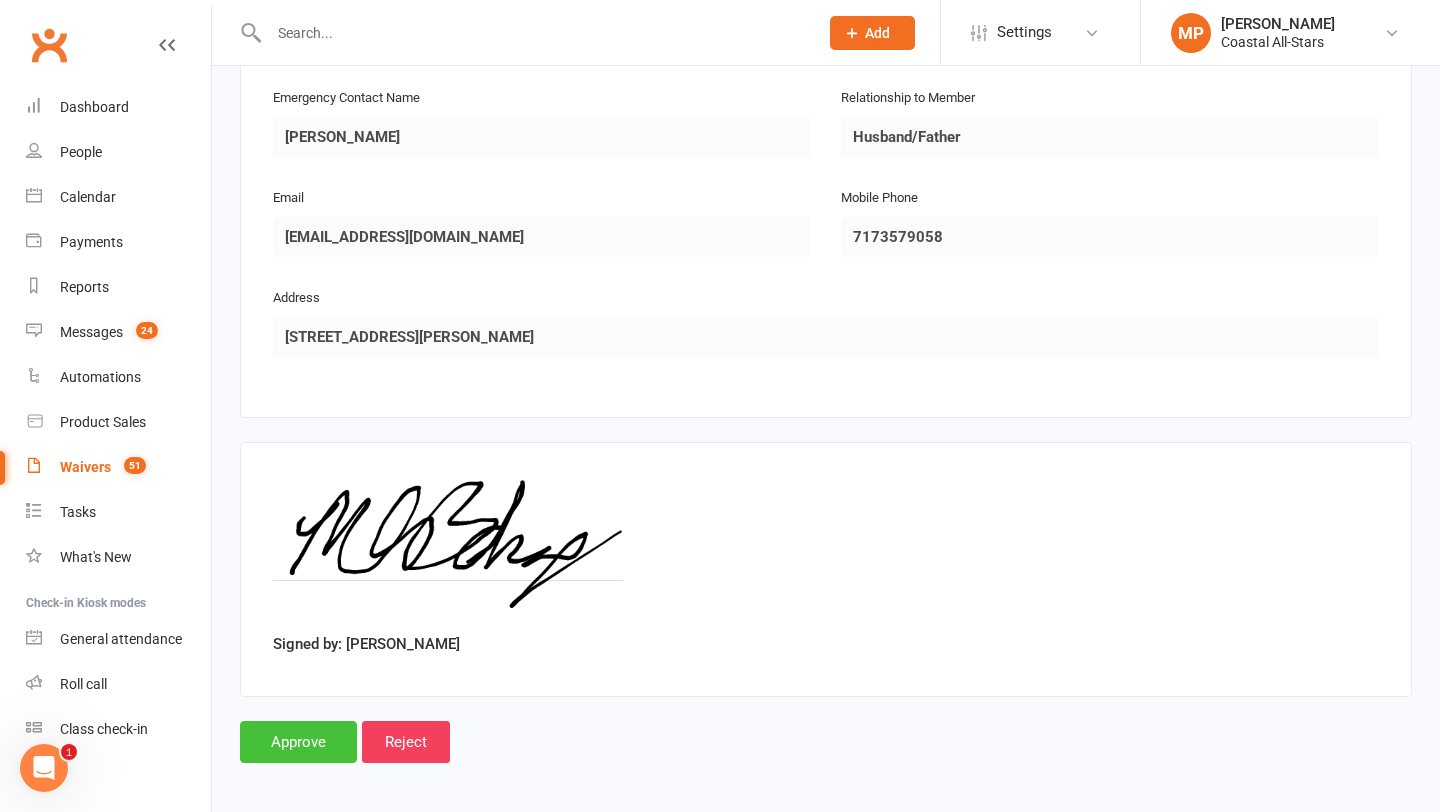 click on "Approve" at bounding box center (298, 742) 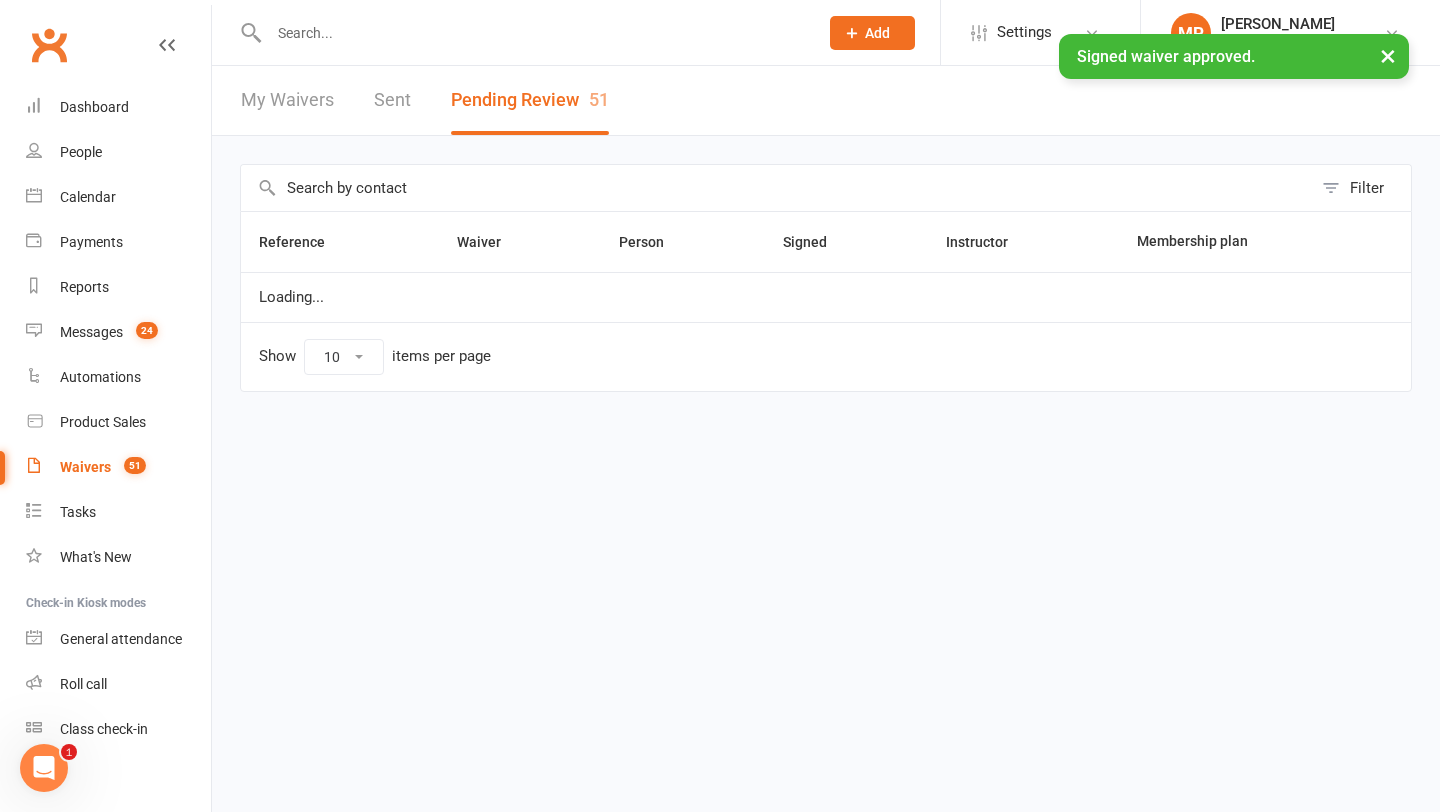 scroll, scrollTop: 0, scrollLeft: 0, axis: both 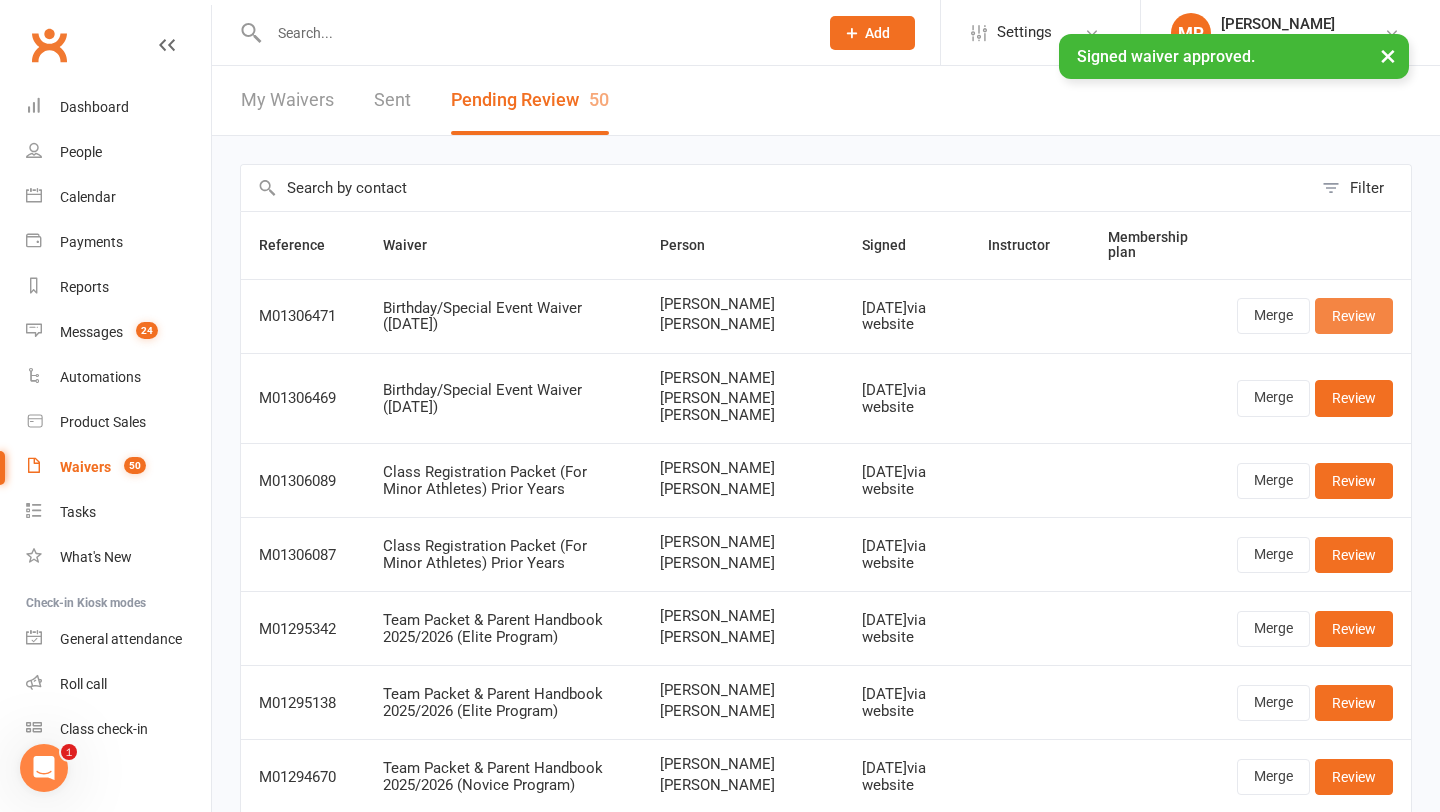 click on "Review" at bounding box center [1354, 316] 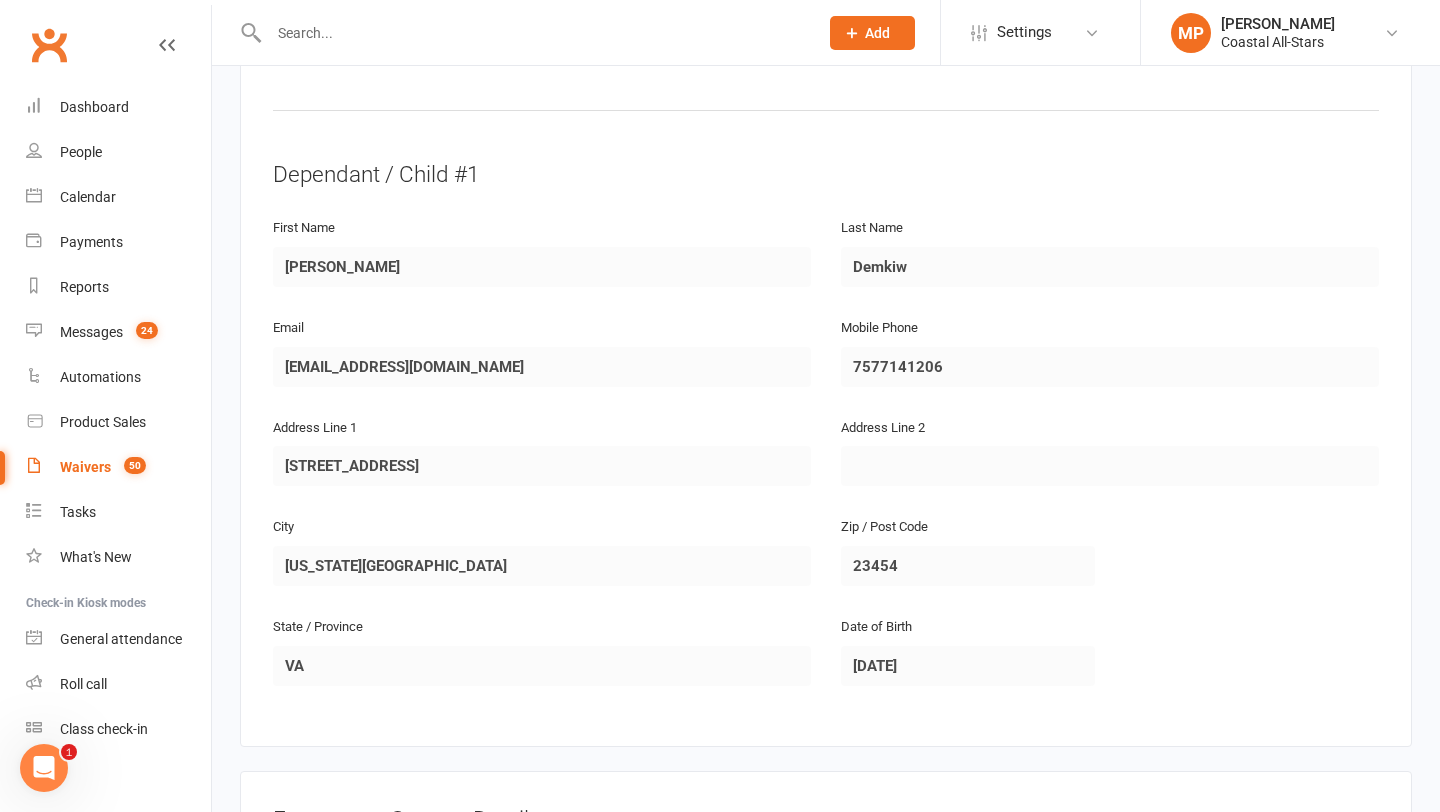scroll, scrollTop: 1748, scrollLeft: 0, axis: vertical 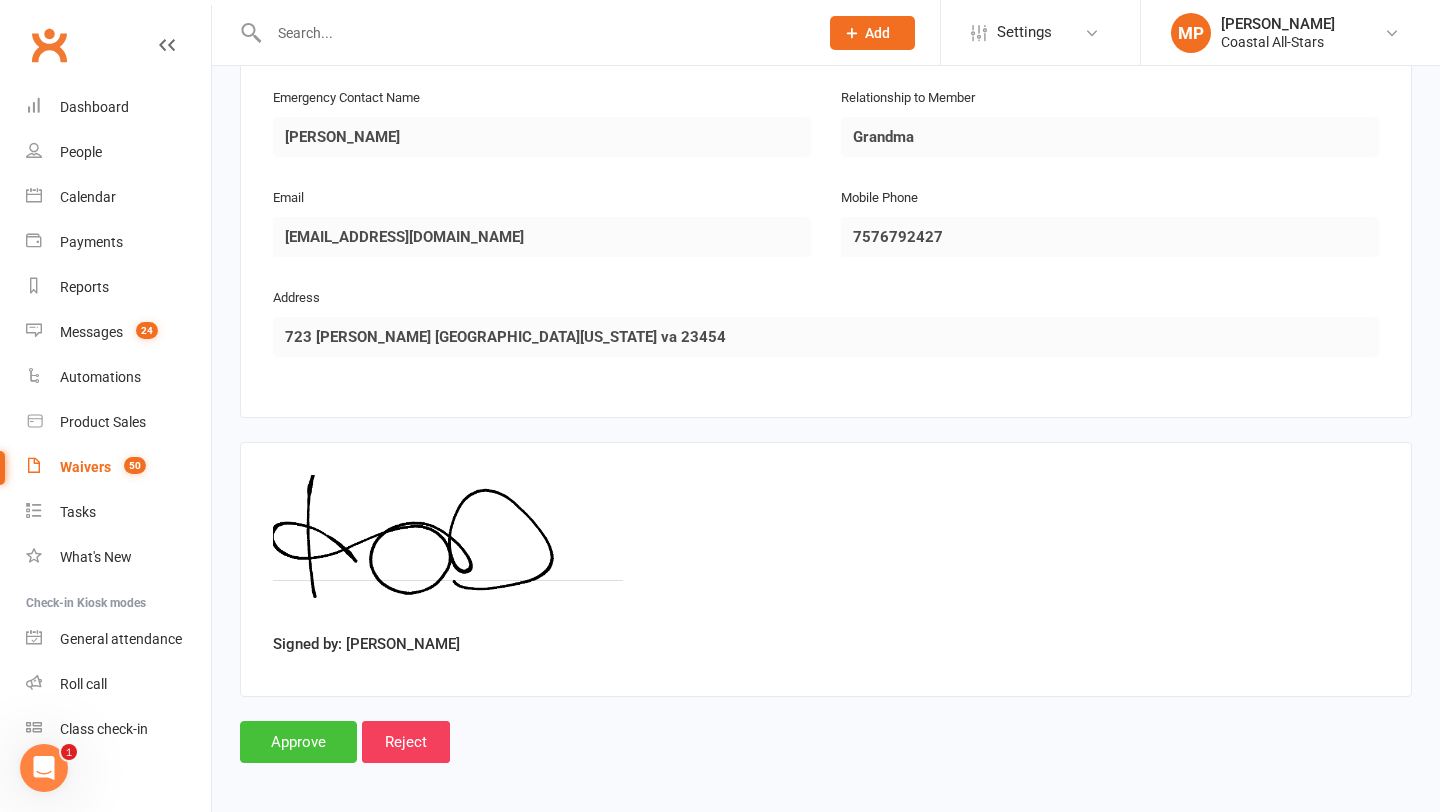 click on "Approve" at bounding box center [298, 742] 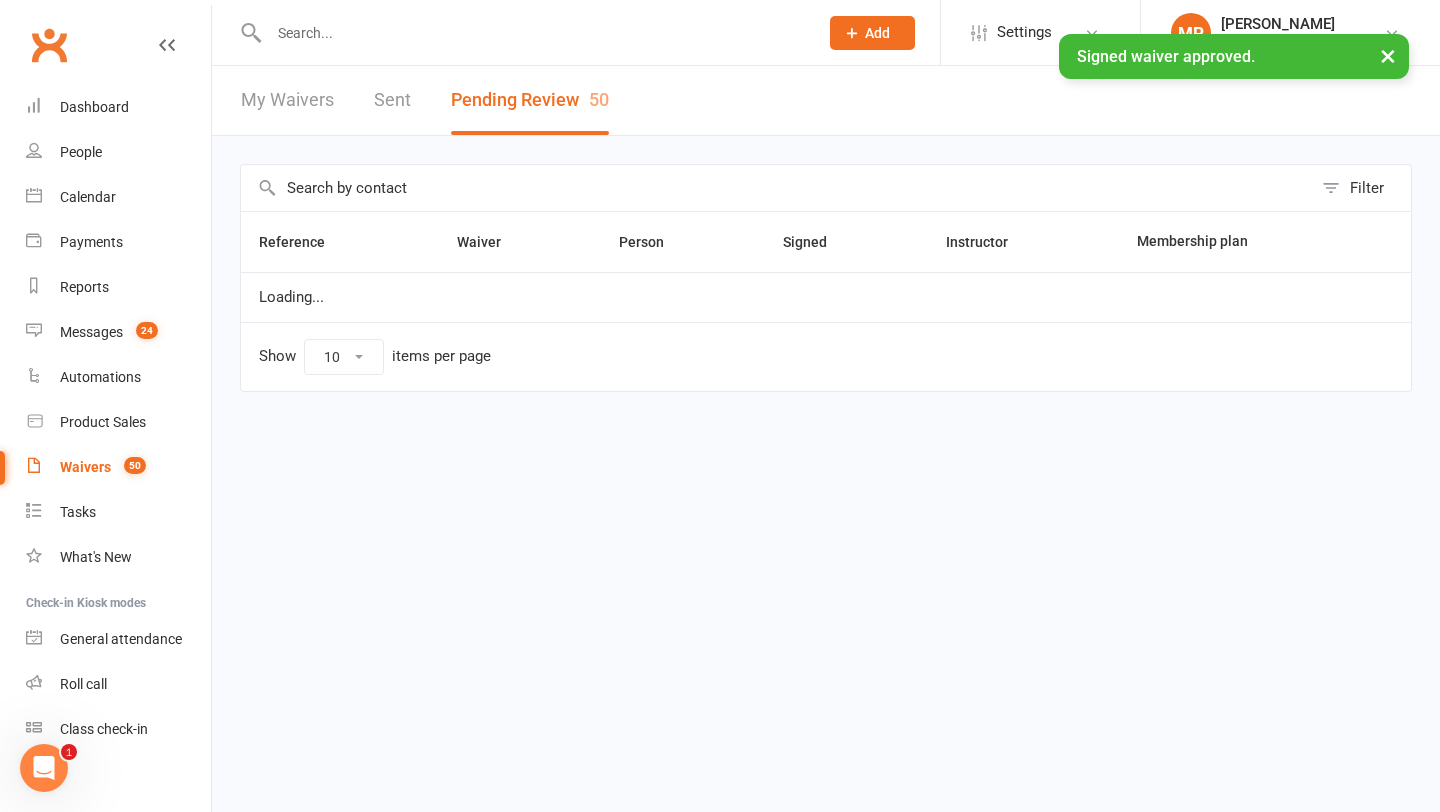 scroll, scrollTop: 0, scrollLeft: 0, axis: both 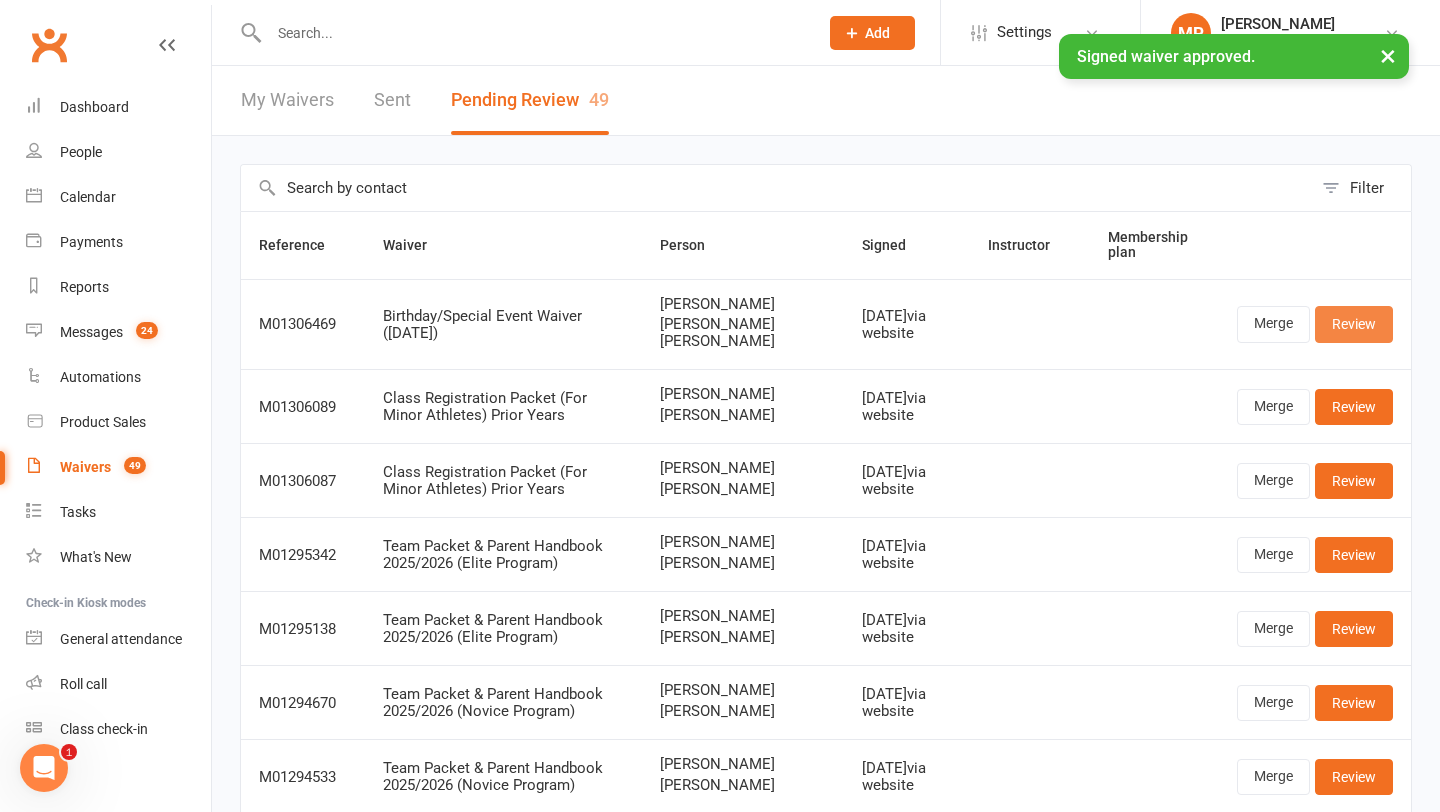 click on "Review" at bounding box center [1354, 324] 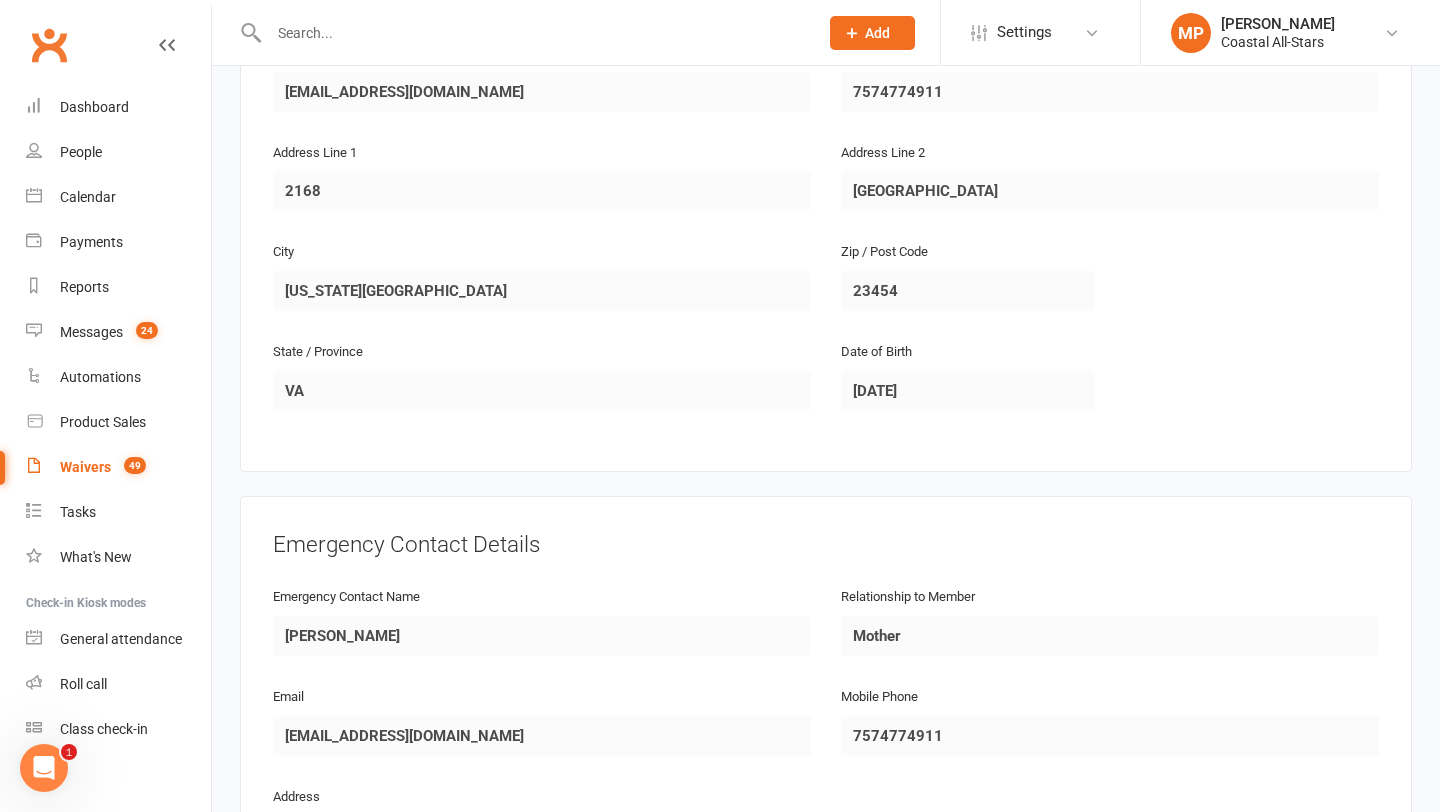 scroll, scrollTop: 1748, scrollLeft: 0, axis: vertical 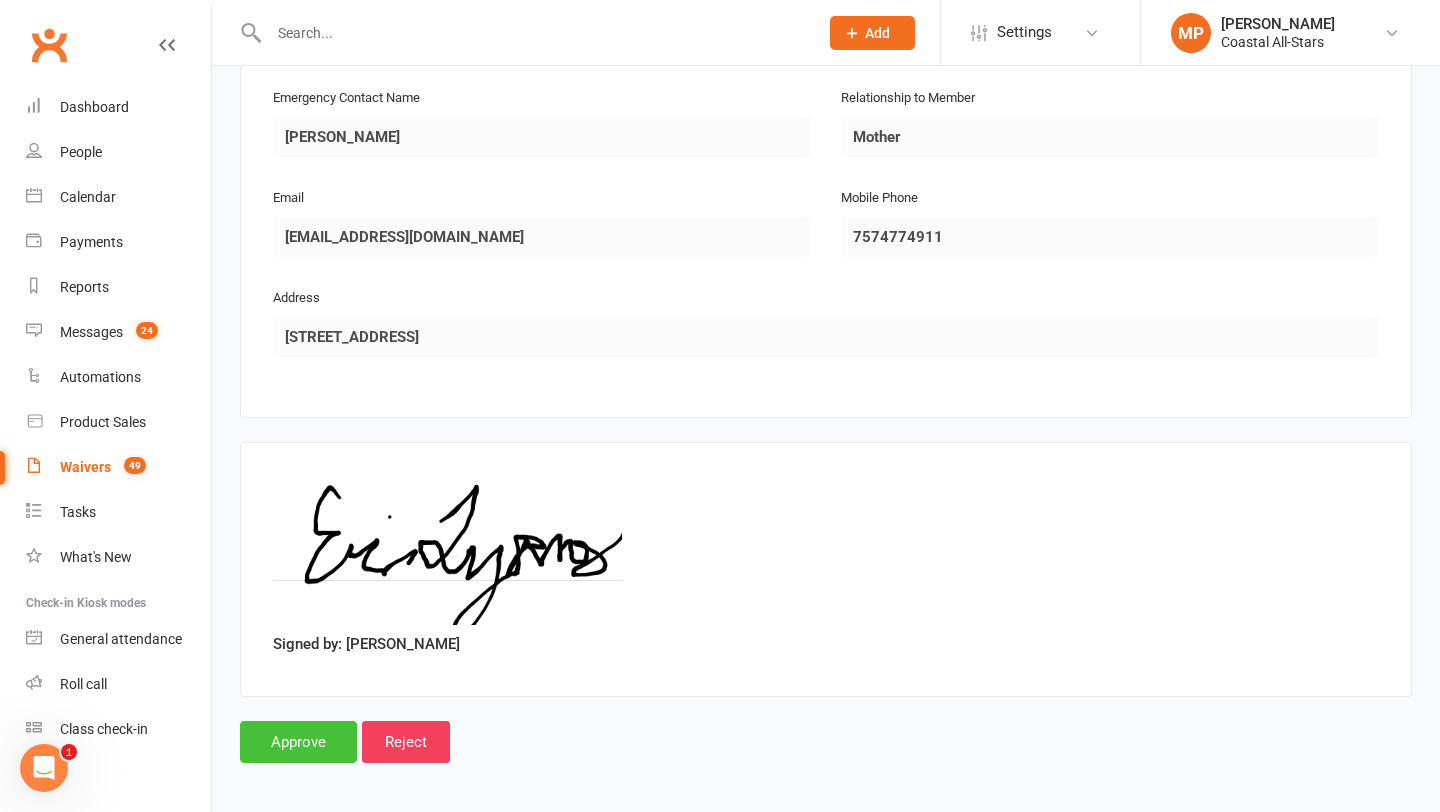 click on "Approve" at bounding box center [298, 742] 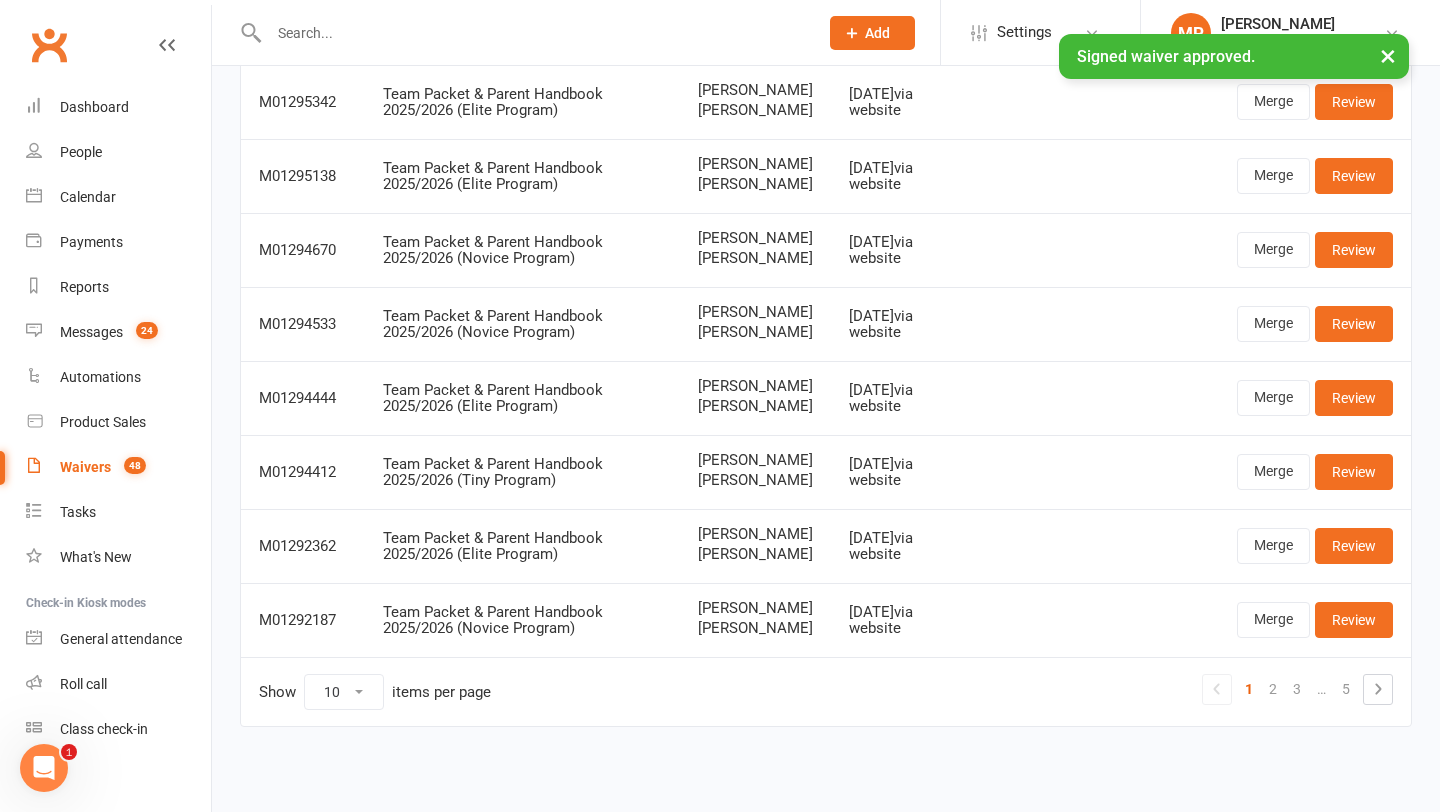 scroll, scrollTop: 444, scrollLeft: 0, axis: vertical 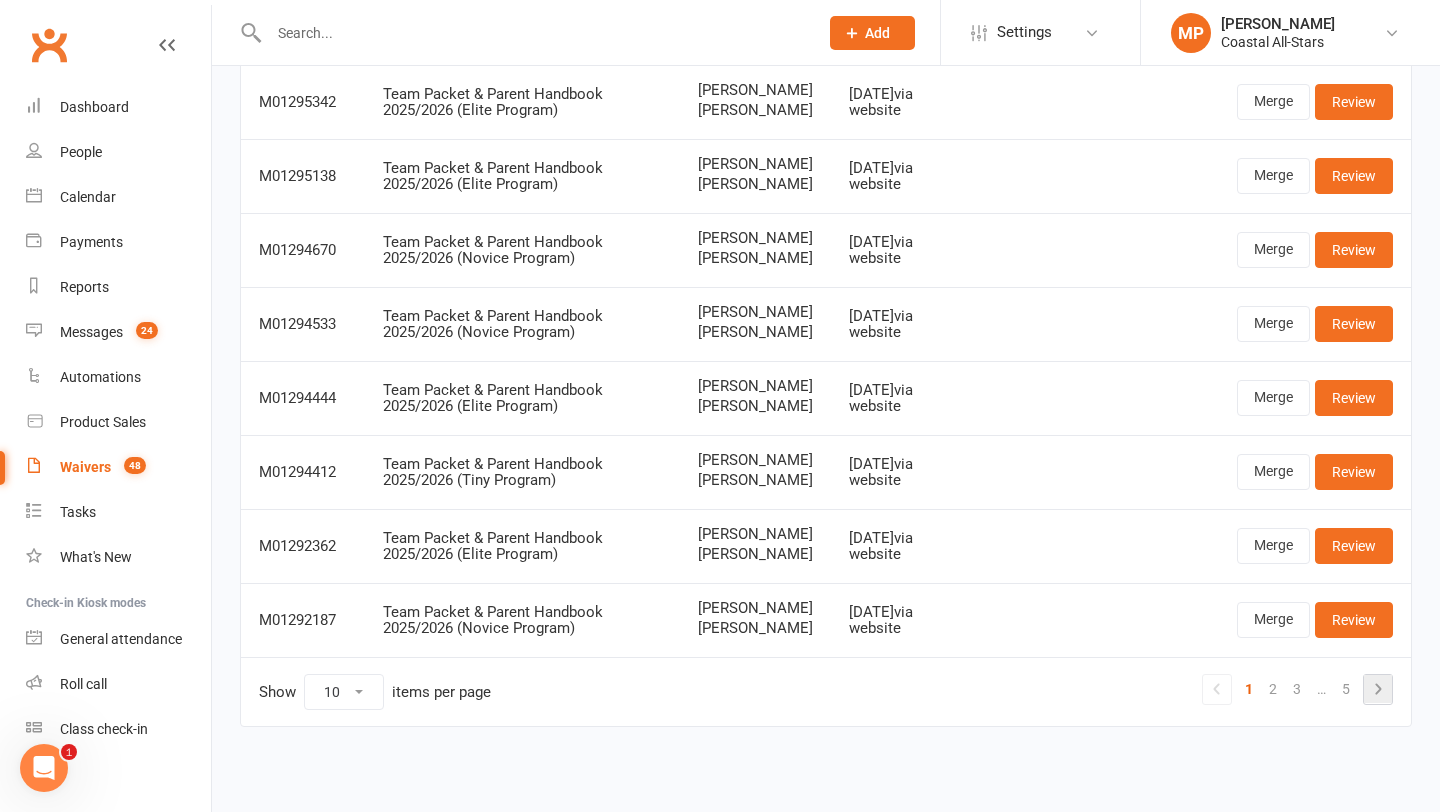 click 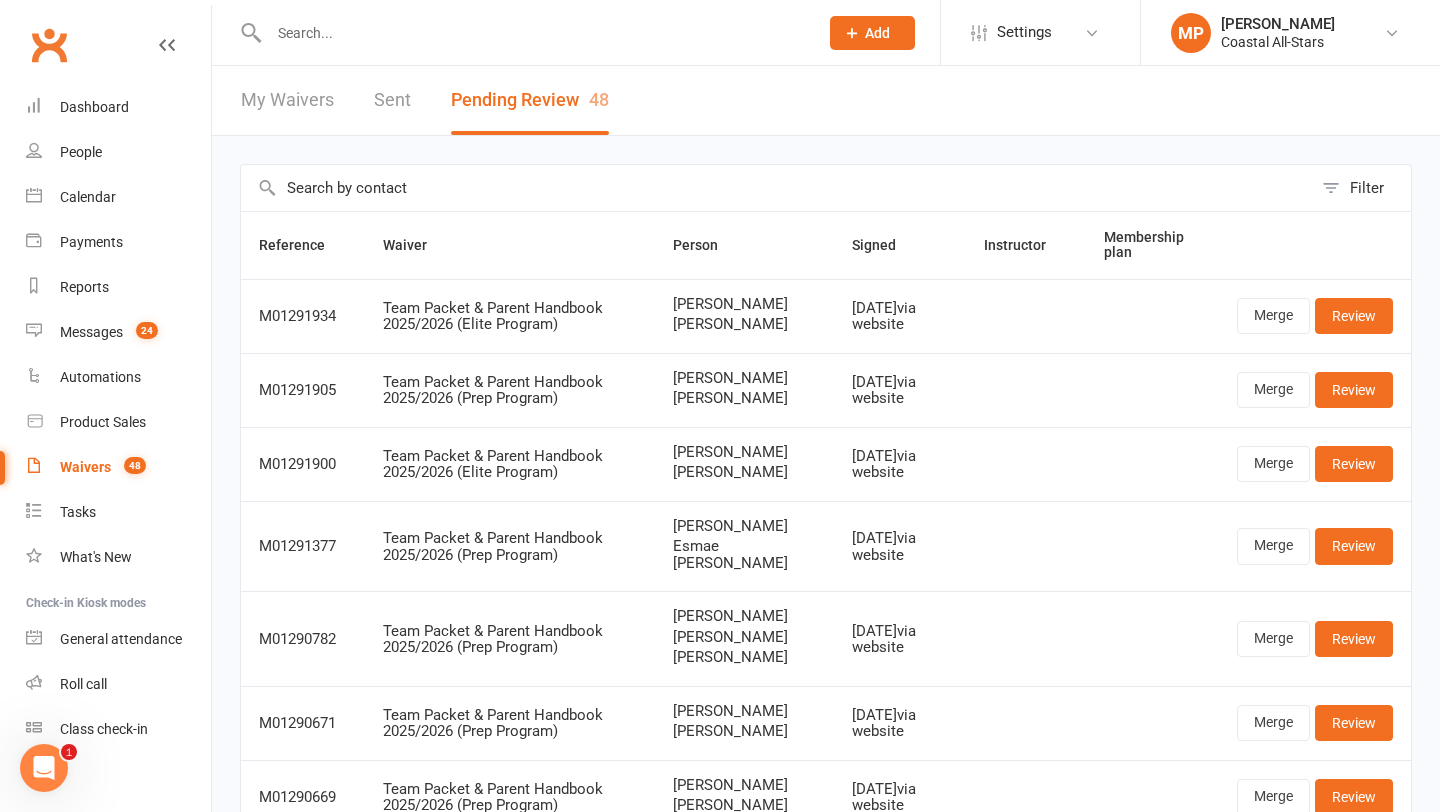 scroll, scrollTop: 485, scrollLeft: 0, axis: vertical 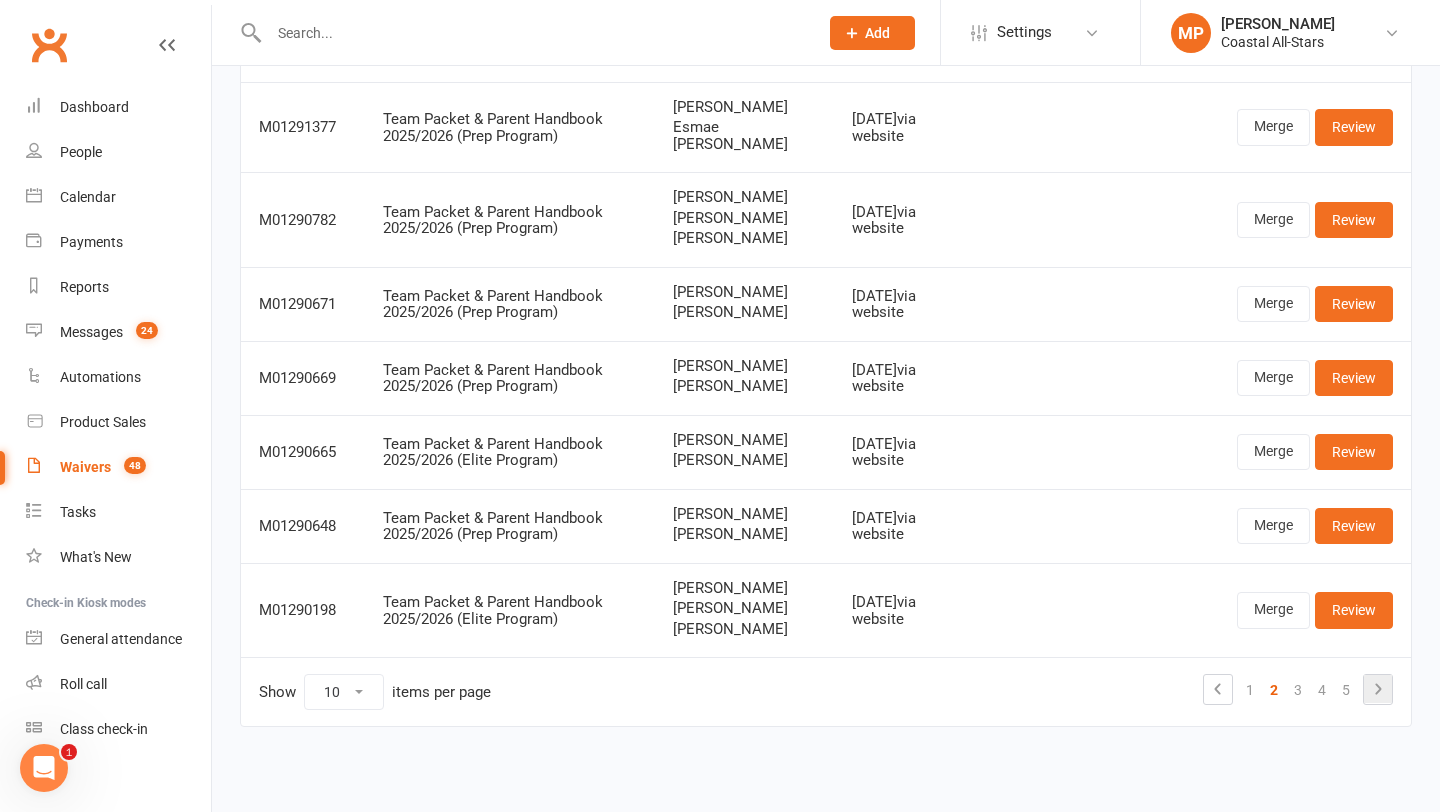 click 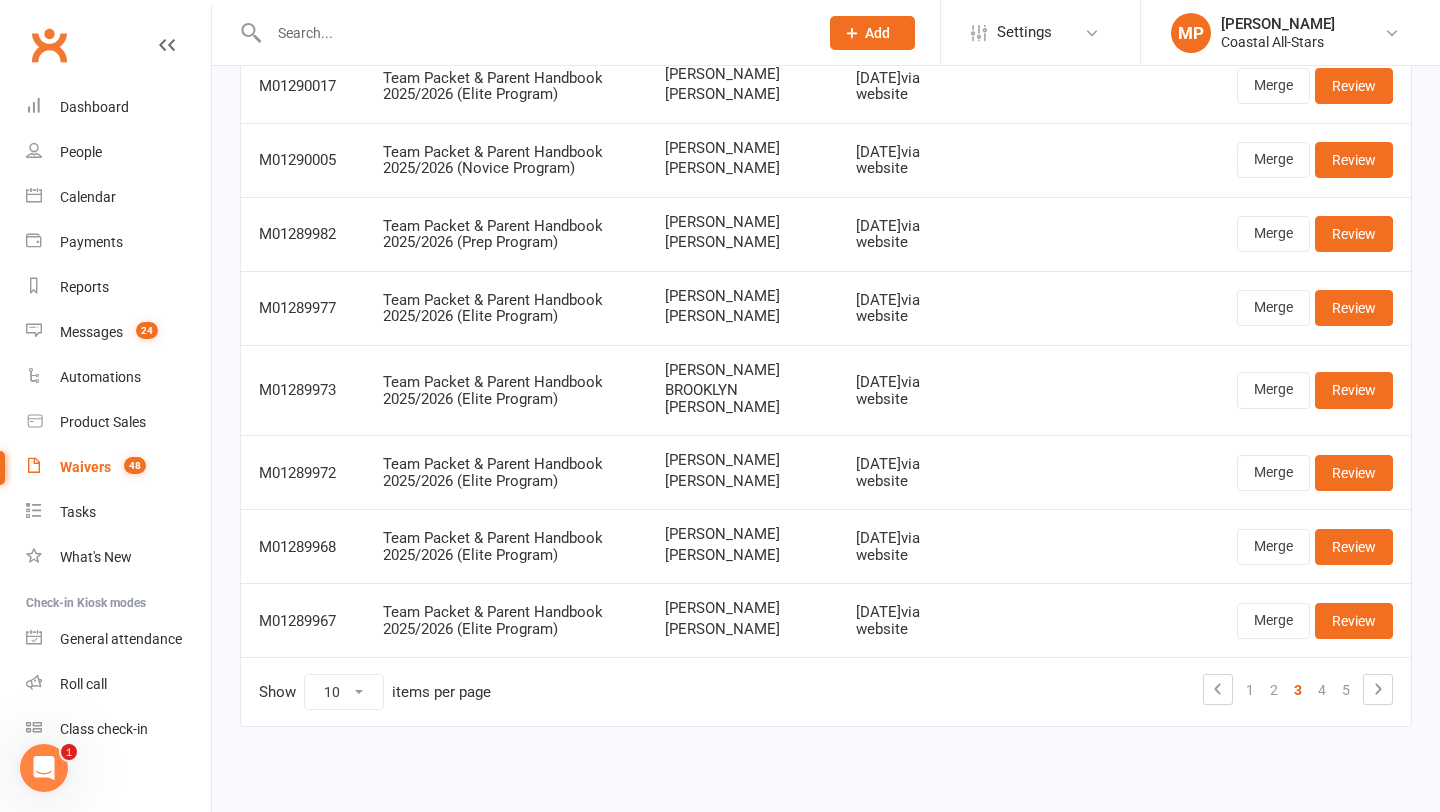 scroll, scrollTop: 0, scrollLeft: 0, axis: both 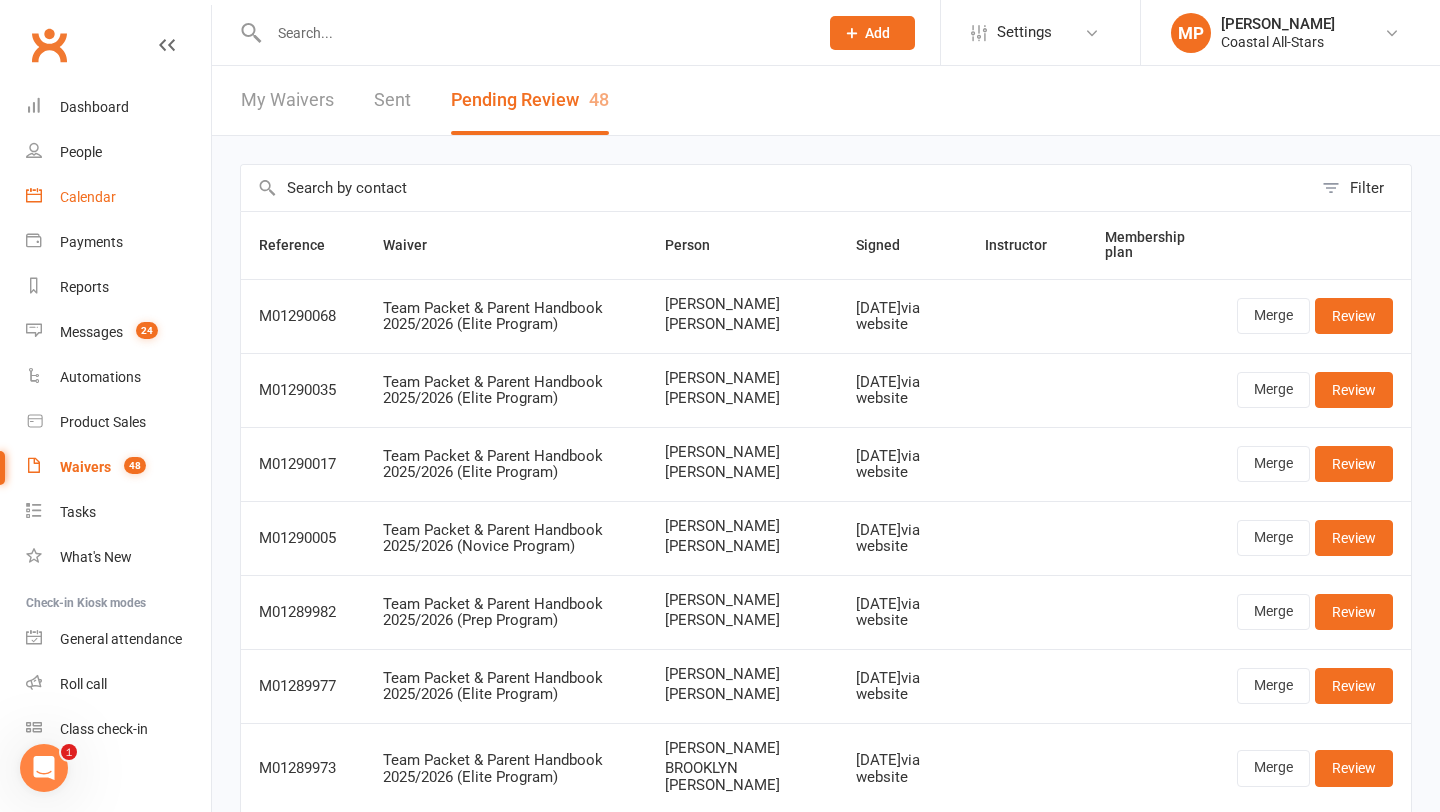 click on "Calendar" at bounding box center [88, 197] 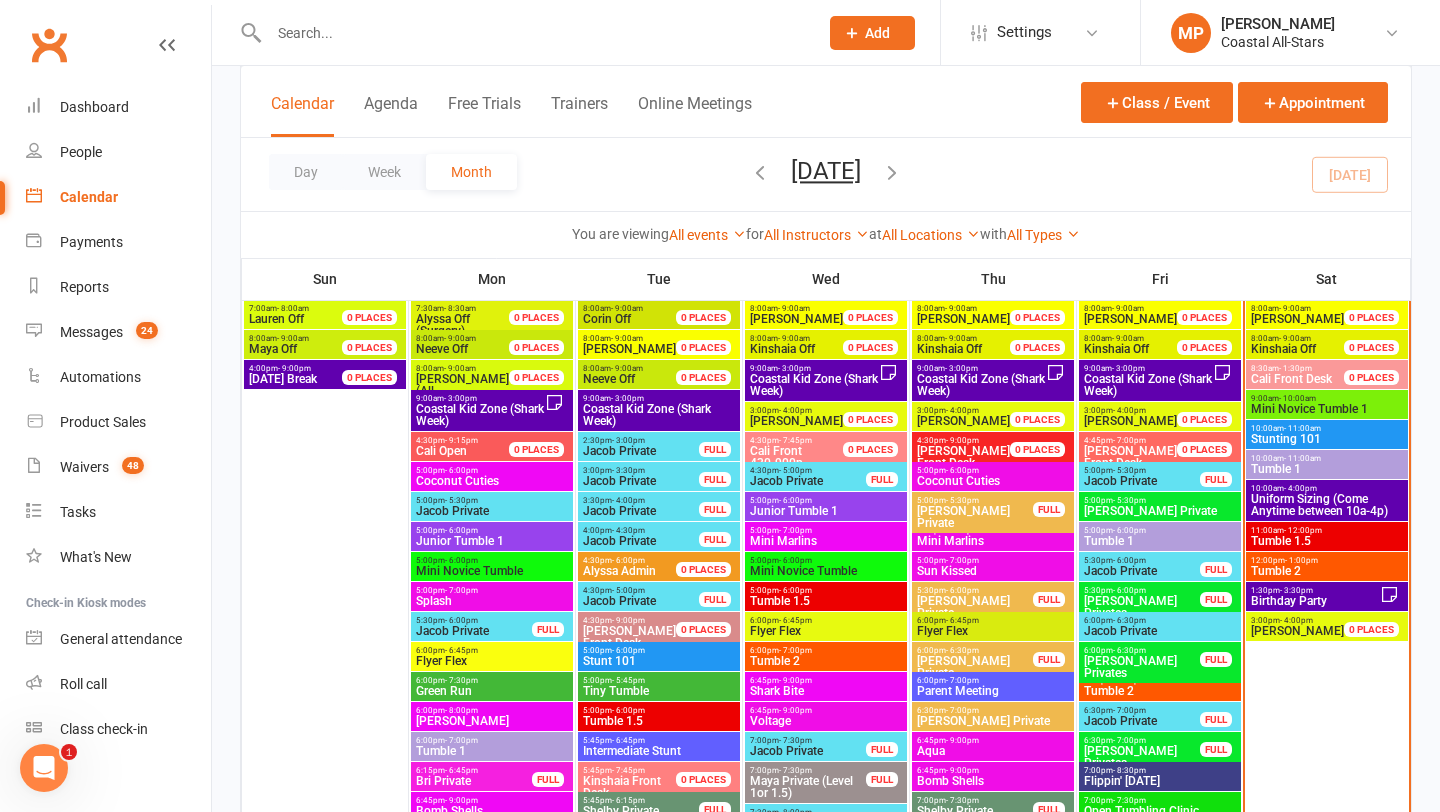 scroll, scrollTop: 977, scrollLeft: 0, axis: vertical 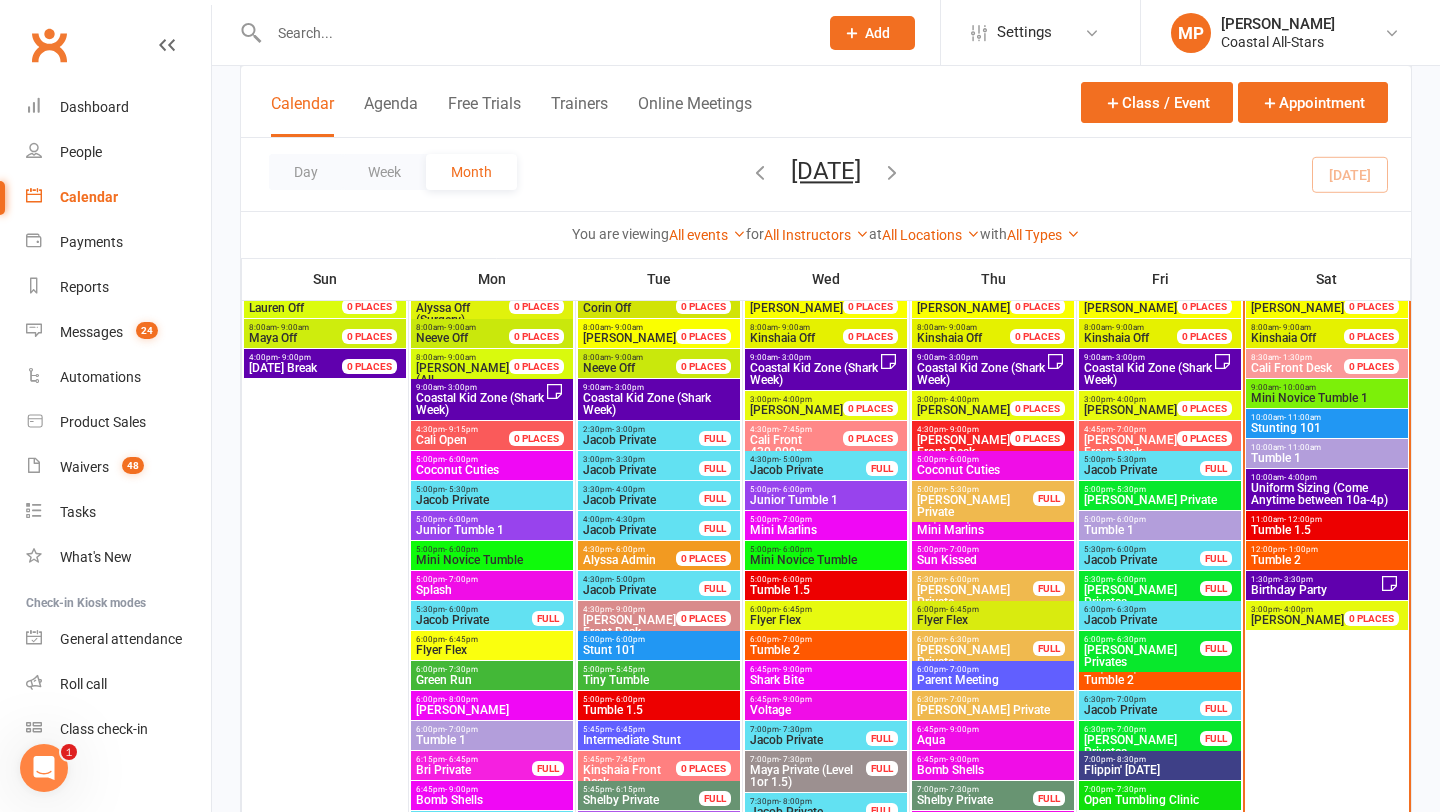 click on "1:30pm  - 3:30pm" at bounding box center [1315, 579] 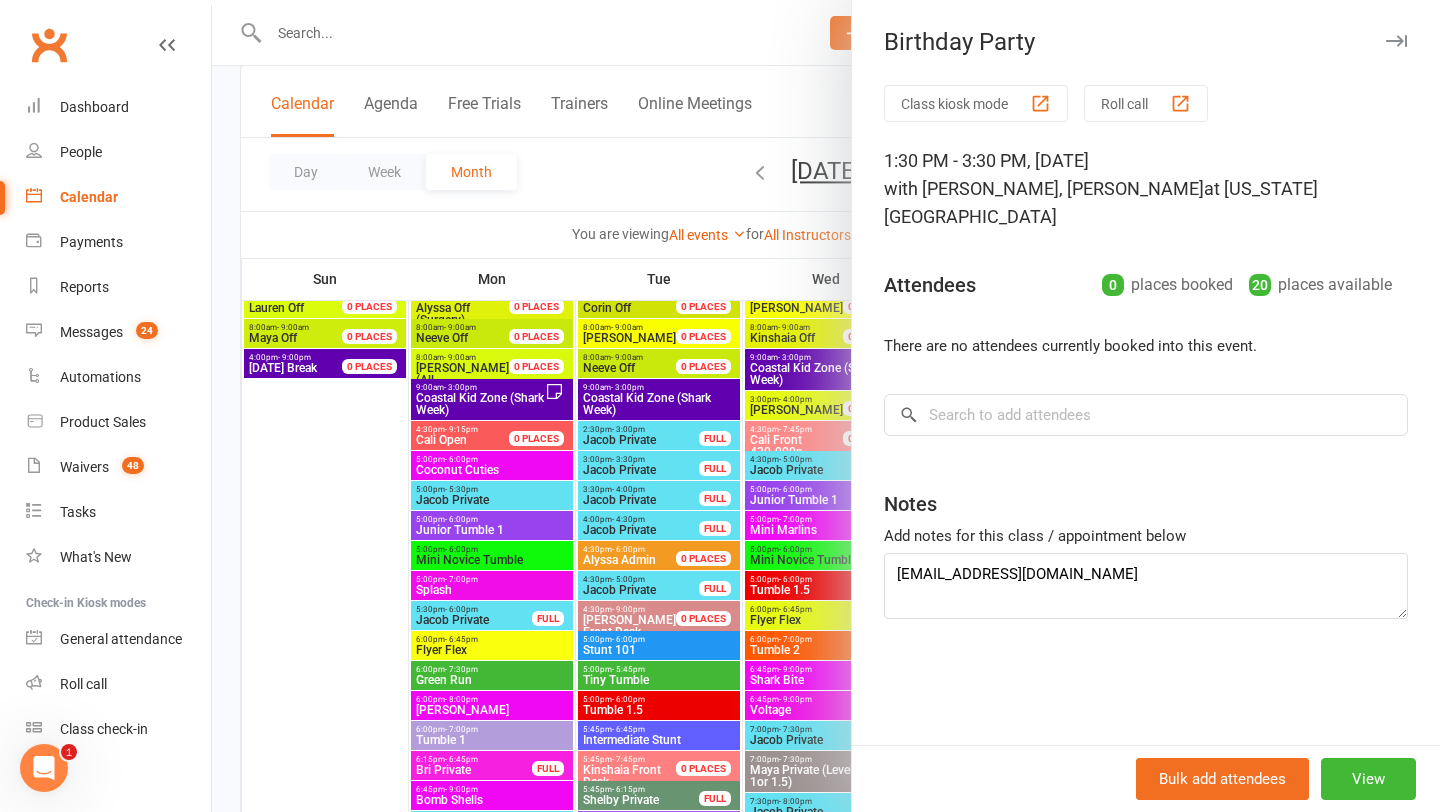 click at bounding box center [826, 406] 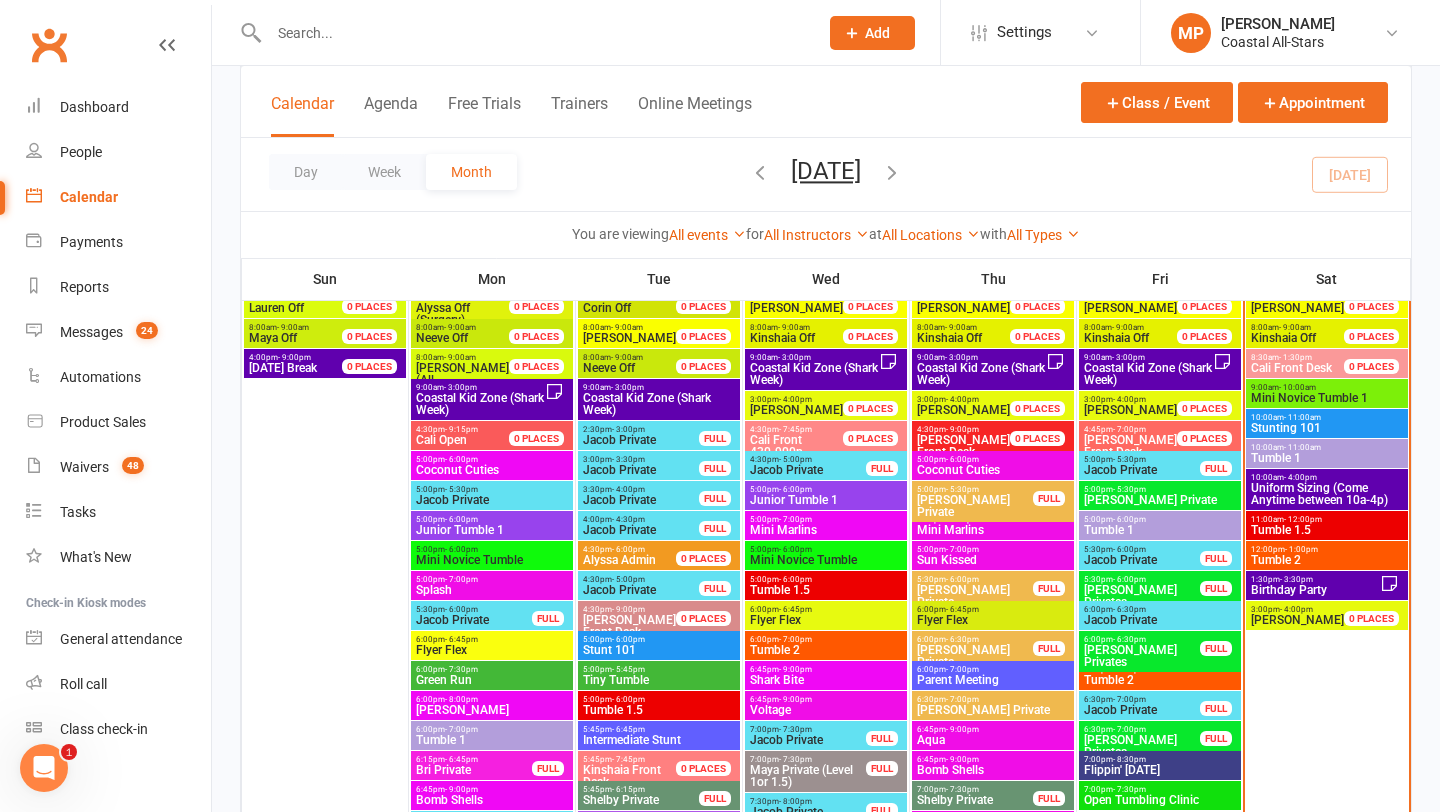 click at bounding box center (533, 33) 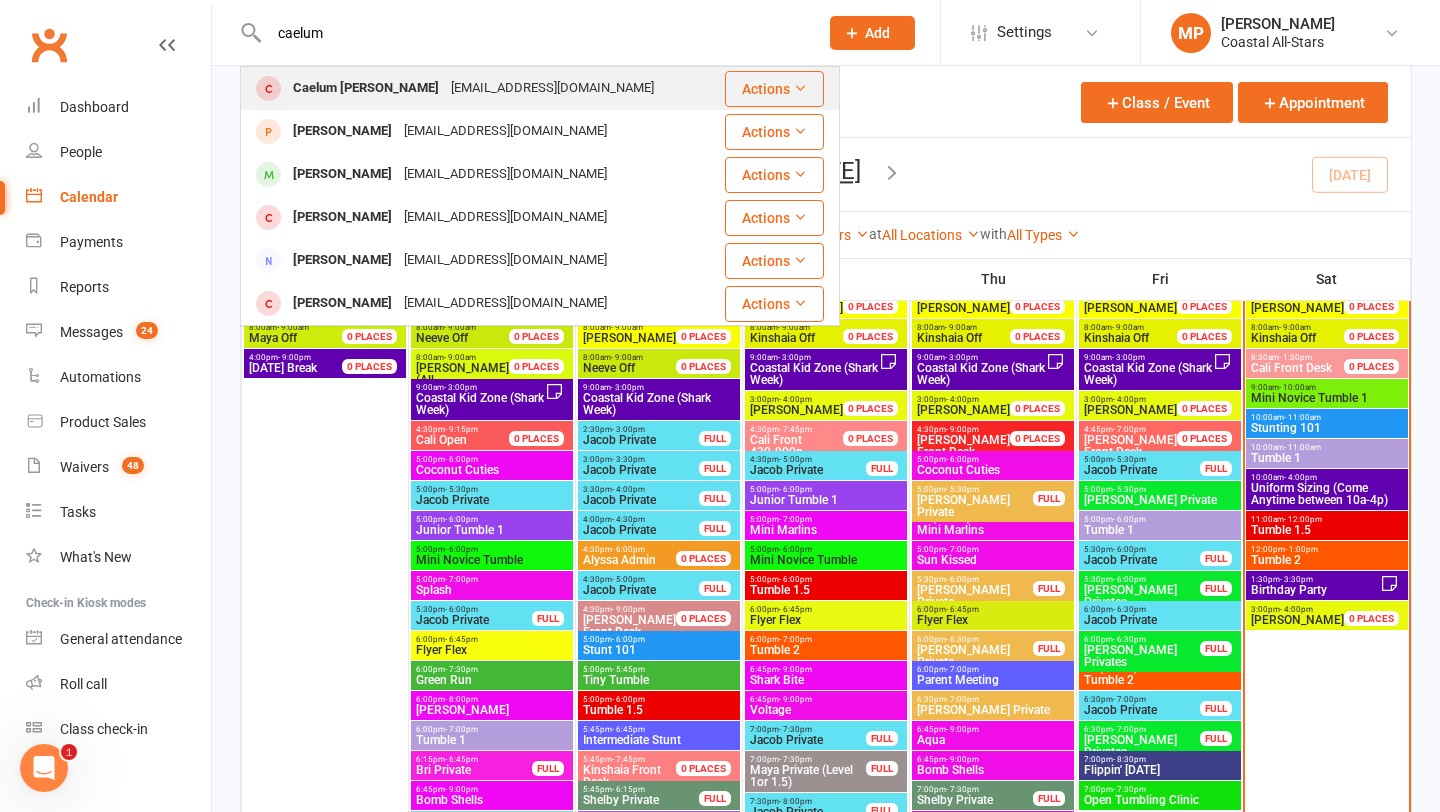 type on "caelum" 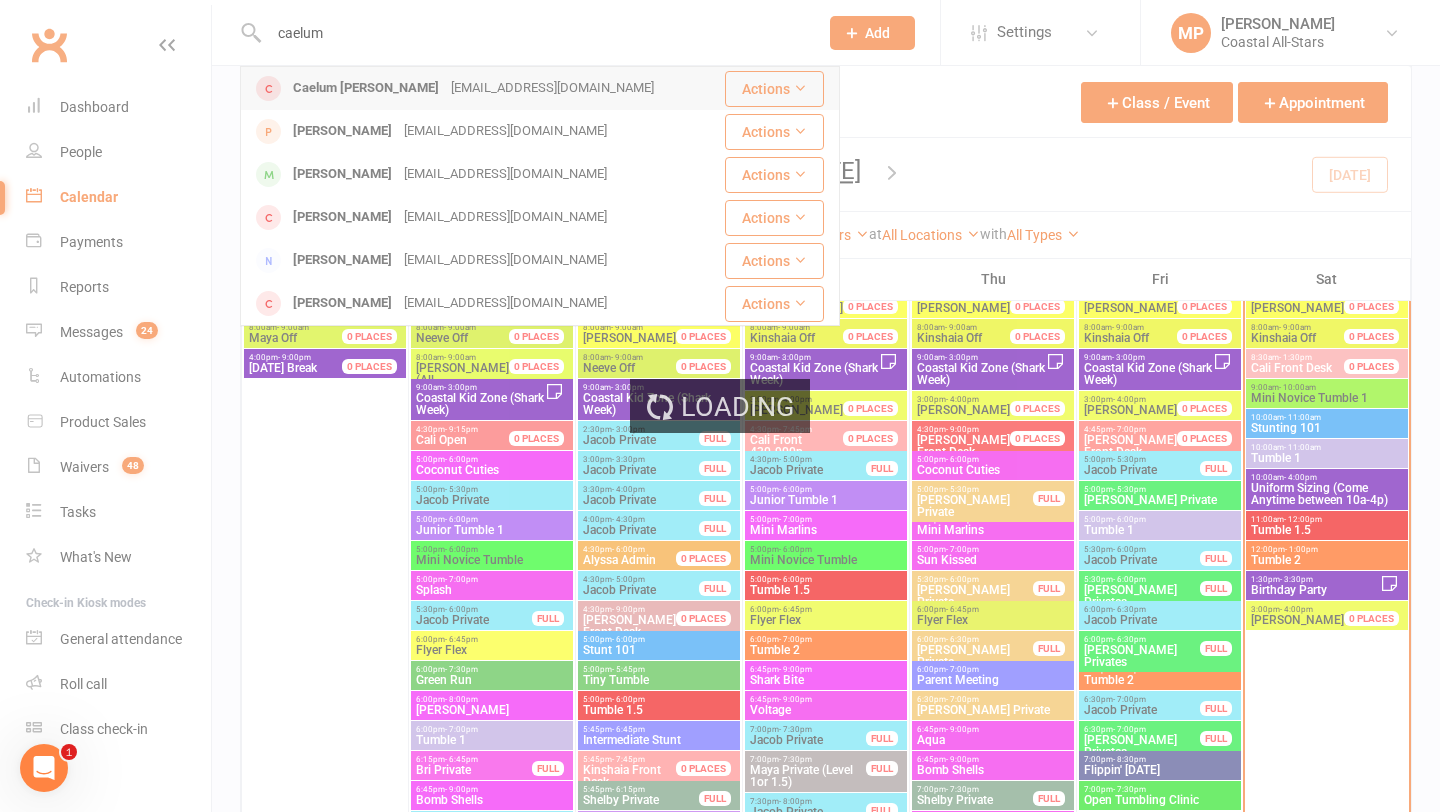 type 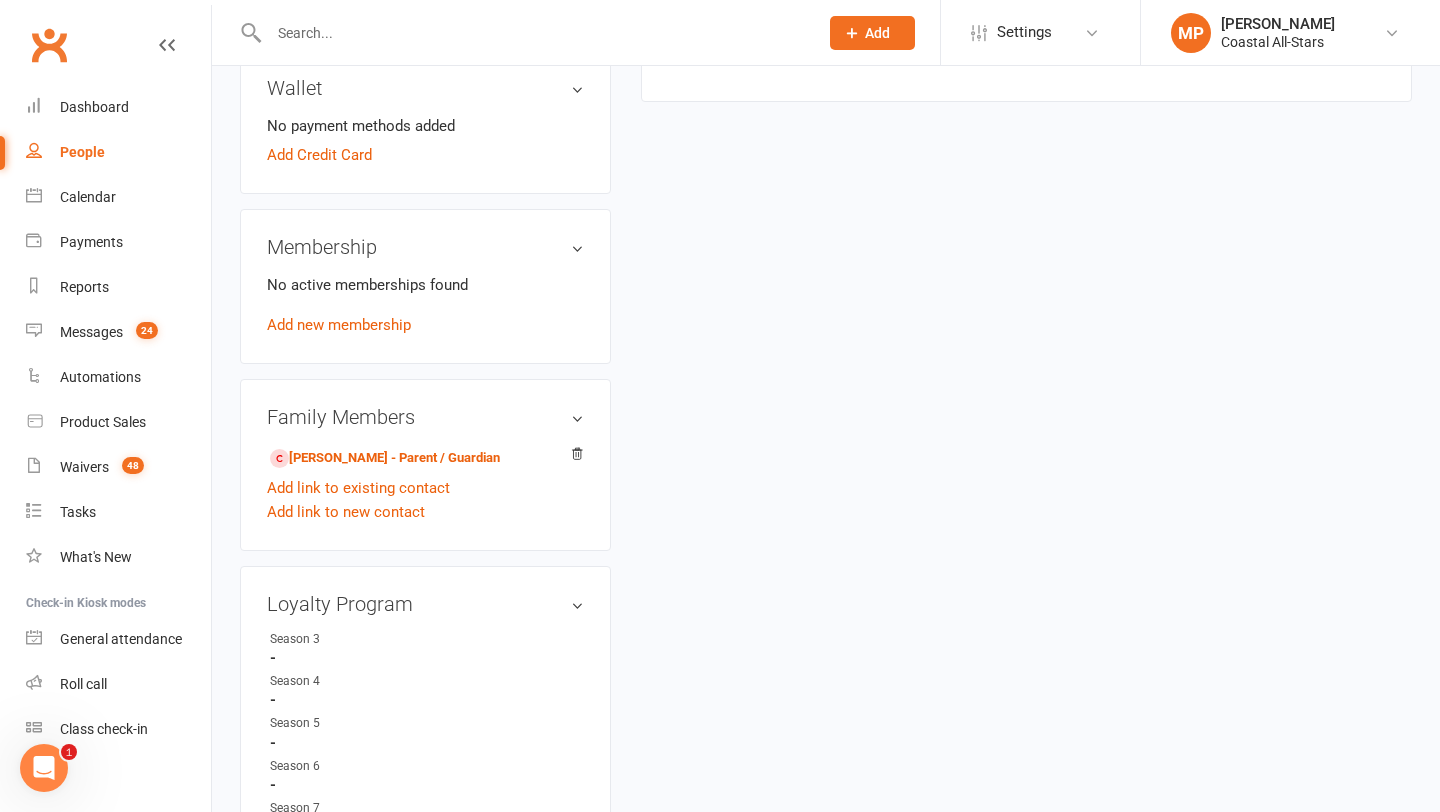 scroll, scrollTop: 596, scrollLeft: 0, axis: vertical 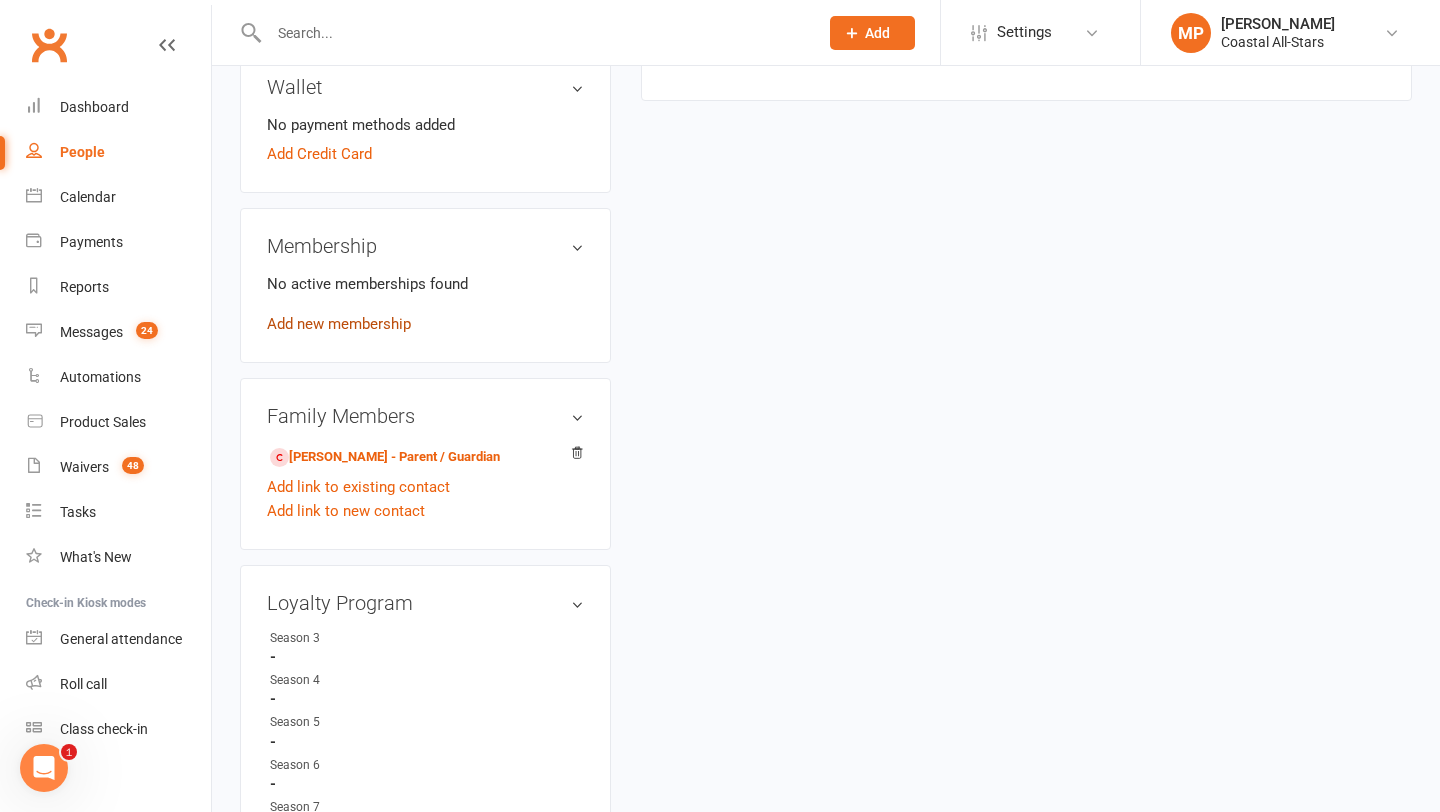 click on "Add new membership" at bounding box center [339, 324] 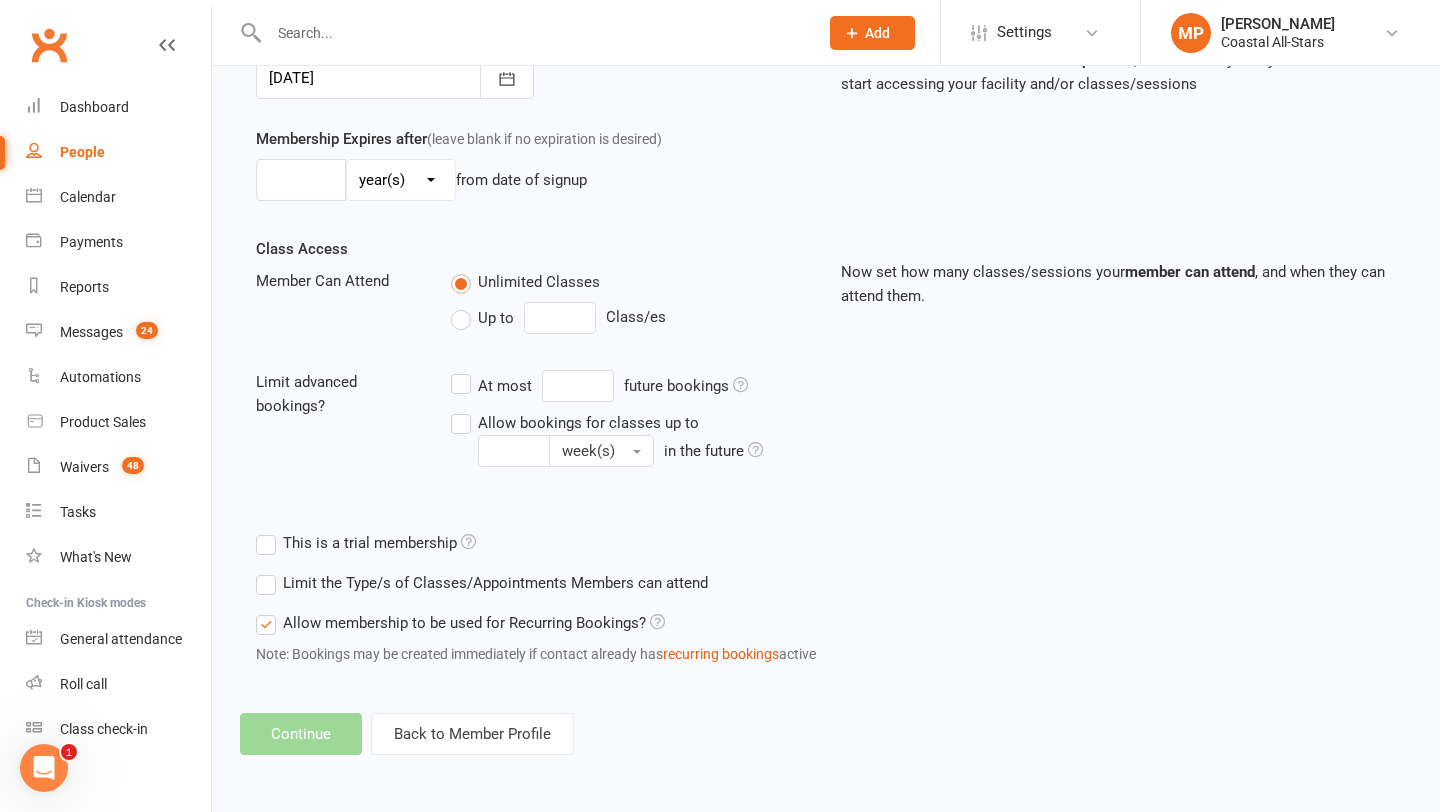 scroll, scrollTop: 0, scrollLeft: 0, axis: both 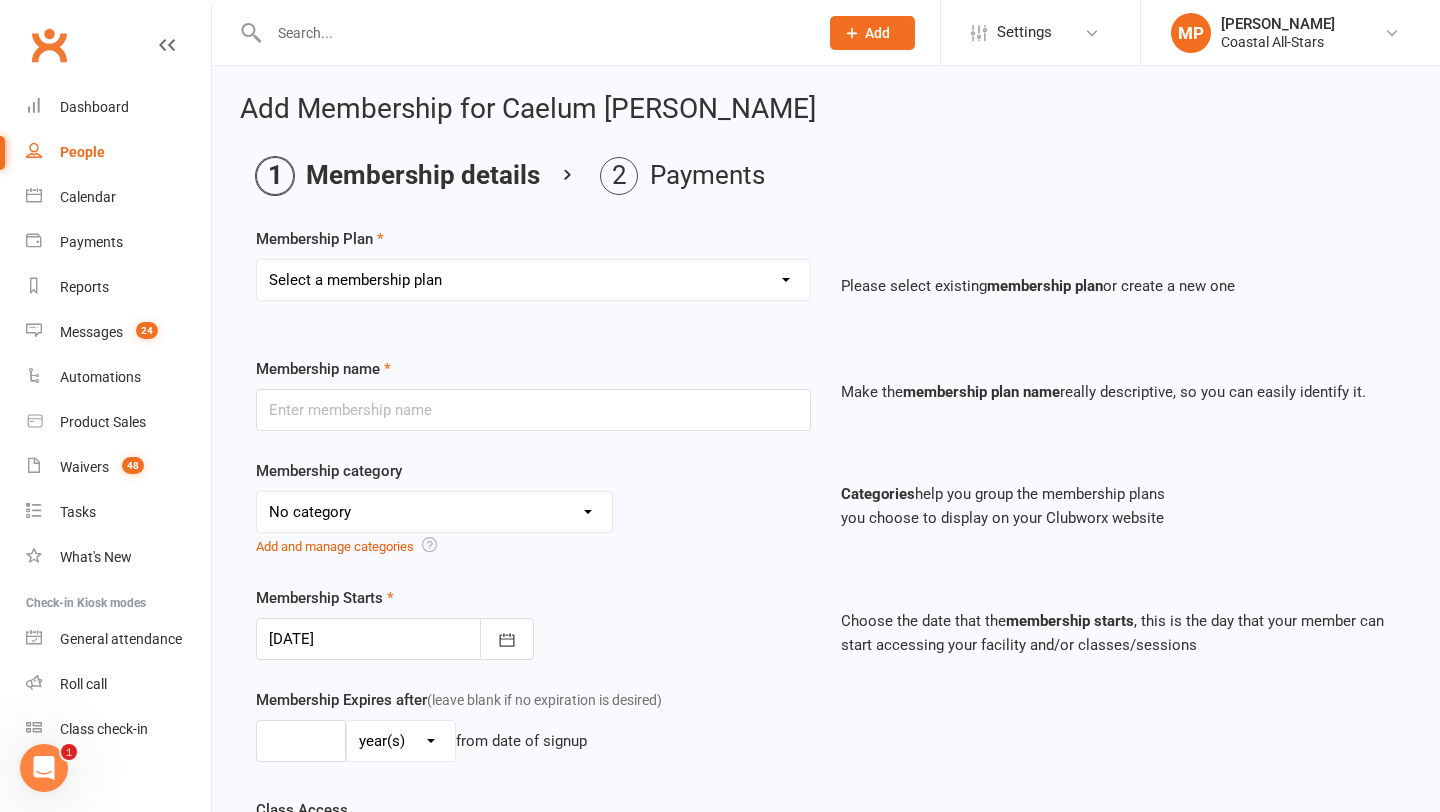 click on "Select a membership plan Trial Class Coastal Membership Fee Annual Registration Evaluations Fitness Class (Drop-In) Flexibility Class (Drop-In) Jump Class (Drop-in) Stunt Class (Drop-In) Stunt Class (4 Pack) Tiny Tumble (Drop-In) Tumble (Drop-In) Weekly Tumble Monthly Tumble Tiny Tumble Flippin' [DATE] (Open Gym) TEAM Member Tumble (Drop-In) TEAM Member Flexibility Class TEAM Mandatory Flexibility Class TEAM Member Fitness Class TEAM Member Group Stunt Class (Drop-In) TEAM Member Group Stunt Class (4 Pack) TEAM Member Group Stunt Class (8 Pack) TEAM Member Jump Class (Drop-In) Partner Stunt Class (8 Pack) TEAM Member Weekly Tumble TEAM Member Monthly Tumble Team Member Any 3 Classes Member Flippin' [DATE] (Open Gym) Annual Private Membership Walkover Tumbling Clinic Summer Camp (Day Pass) Summer Camp (3-day Pass) Summer Camp (5-day Pass) Pay in Full - Tiny Tiny Tuition Tiny Tuition (1yr Loyalty) Tiny Tuition (2yr Loyalty) Tiny Comp, Choreo, Music, & Travel Fees Novice Tuition Novice Tuition (1yr Loyalty)" at bounding box center (533, 280) 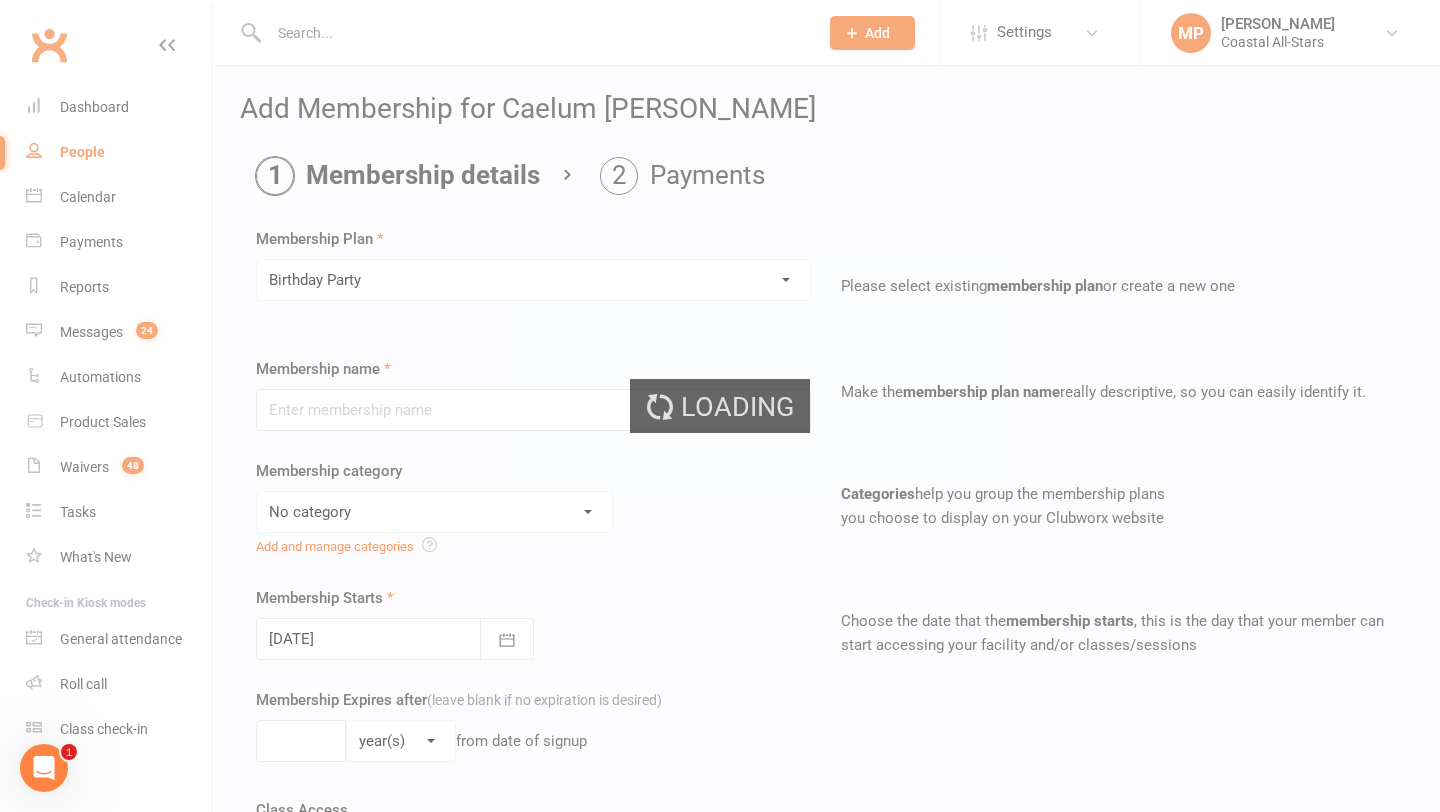 type on "Birthday Party" 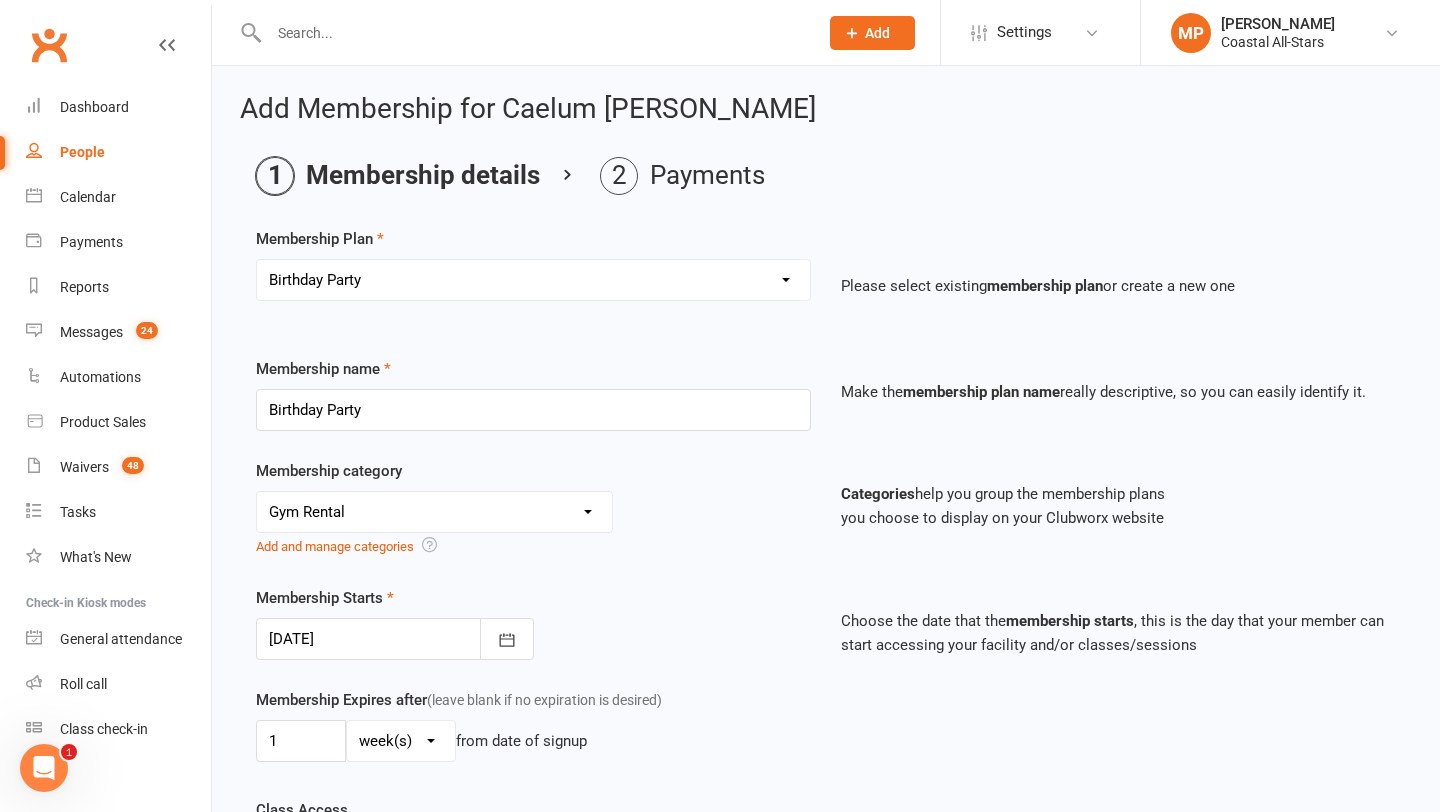 scroll, scrollTop: 561, scrollLeft: 0, axis: vertical 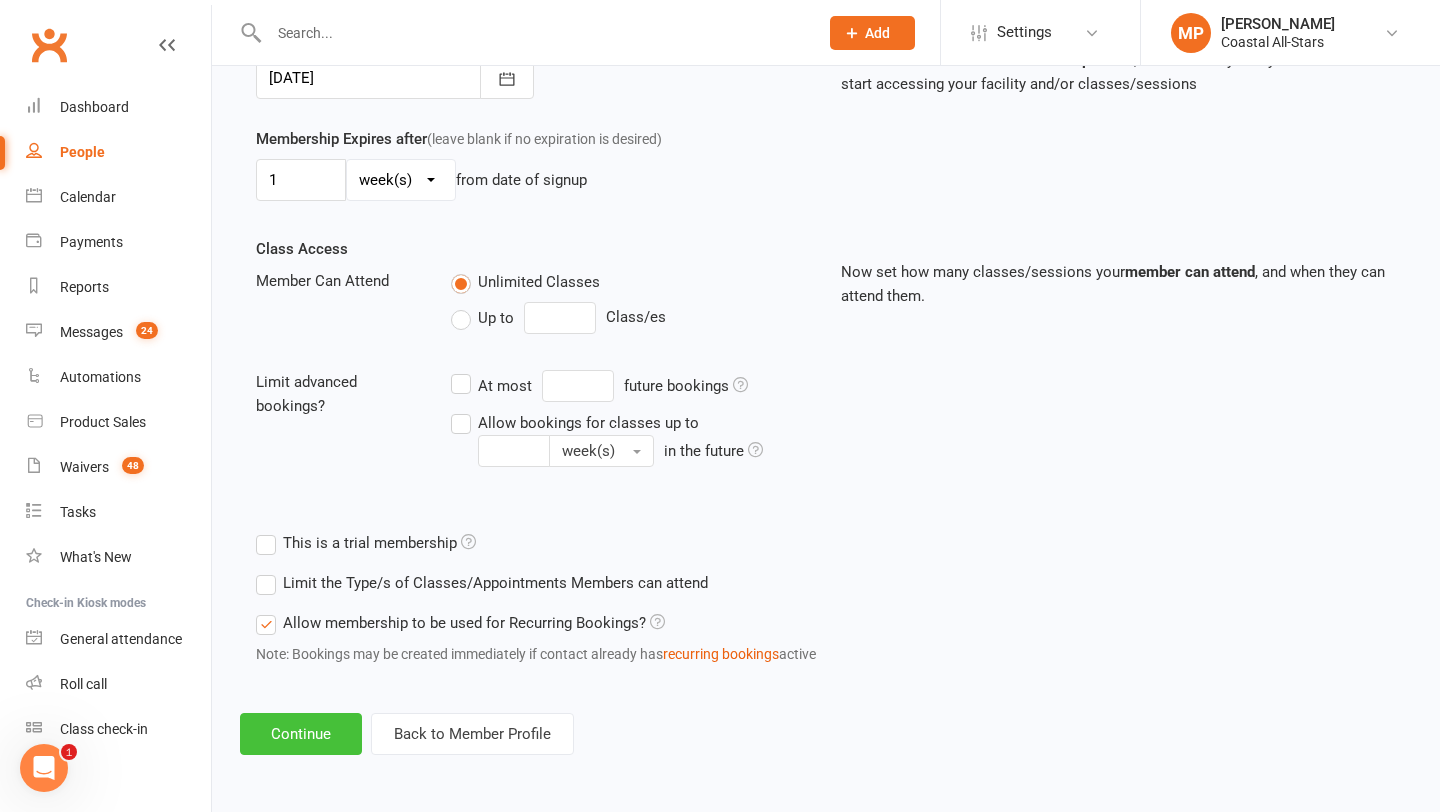 click on "Continue" at bounding box center (301, 734) 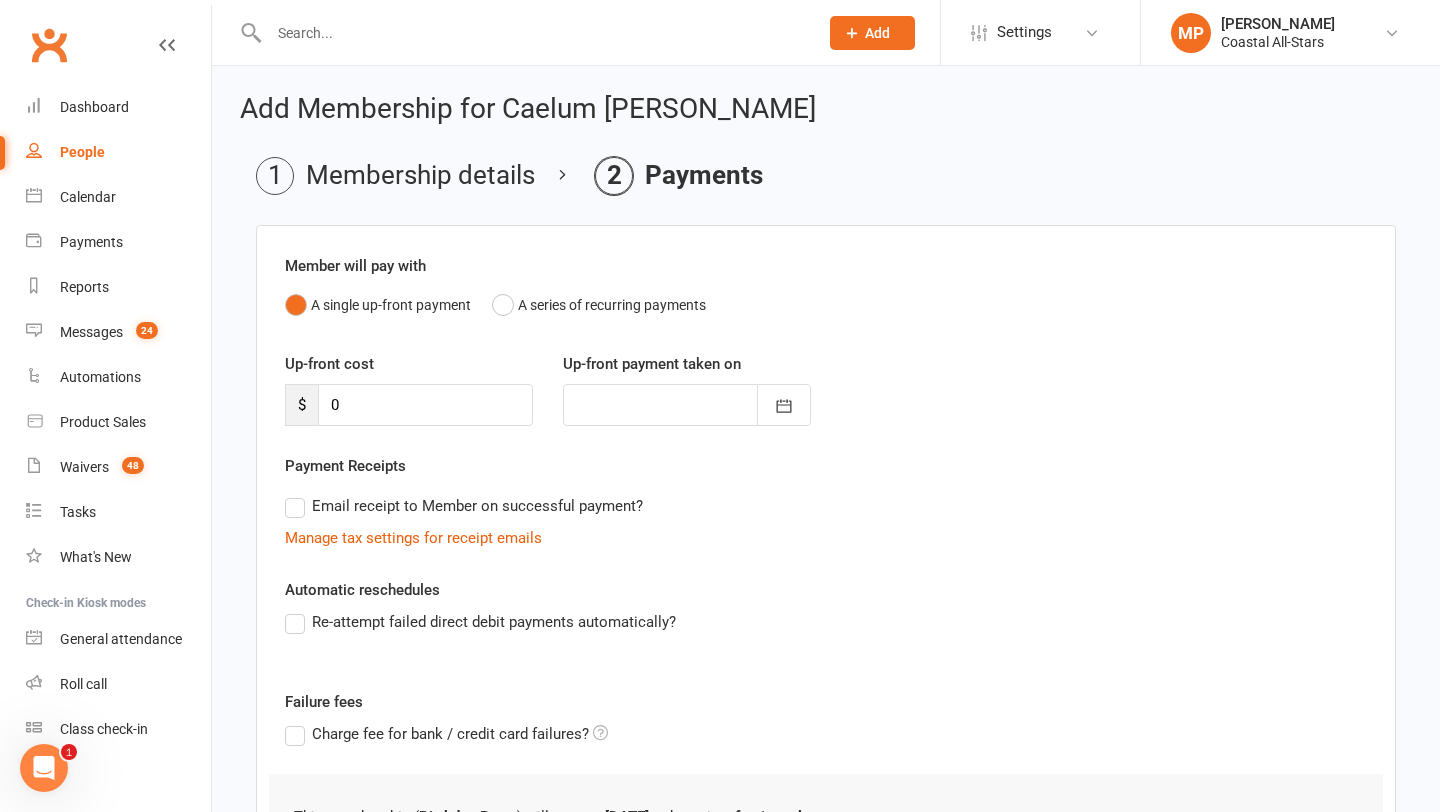 scroll, scrollTop: 197, scrollLeft: 0, axis: vertical 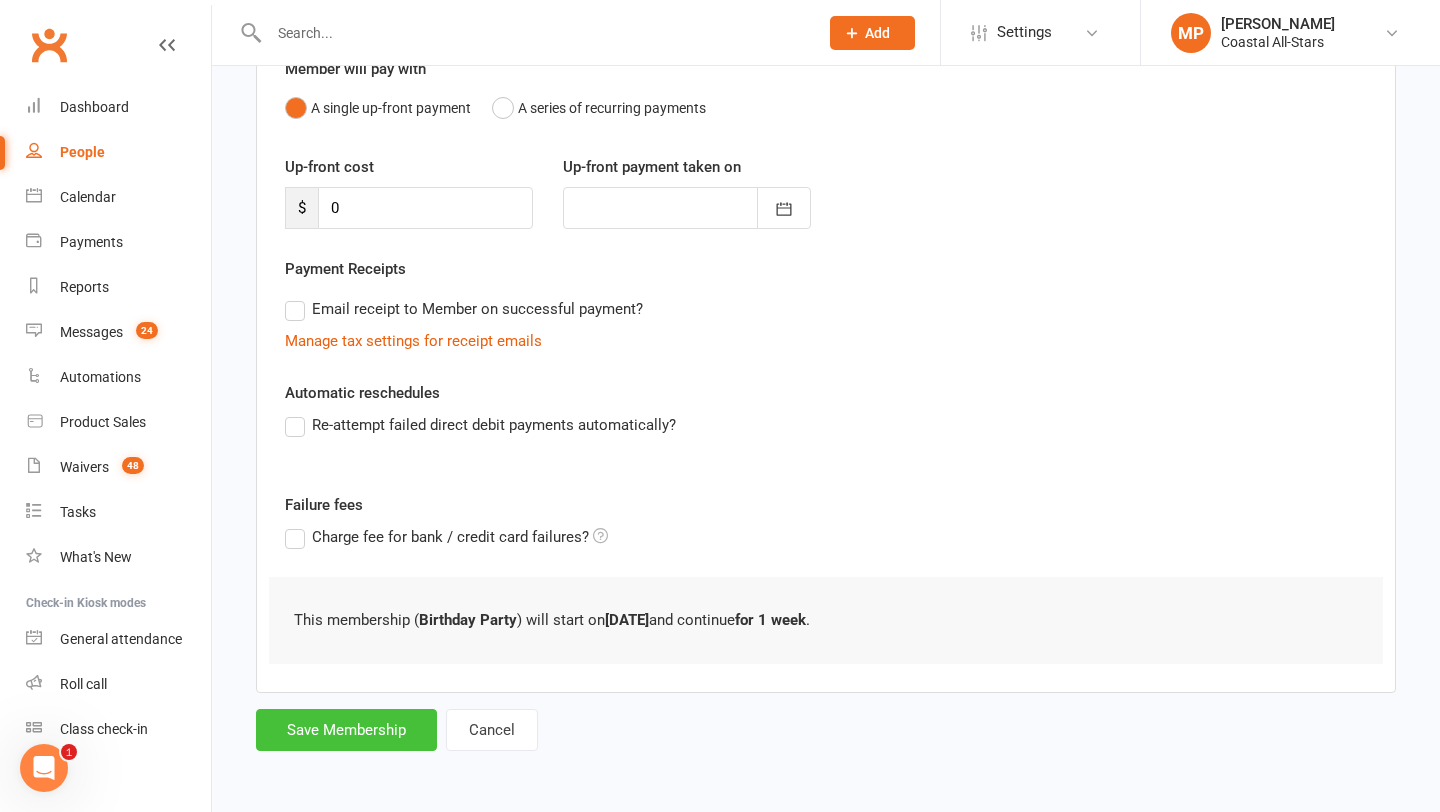 click on "Save Membership" at bounding box center (346, 730) 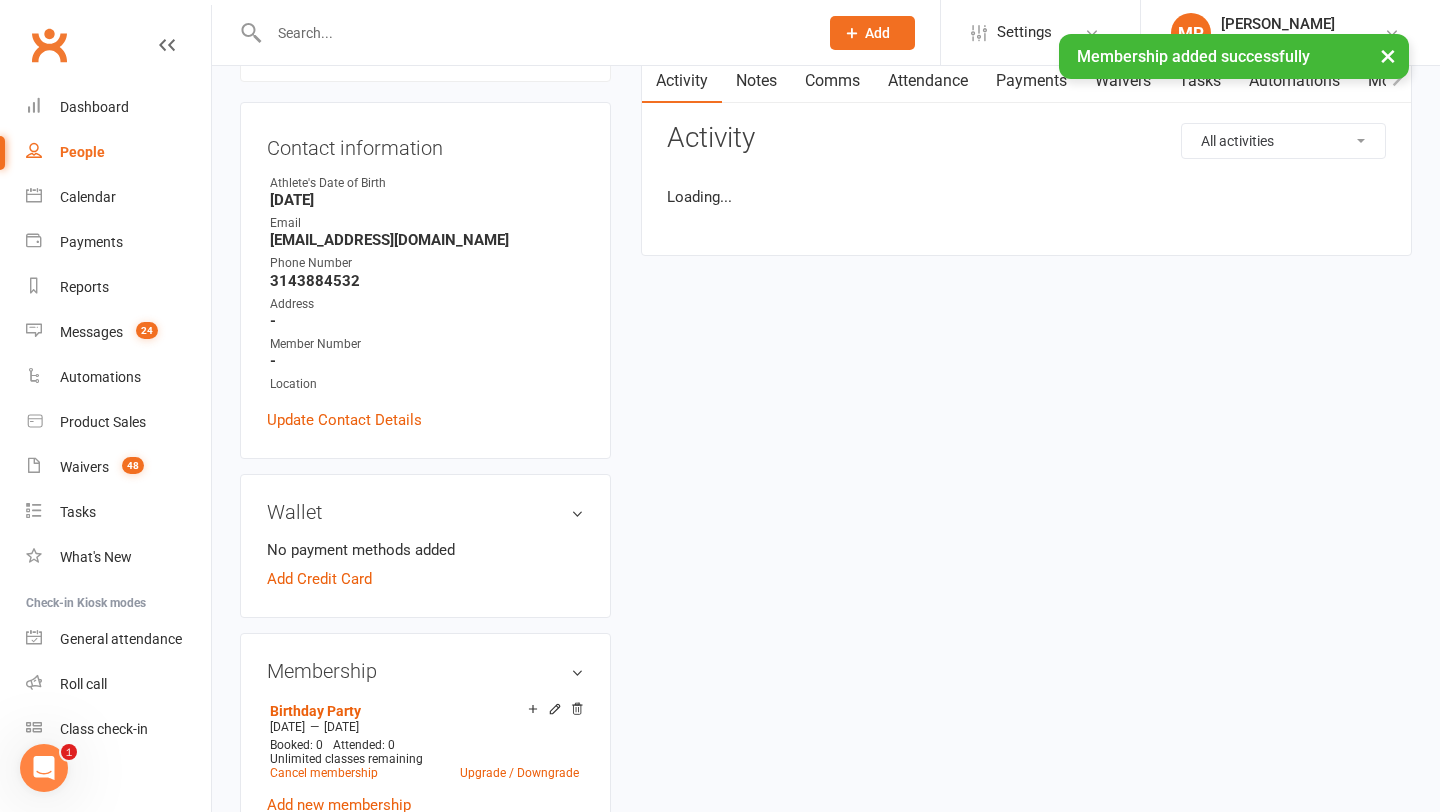 scroll, scrollTop: 0, scrollLeft: 0, axis: both 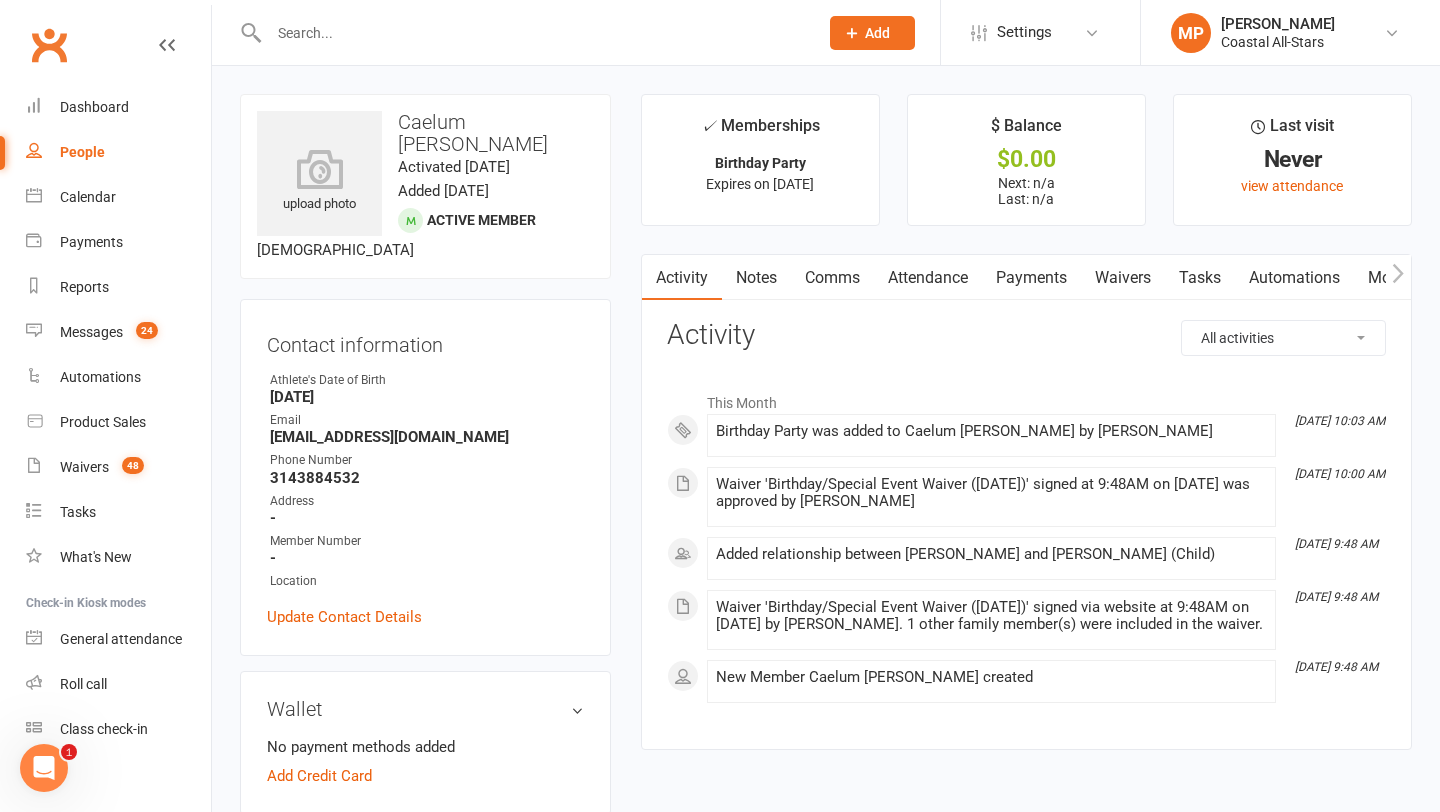 click at bounding box center (522, 32) 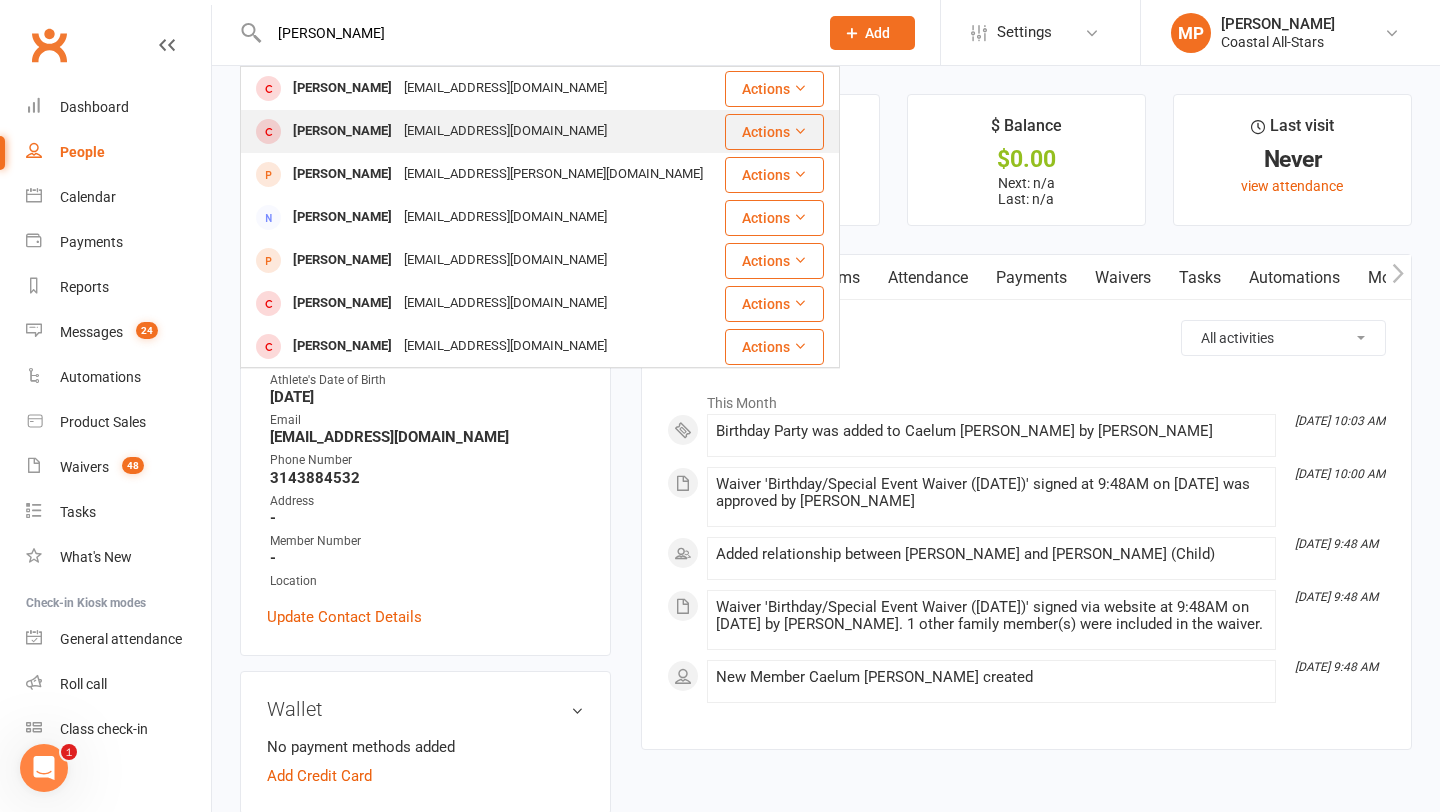 type on "[PERSON_NAME]" 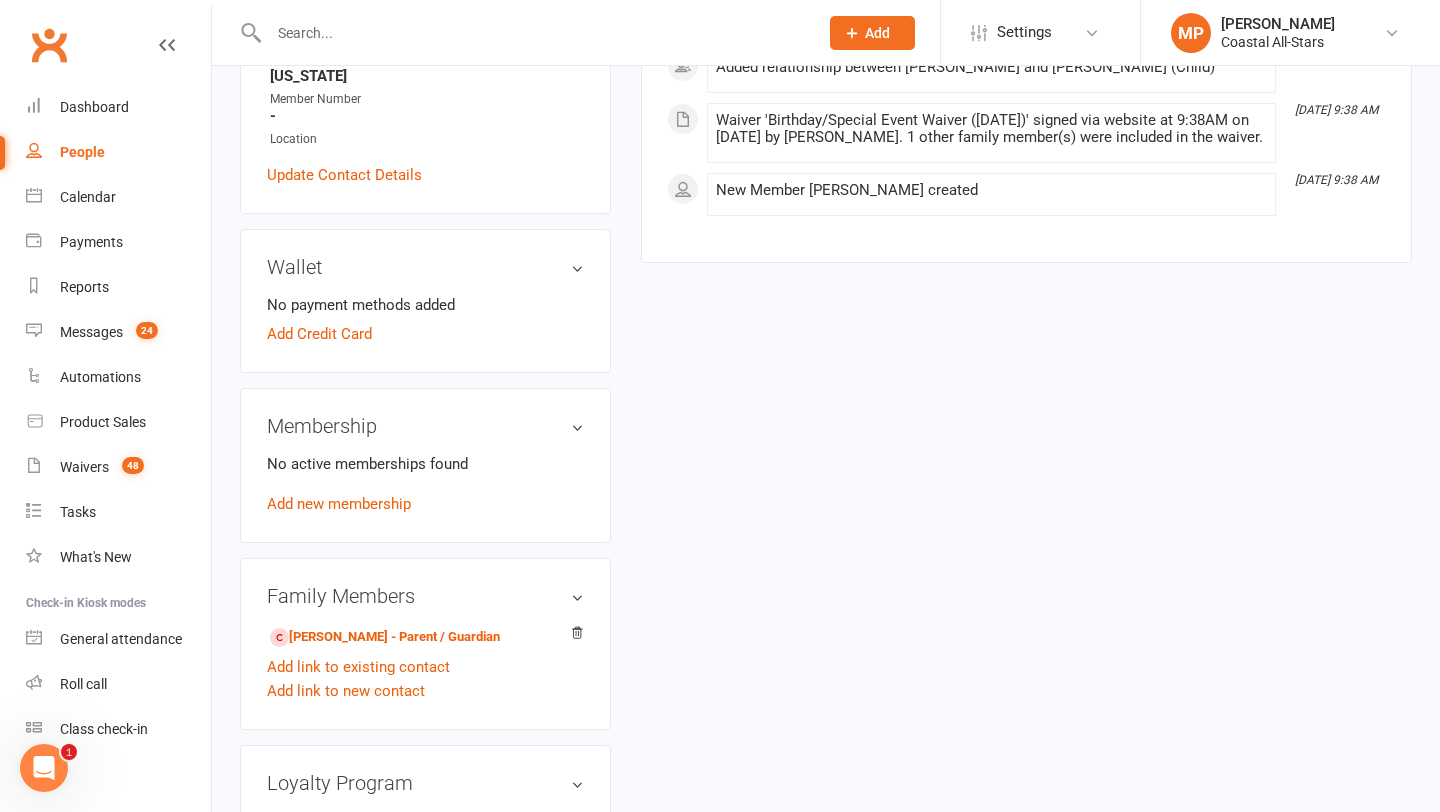 scroll, scrollTop: 435, scrollLeft: 0, axis: vertical 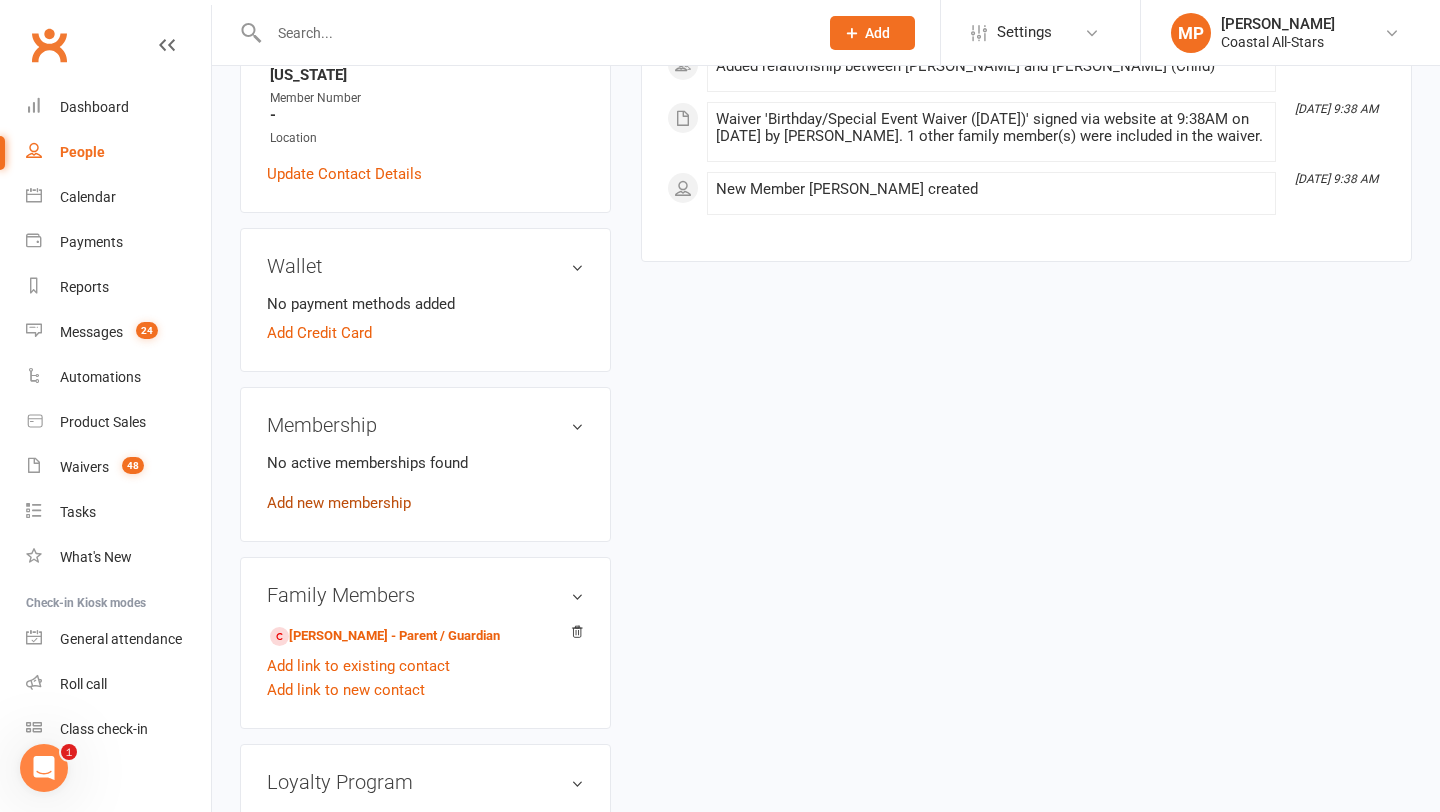 click on "Add new membership" at bounding box center (339, 503) 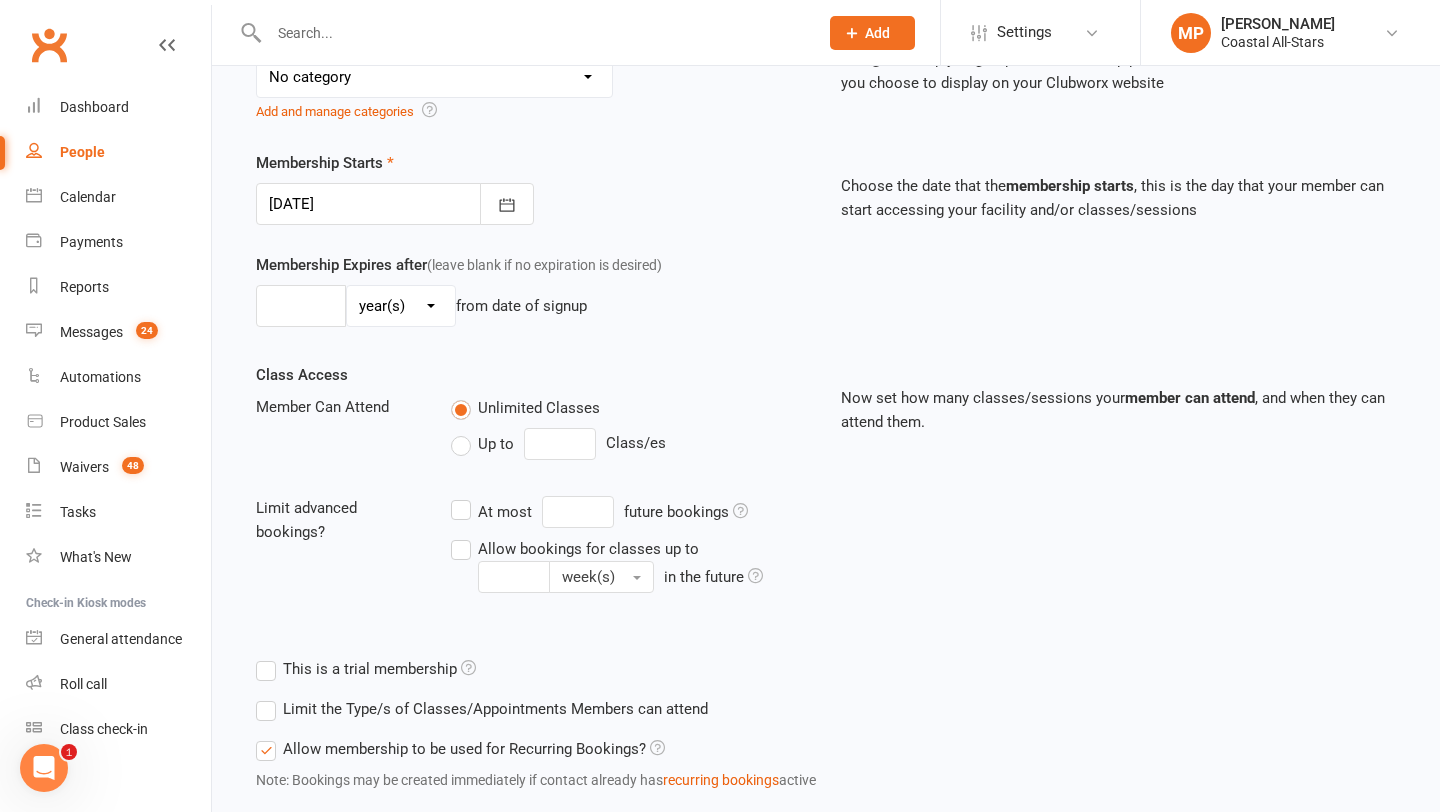 scroll, scrollTop: 0, scrollLeft: 0, axis: both 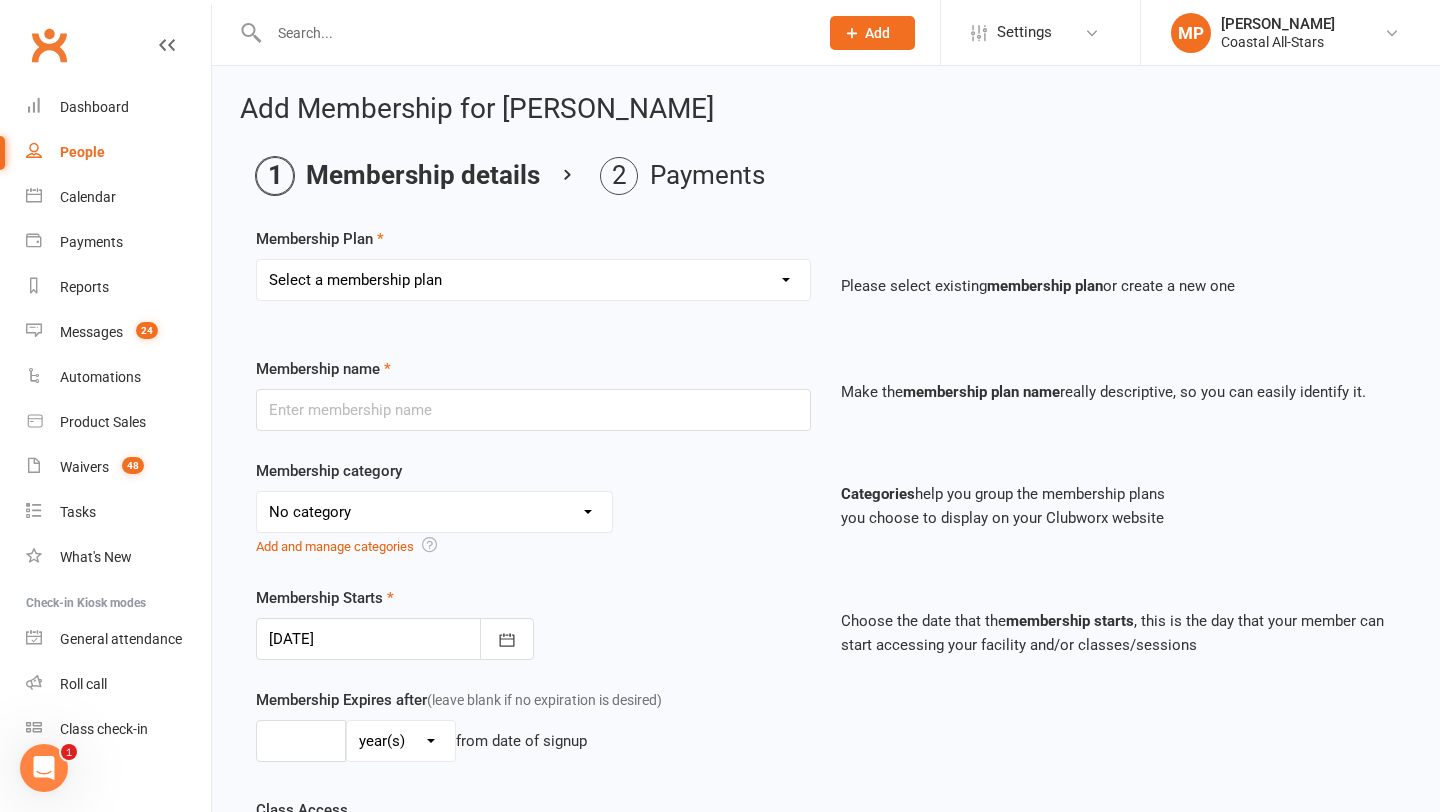 click on "Select a membership plan Trial Class Coastal Membership Fee Annual Registration Evaluations Fitness Class (Drop-In) Flexibility Class (Drop-In) Jump Class (Drop-in) Stunt Class (Drop-In) Stunt Class (4 Pack) Tiny Tumble (Drop-In) Tumble (Drop-In) Weekly Tumble Monthly Tumble Tiny Tumble Flippin' [DATE] (Open Gym) TEAM Member Tumble (Drop-In) TEAM Member Flexibility Class TEAM Mandatory Flexibility Class TEAM Member Fitness Class TEAM Member Group Stunt Class (Drop-In) TEAM Member Group Stunt Class (4 Pack) TEAM Member Group Stunt Class (8 Pack) TEAM Member Jump Class (Drop-In) Partner Stunt Class (8 Pack) TEAM Member Weekly Tumble TEAM Member Monthly Tumble Team Member Any 3 Classes Member Flippin' [DATE] (Open Gym) Annual Private Membership Walkover Tumbling Clinic Summer Camp (Day Pass) Summer Camp (3-day Pass) Summer Camp (5-day Pass) Pay in Full - Tiny Tiny Tuition Tiny Tuition (1yr Loyalty) Tiny Tuition (2yr Loyalty) Tiny Comp, Choreo, Music, & Travel Fees Novice Tuition Novice Tuition (1yr Loyalty)" at bounding box center (533, 280) 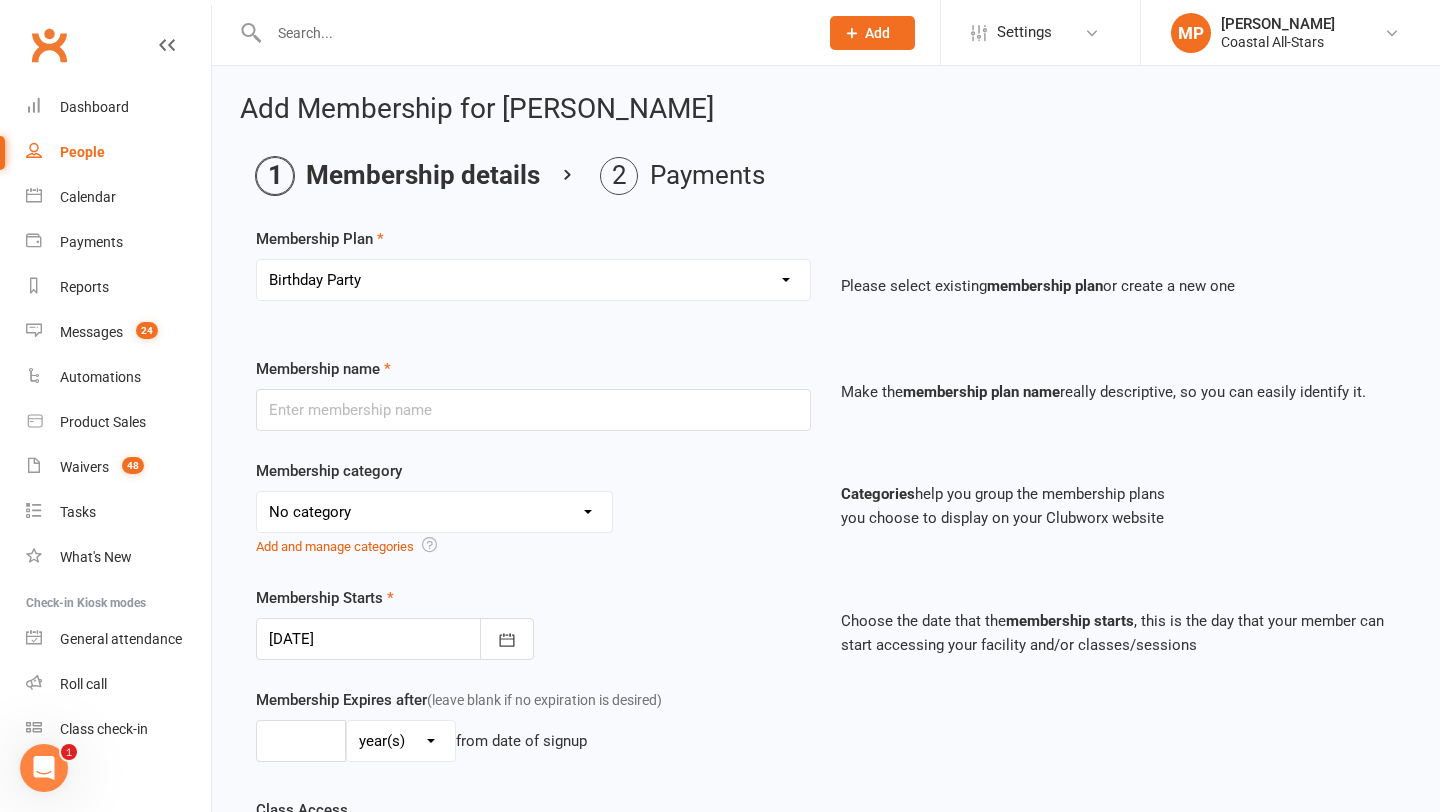 type on "Birthday Party" 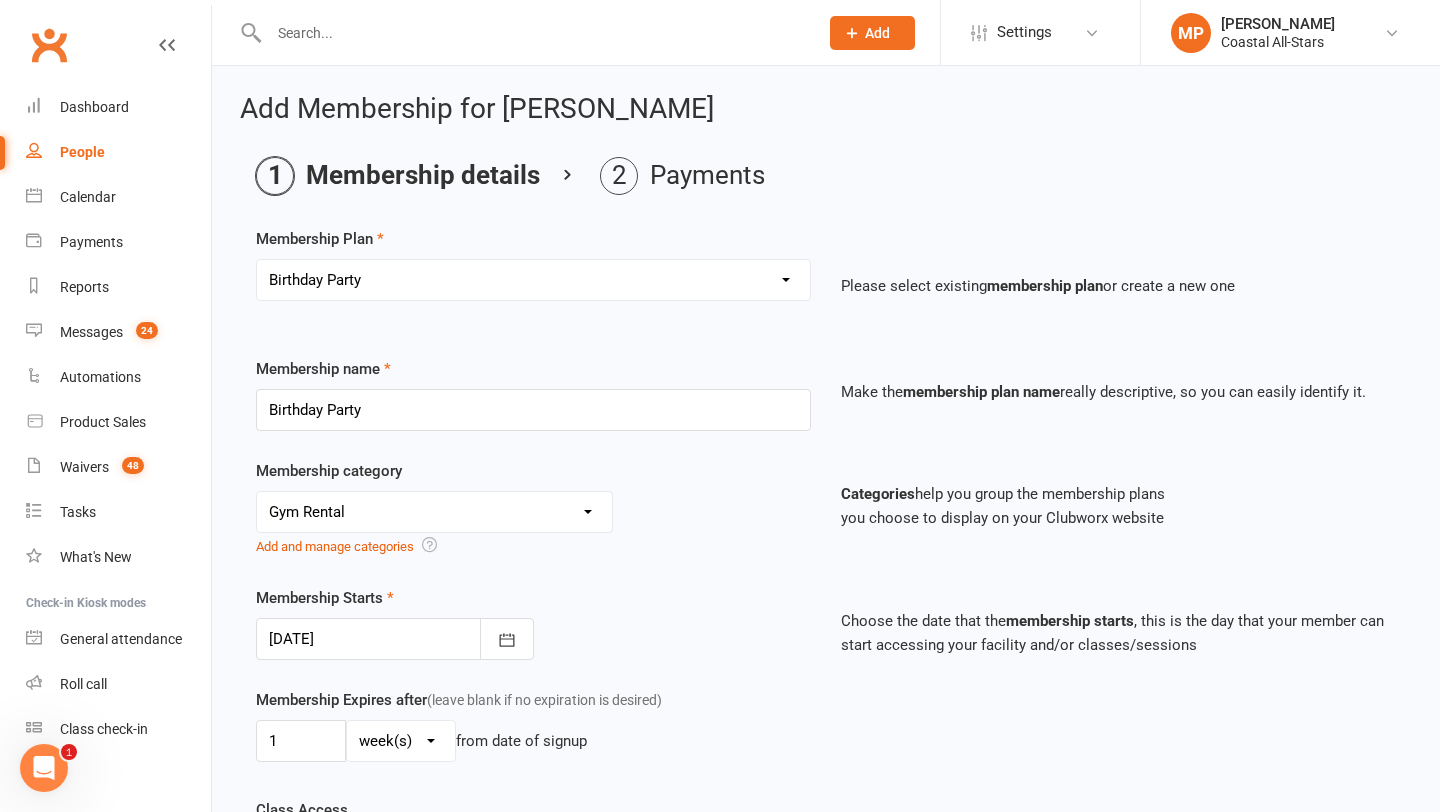 scroll, scrollTop: 561, scrollLeft: 0, axis: vertical 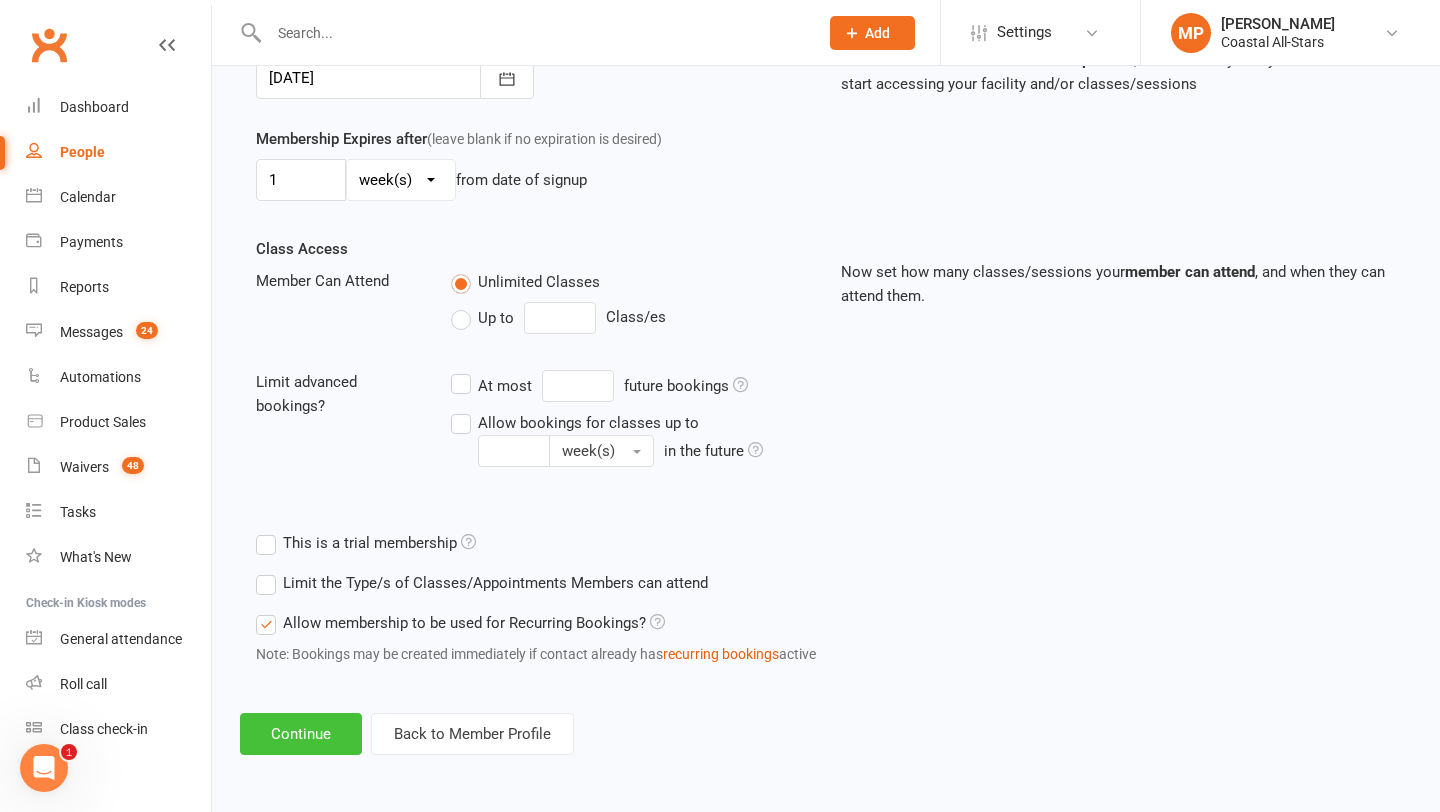 click on "Continue" at bounding box center (301, 734) 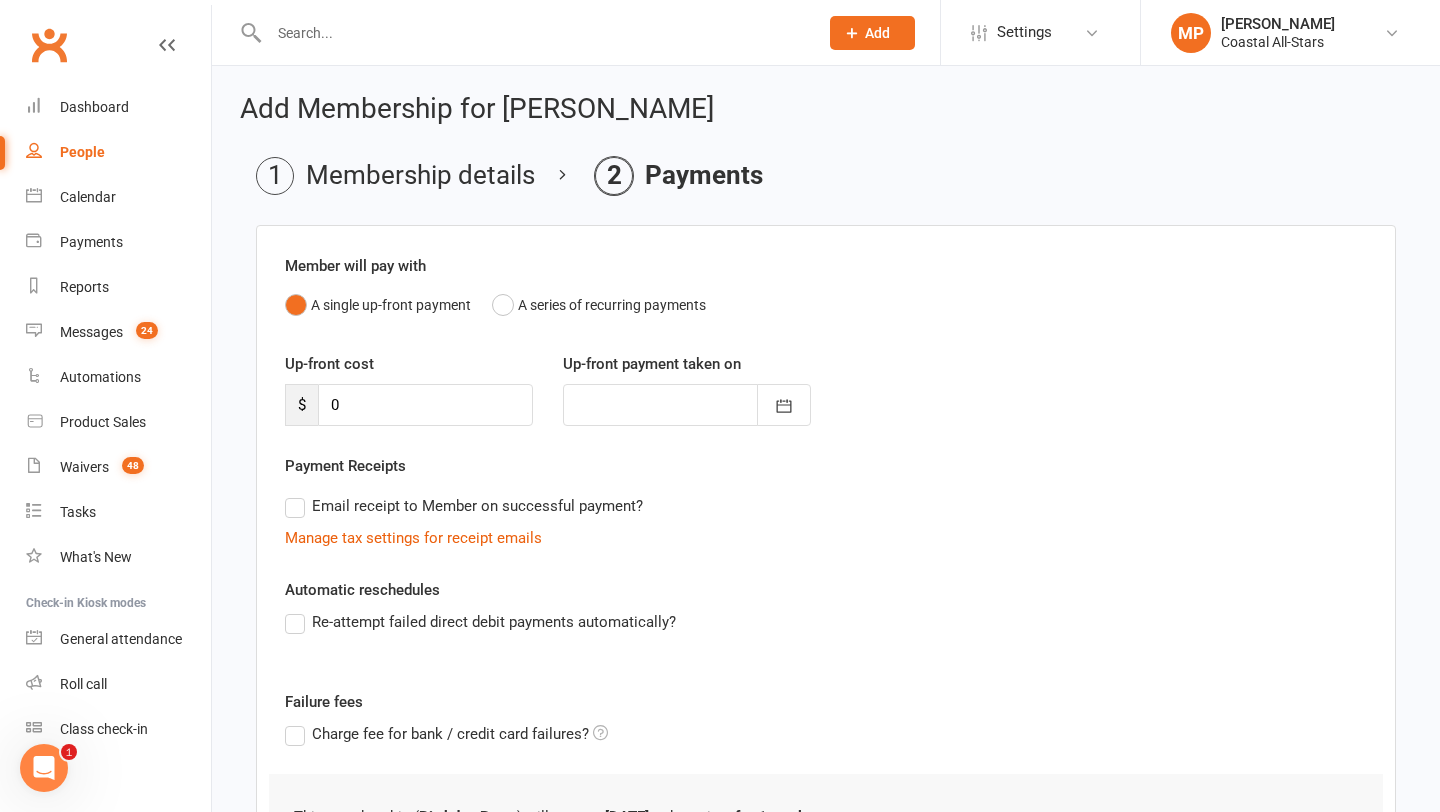 scroll, scrollTop: 197, scrollLeft: 0, axis: vertical 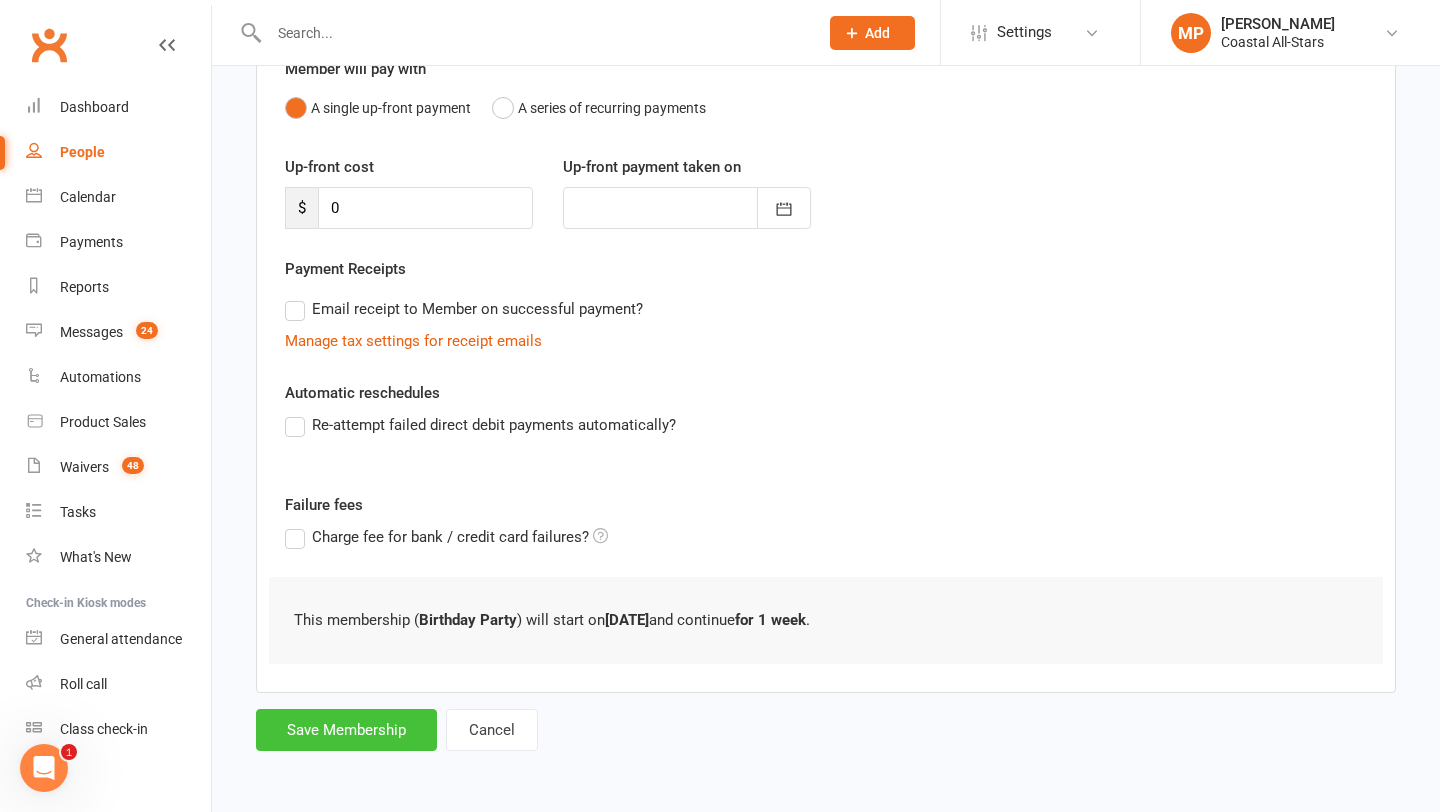 click on "Save Membership" at bounding box center (346, 730) 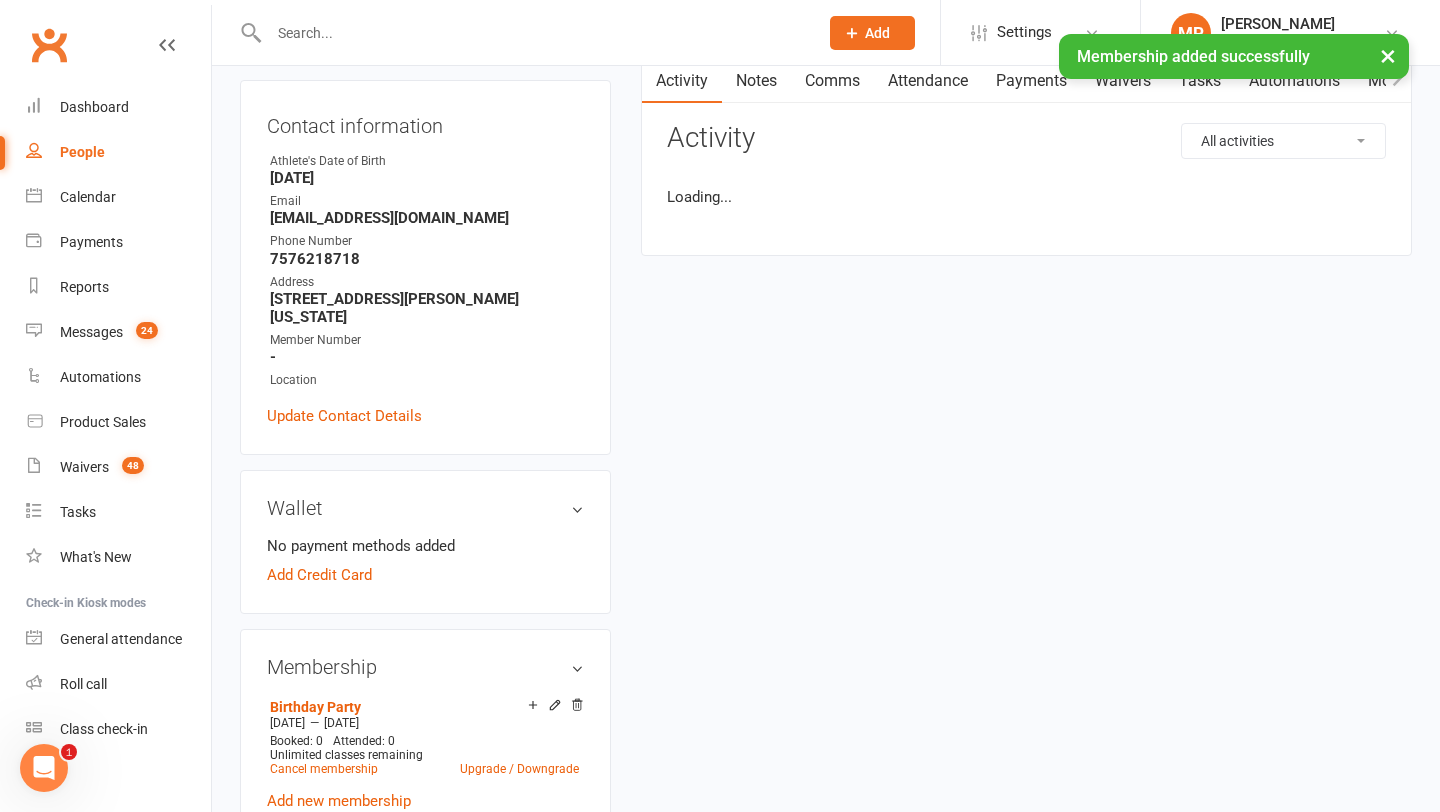 scroll, scrollTop: 0, scrollLeft: 0, axis: both 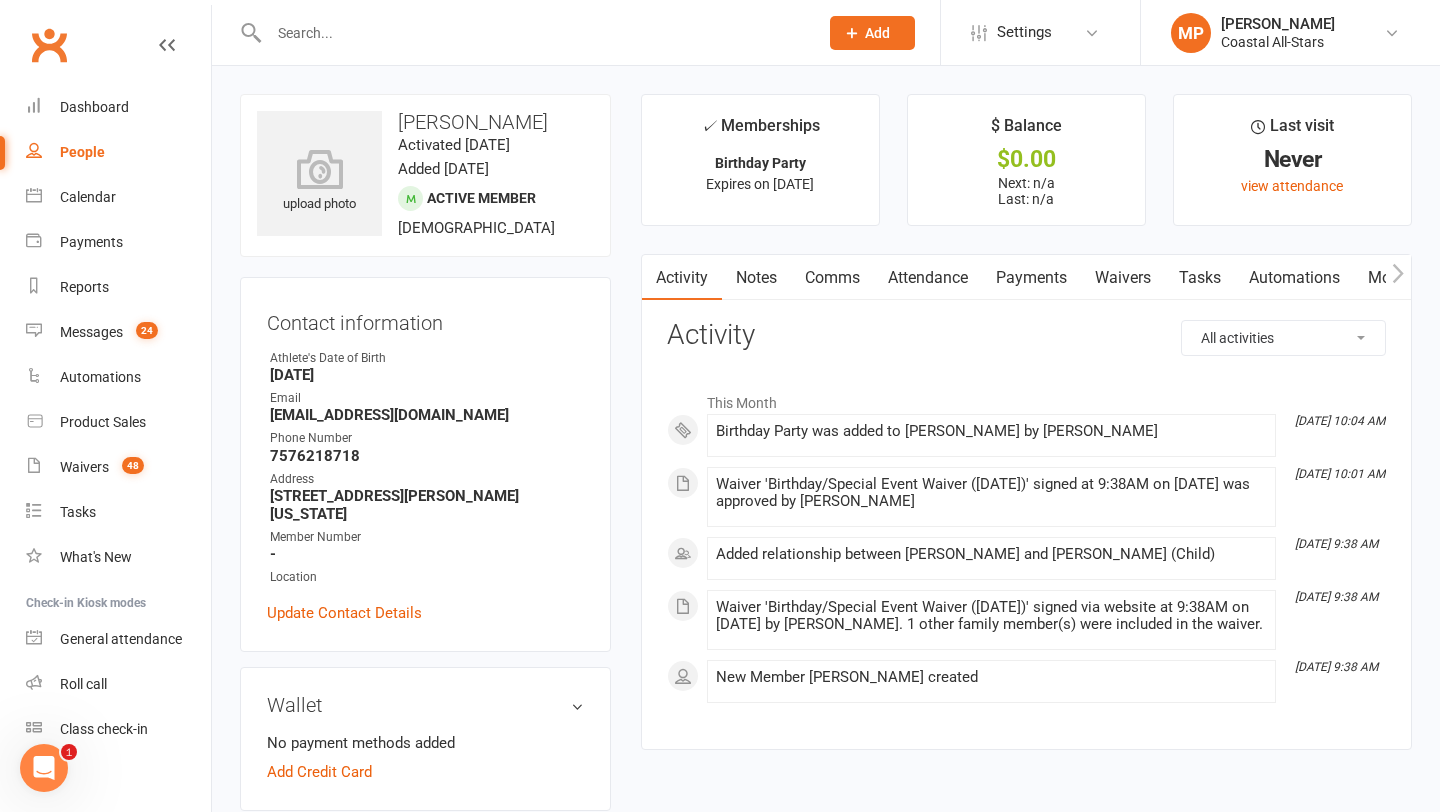 click at bounding box center (533, 33) 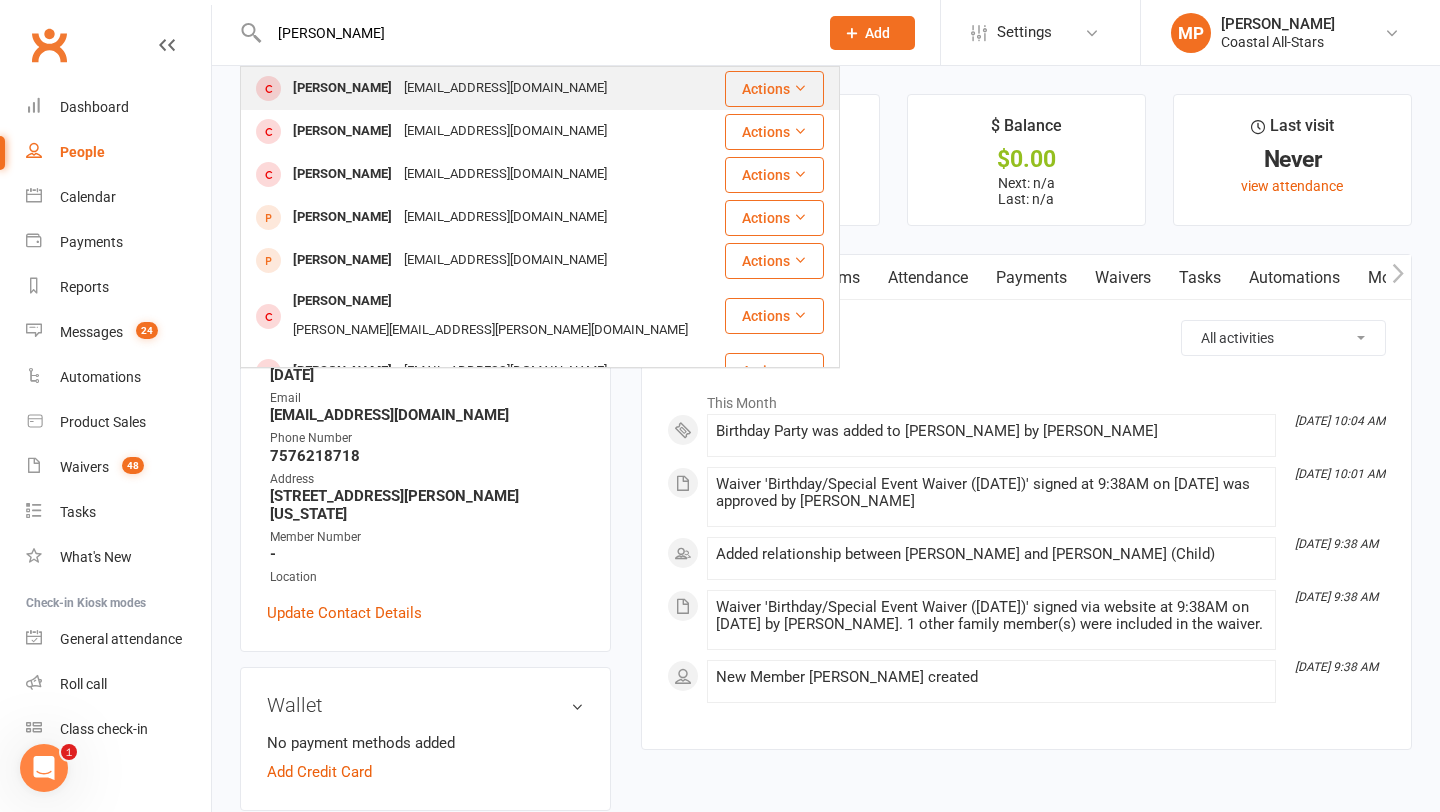 type on "[PERSON_NAME]" 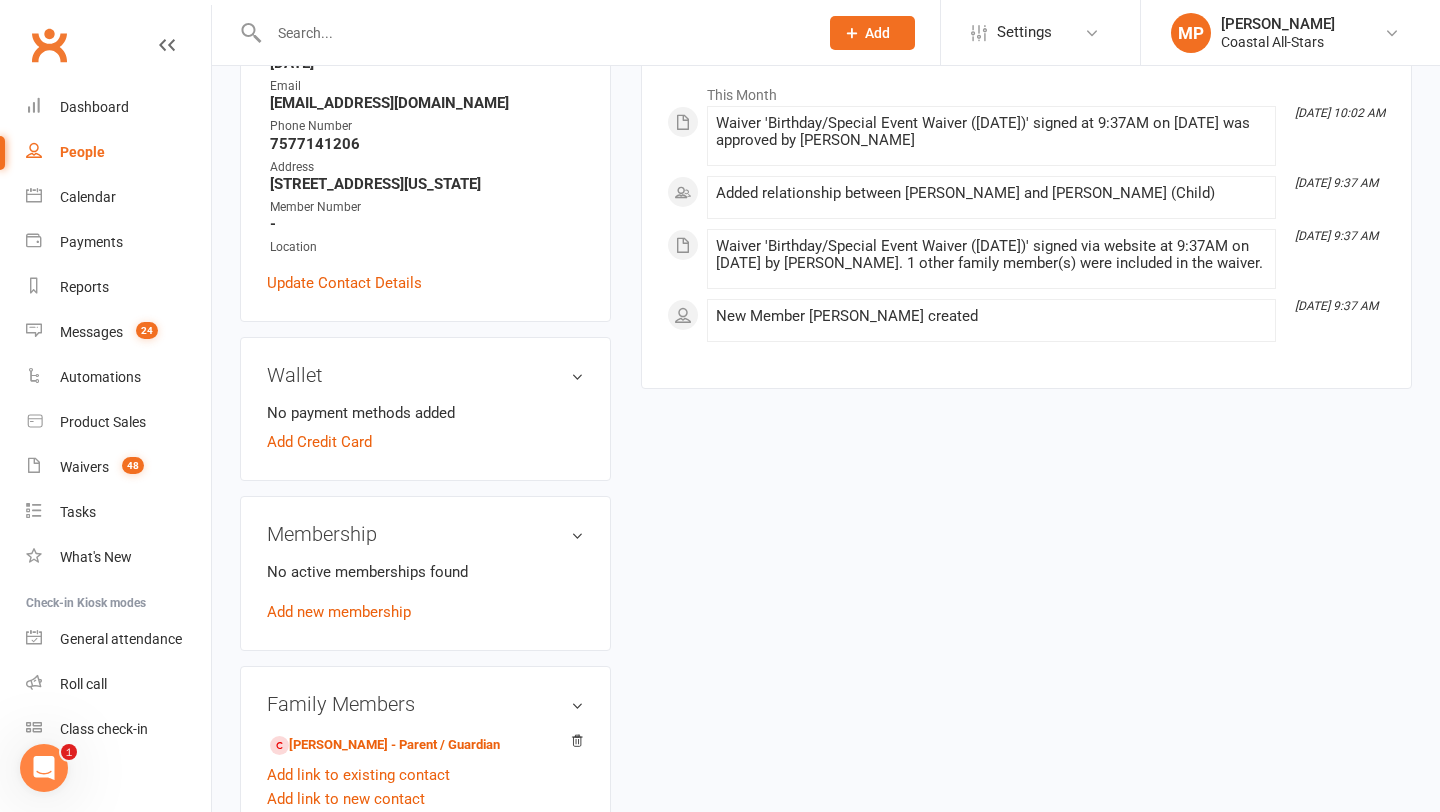 scroll, scrollTop: 772, scrollLeft: 0, axis: vertical 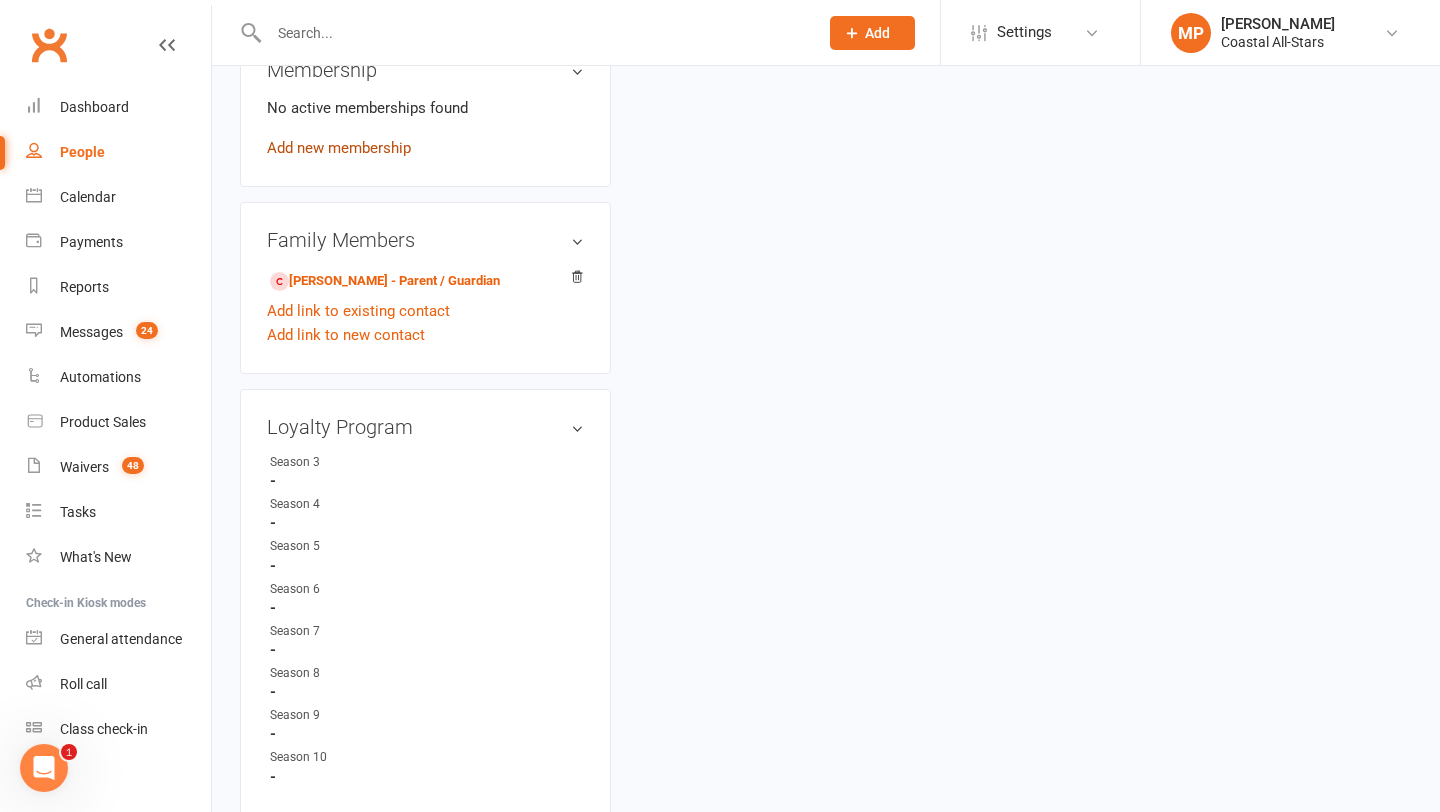 click on "Add new membership" at bounding box center (339, 148) 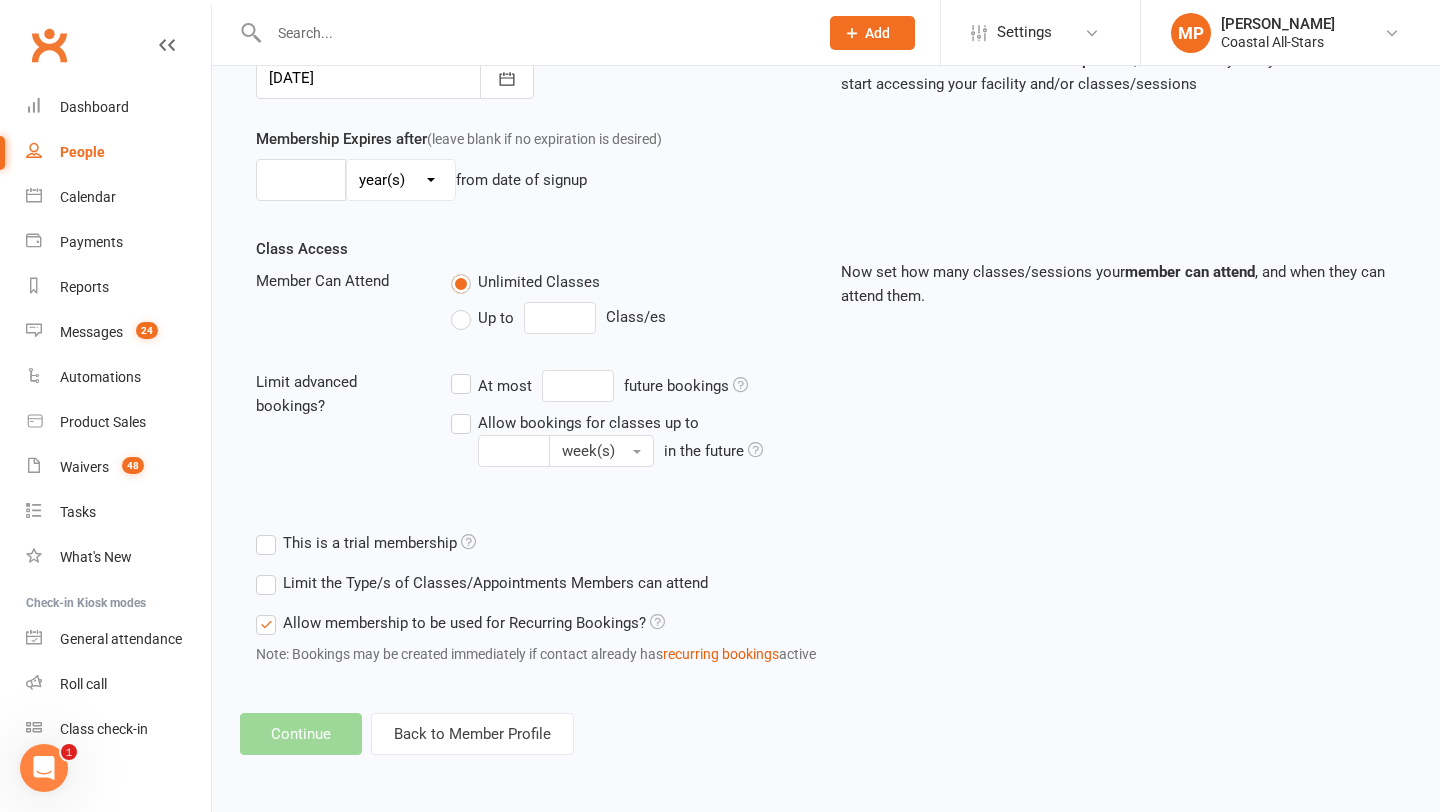 scroll, scrollTop: 0, scrollLeft: 0, axis: both 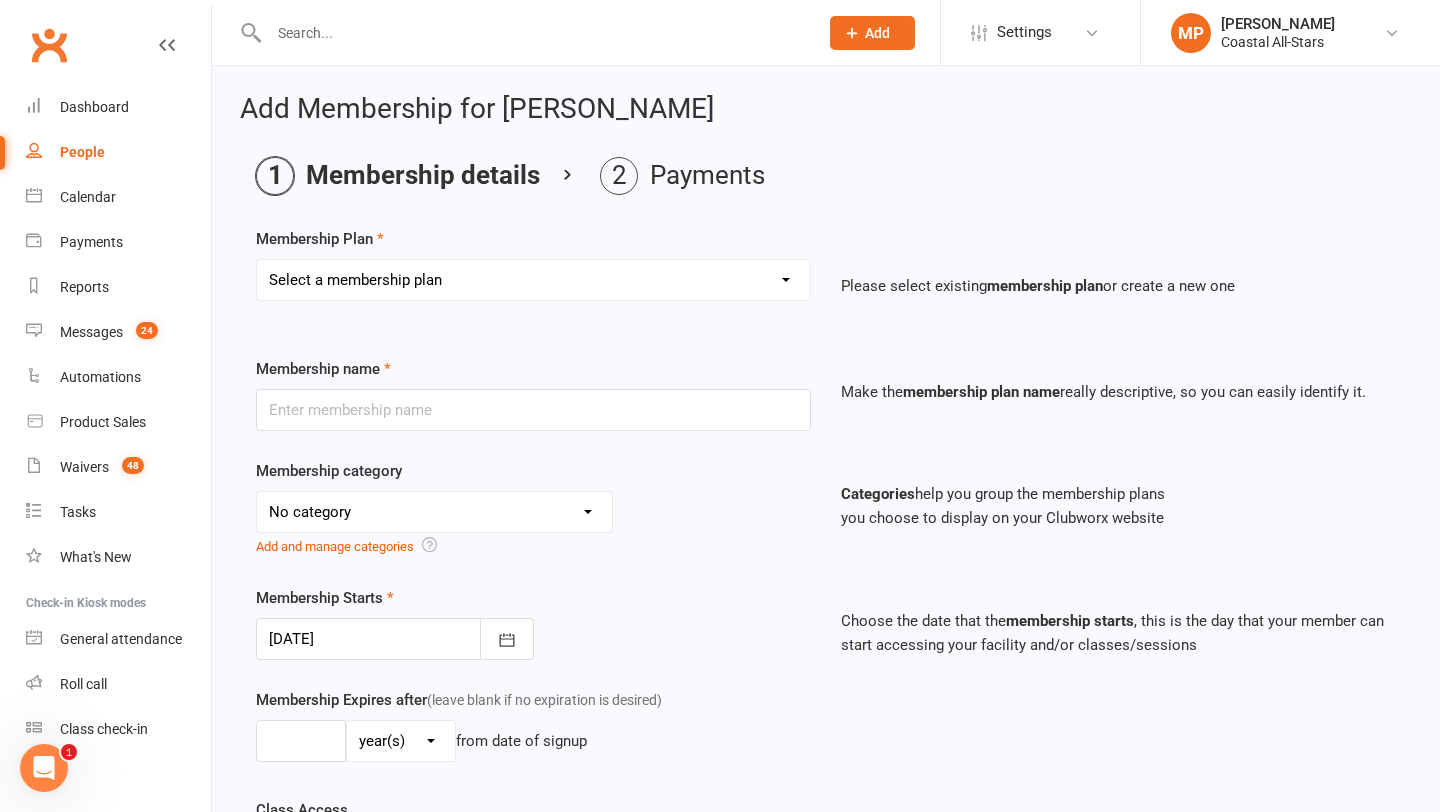 click on "Select a membership plan Trial Class Coastal Membership Fee Annual Registration Evaluations Fitness Class (Drop-In) Flexibility Class (Drop-In) Jump Class (Drop-in) Stunt Class (Drop-In) Stunt Class (4 Pack) Tiny Tumble (Drop-In) Tumble (Drop-In) Weekly Tumble Monthly Tumble Tiny Tumble Flippin' [DATE] (Open Gym) TEAM Member Tumble (Drop-In) TEAM Member Flexibility Class TEAM Mandatory Flexibility Class TEAM Member Fitness Class TEAM Member Group Stunt Class (Drop-In) TEAM Member Group Stunt Class (4 Pack) TEAM Member Group Stunt Class (8 Pack) TEAM Member Jump Class (Drop-In) Partner Stunt Class (8 Pack) TEAM Member Weekly Tumble TEAM Member Monthly Tumble Team Member Any 3 Classes Member Flippin' [DATE] (Open Gym) Annual Private Membership Walkover Tumbling Clinic Summer Camp (Day Pass) Summer Camp (3-day Pass) Summer Camp (5-day Pass) Pay in Full - Tiny Tiny Tuition Tiny Tuition (1yr Loyalty) Tiny Tuition (2yr Loyalty) Tiny Comp, Choreo, Music, & Travel Fees Novice Tuition Novice Tuition (1yr Loyalty)" at bounding box center (533, 280) 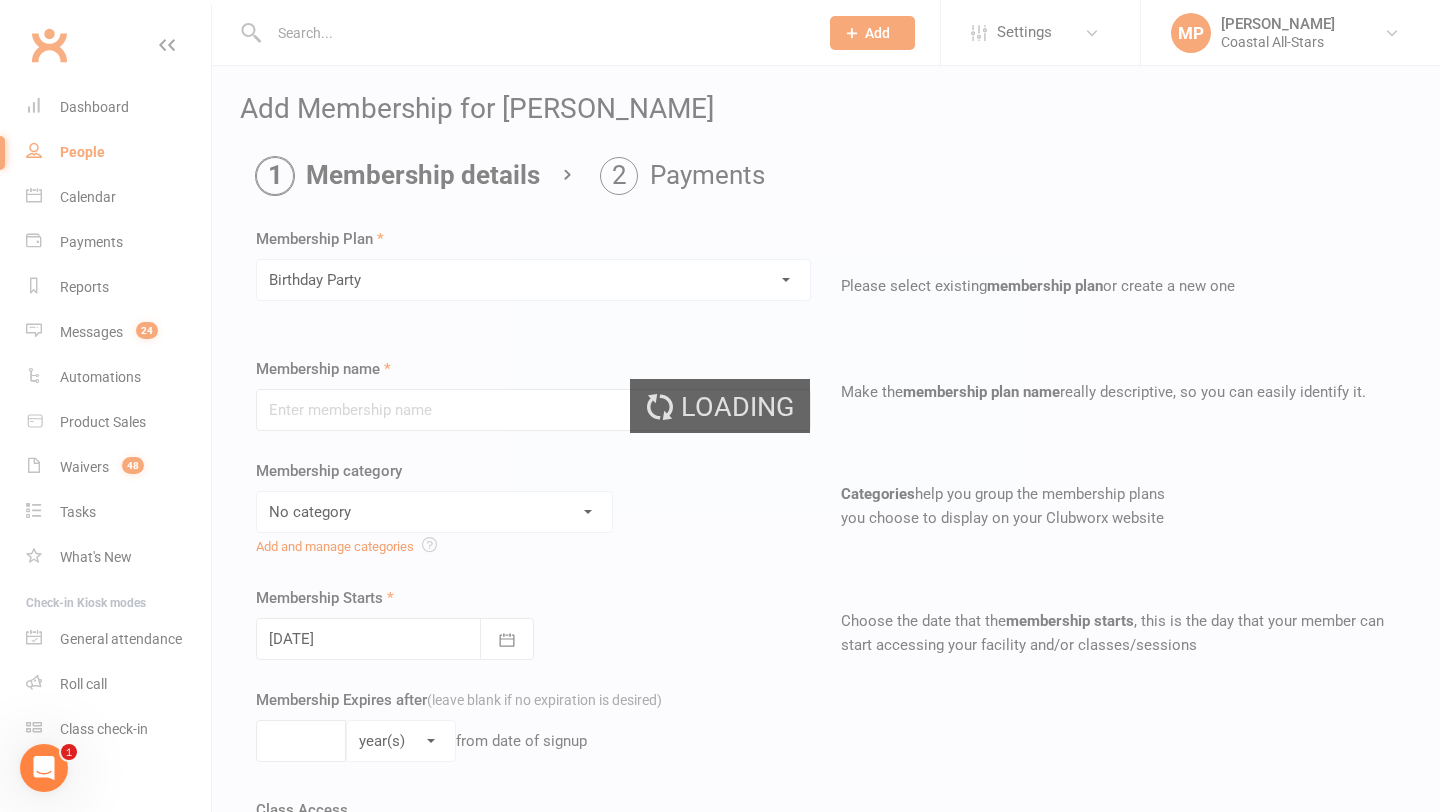 type on "Birthday Party" 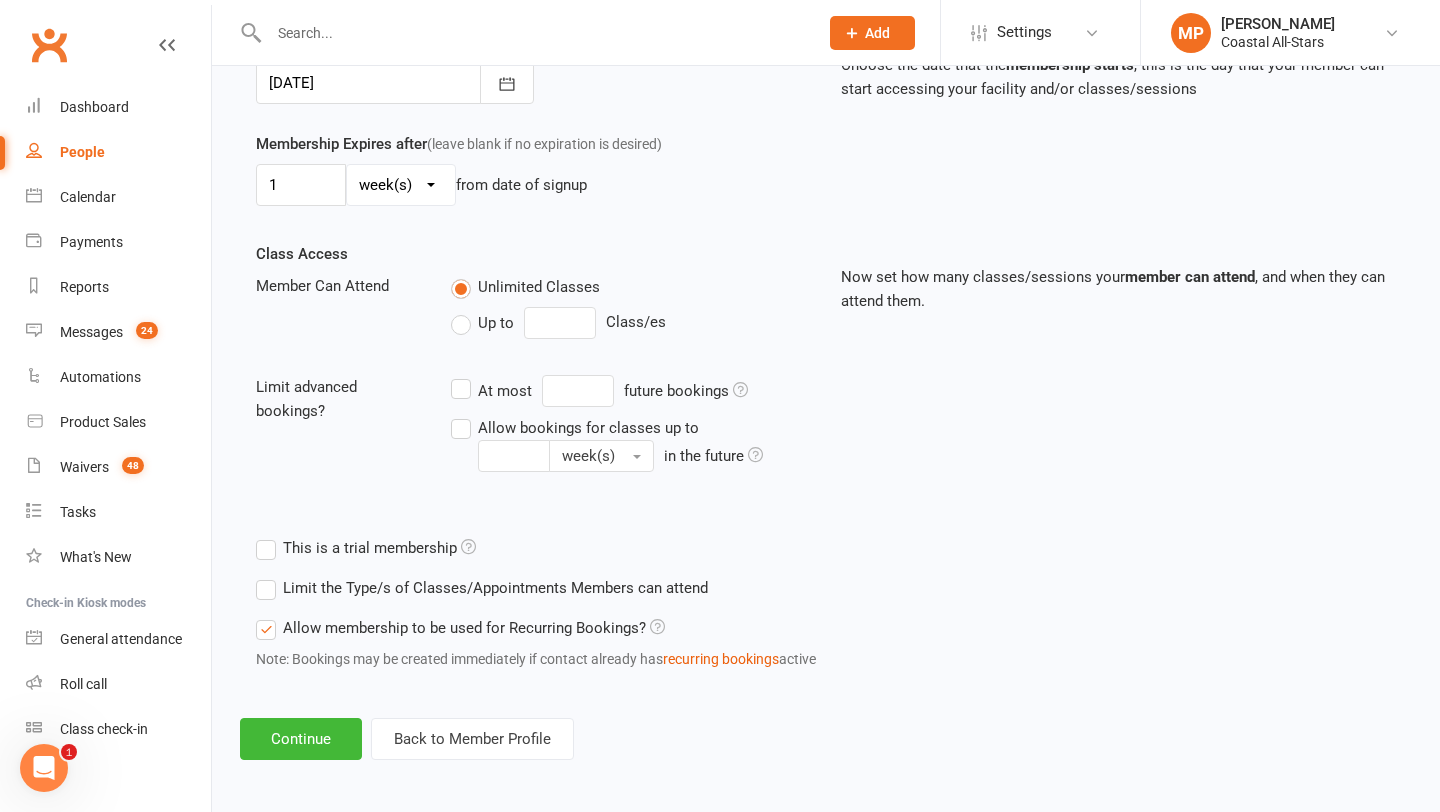 scroll, scrollTop: 561, scrollLeft: 0, axis: vertical 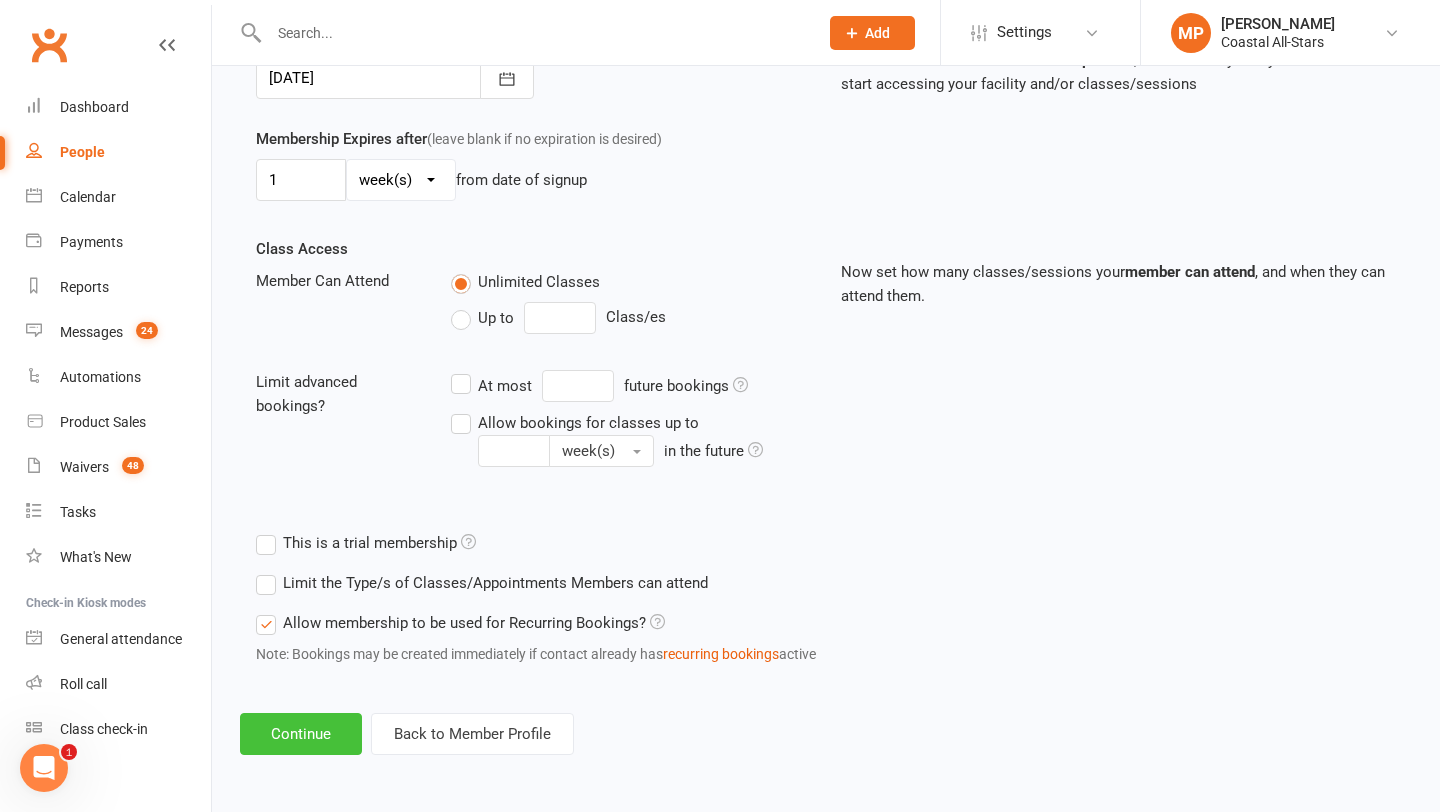 click on "Continue" at bounding box center (301, 734) 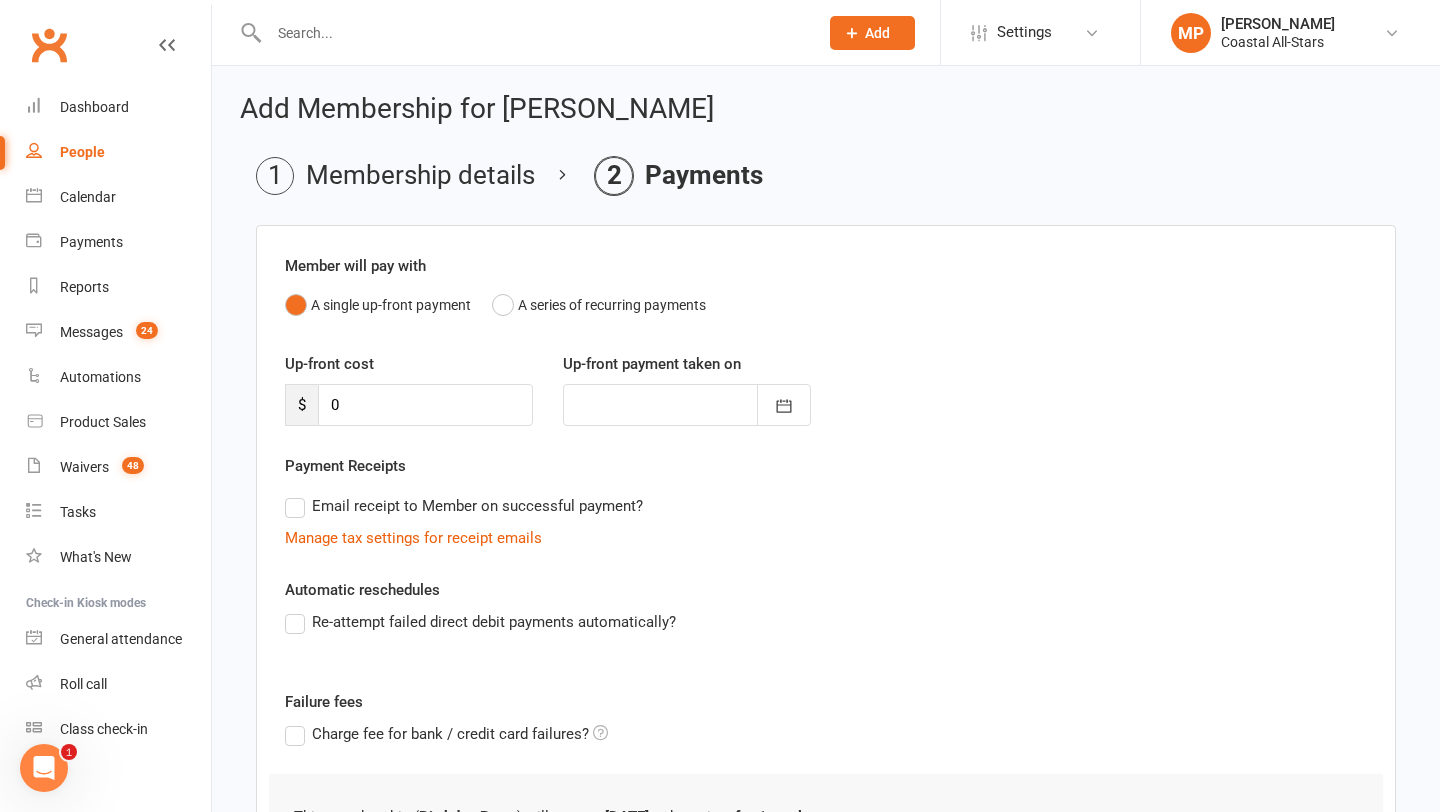scroll, scrollTop: 197, scrollLeft: 0, axis: vertical 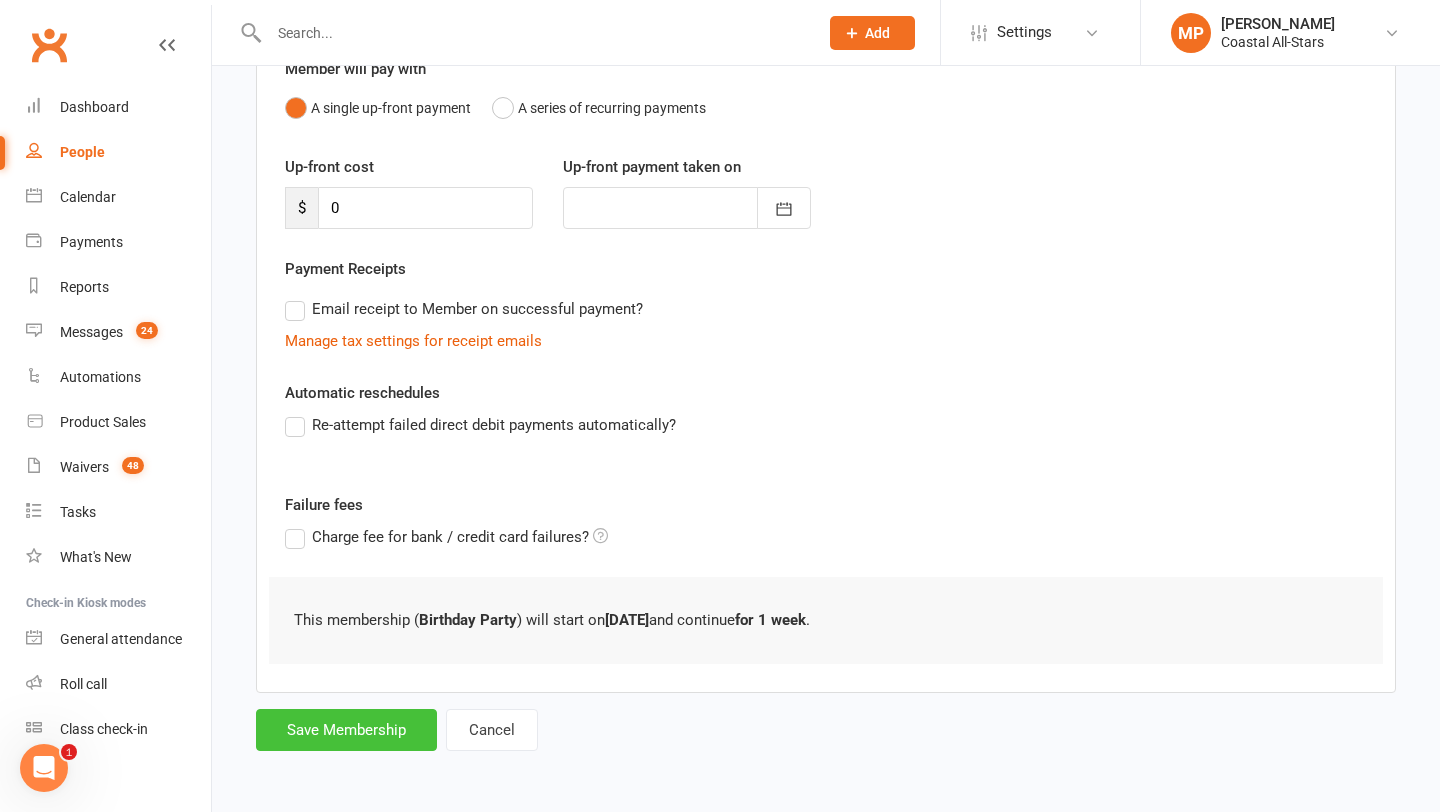 click on "Save Membership" at bounding box center [346, 730] 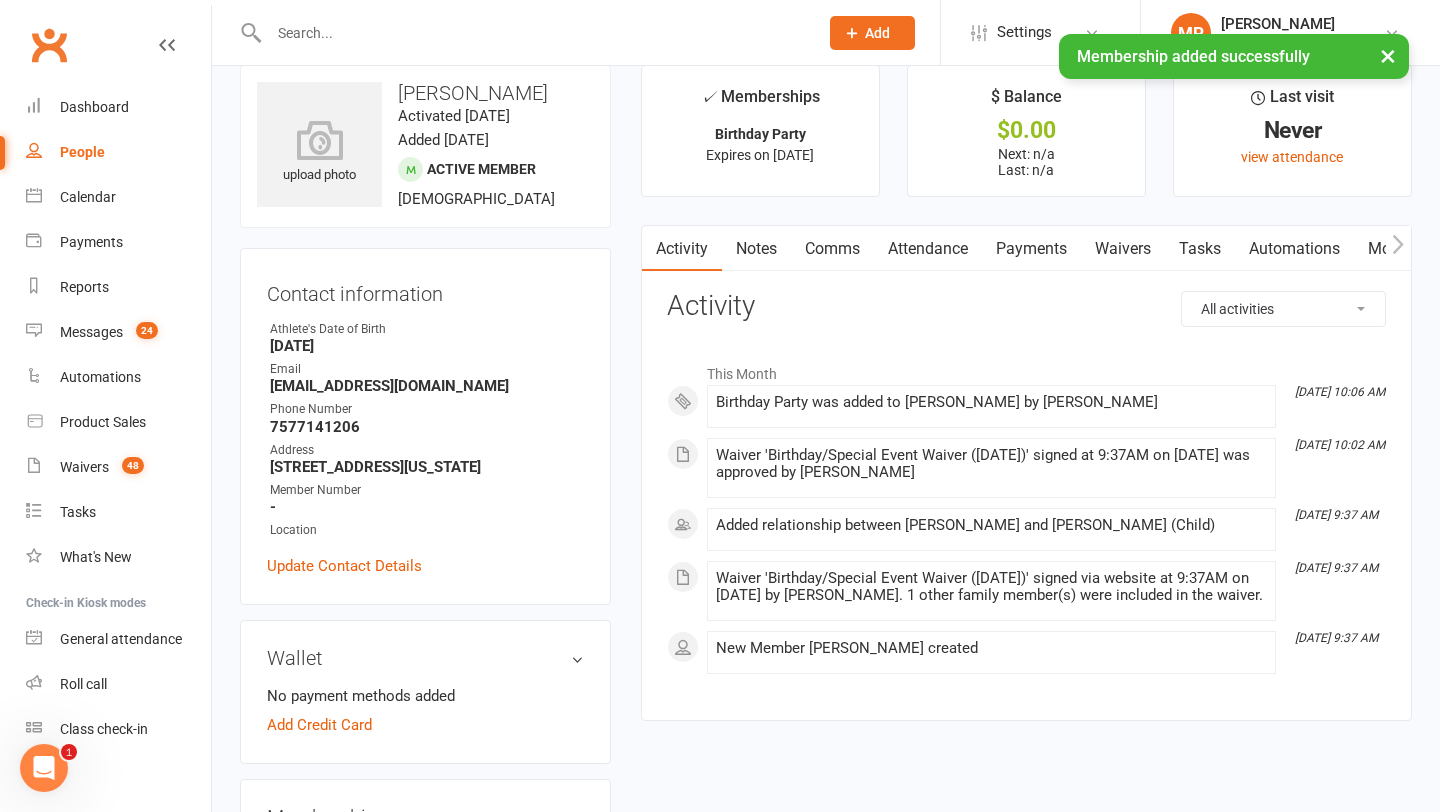 scroll, scrollTop: 0, scrollLeft: 0, axis: both 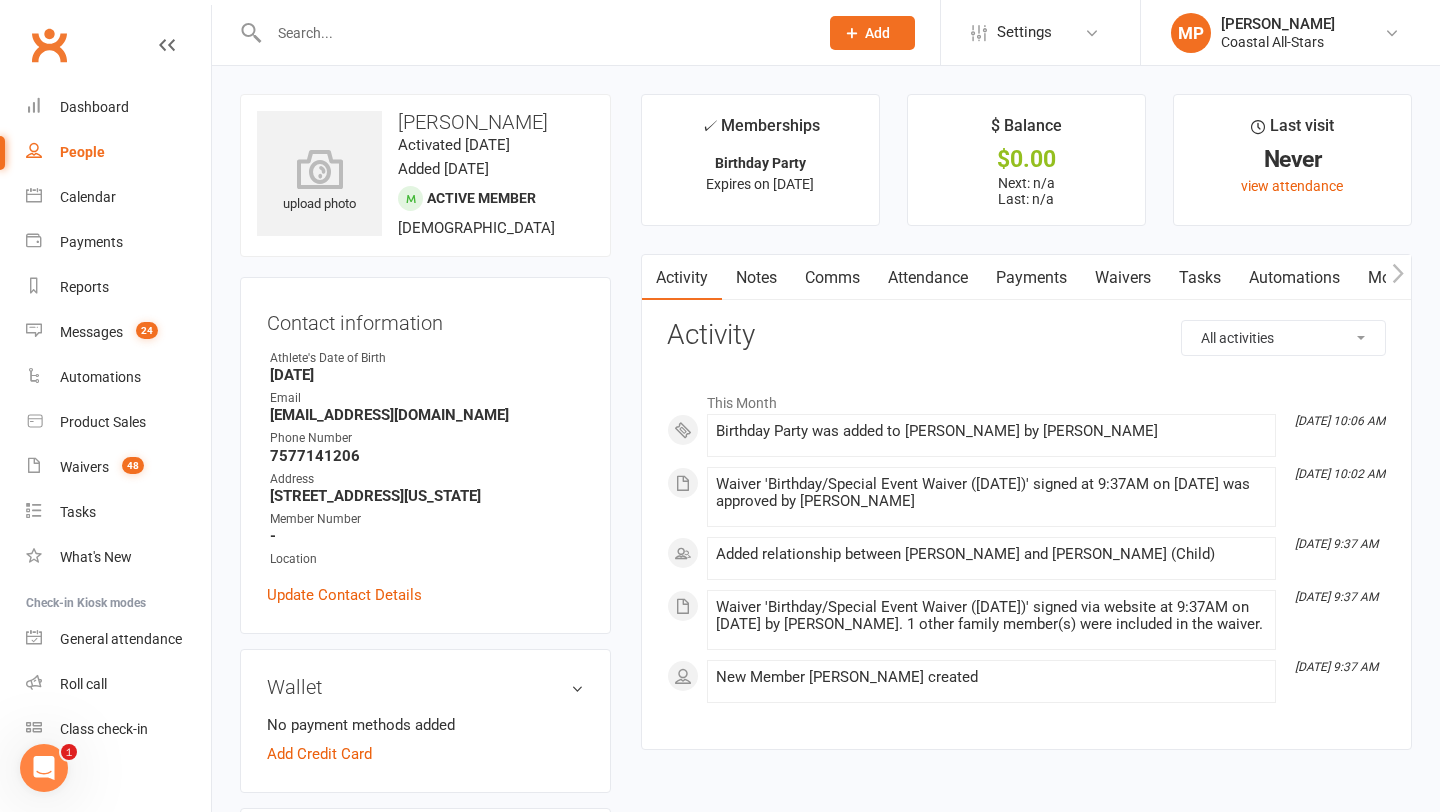 click at bounding box center [522, 32] 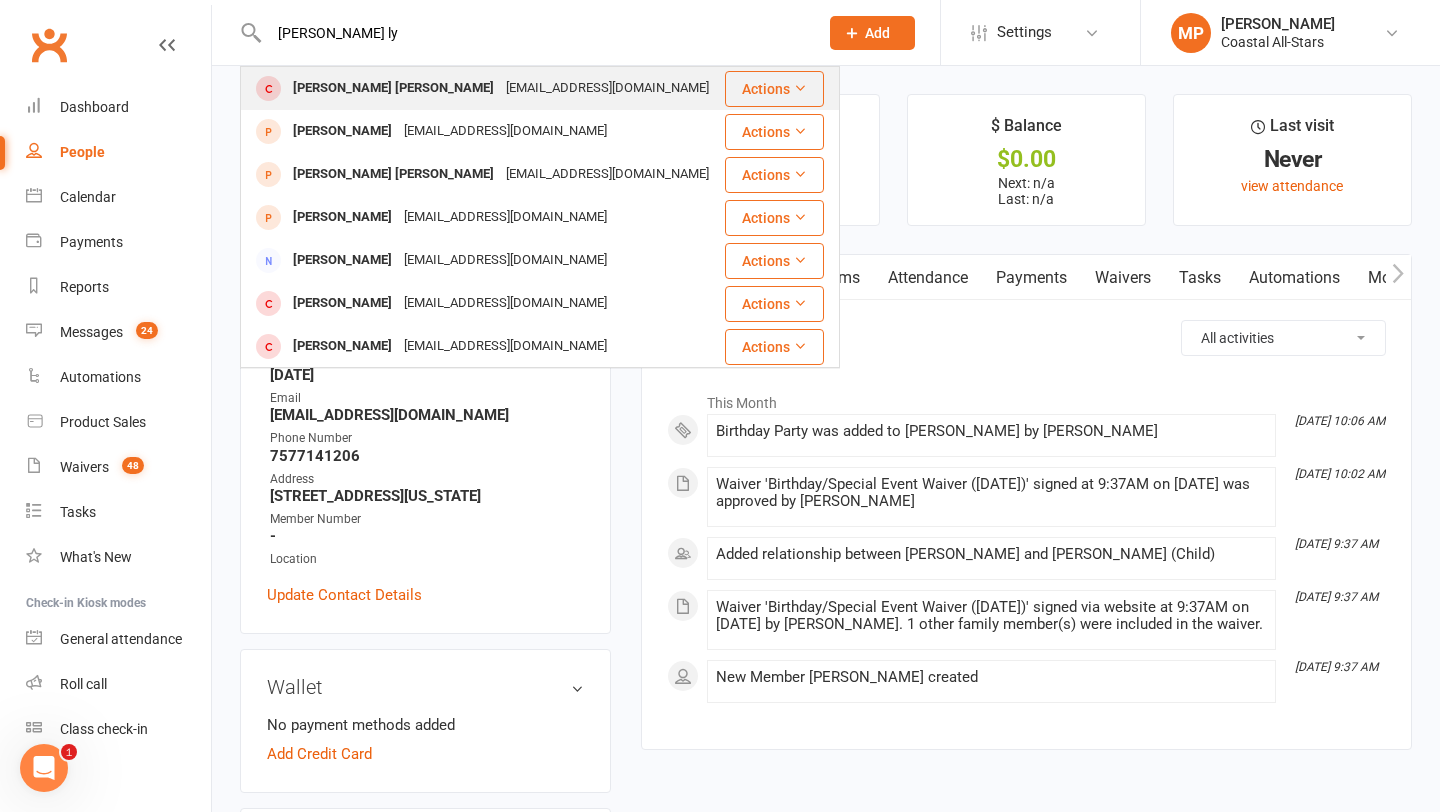 type on "[PERSON_NAME] ly" 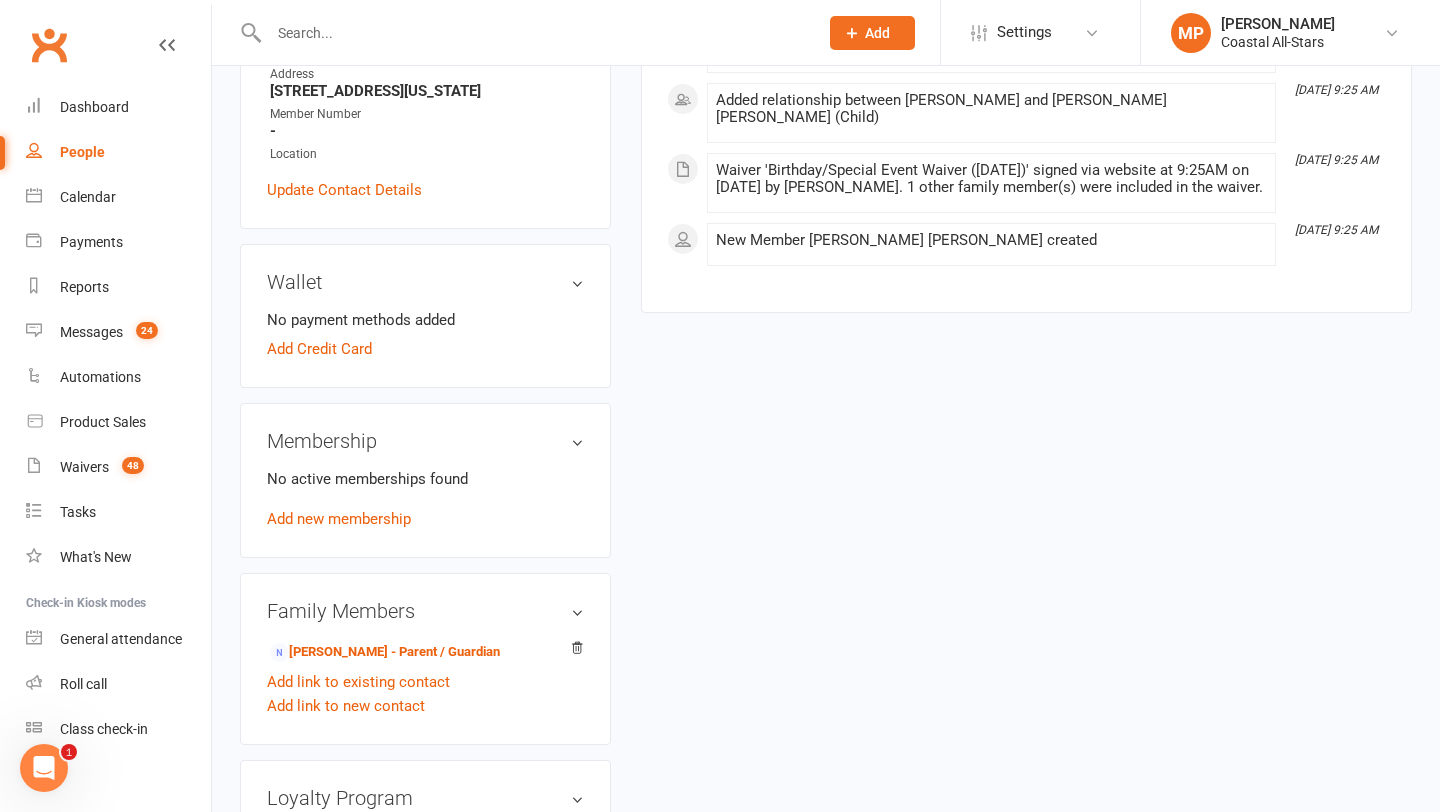 scroll, scrollTop: 431, scrollLeft: 0, axis: vertical 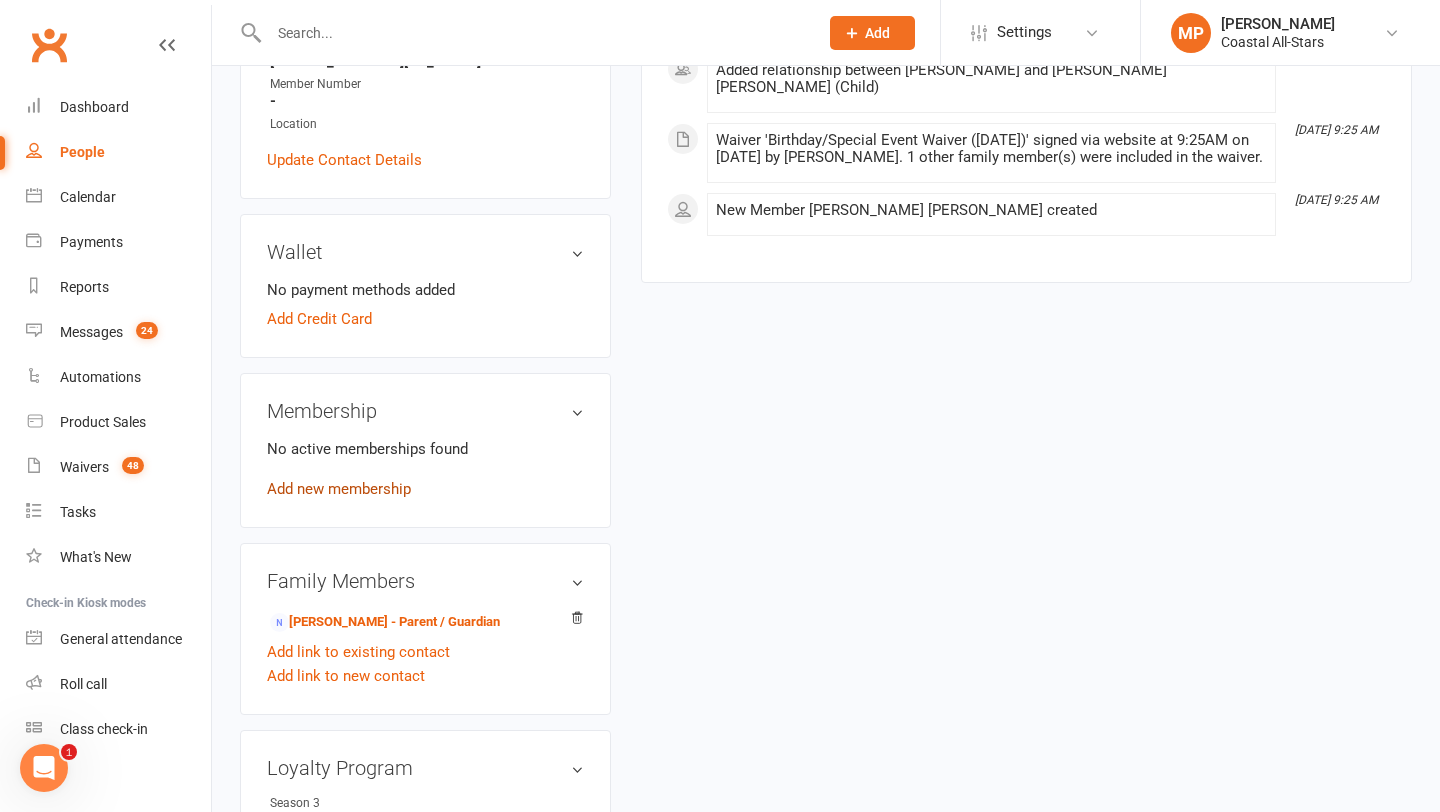 click on "Add new membership" at bounding box center (339, 489) 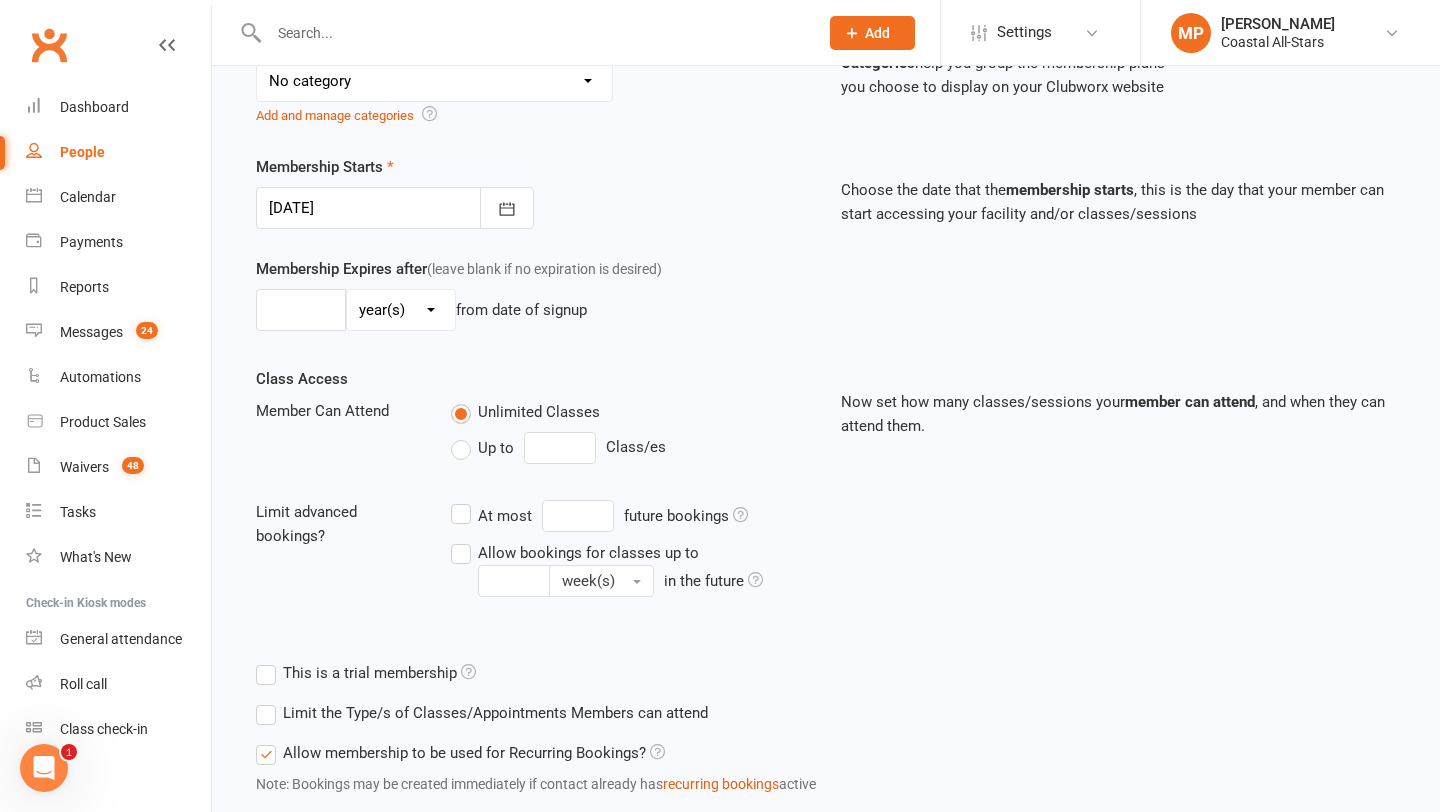 scroll, scrollTop: 0, scrollLeft: 0, axis: both 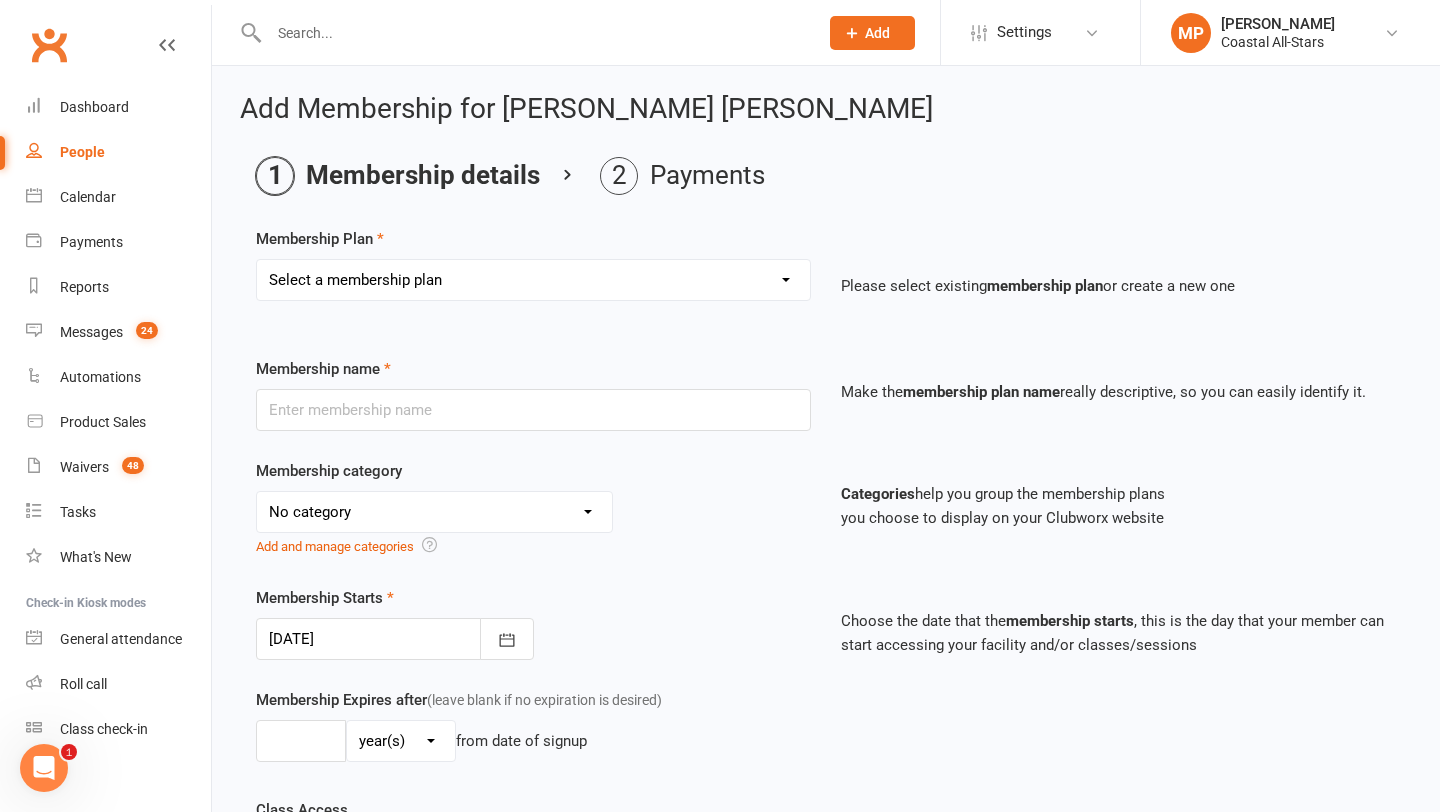 click on "Select a membership plan Trial Class Coastal Membership Fee Annual Registration Evaluations Fitness Class (Drop-In) Flexibility Class (Drop-In) Jump Class (Drop-in) Stunt Class (Drop-In) Stunt Class (4 Pack) Tiny Tumble (Drop-In) Tumble (Drop-In) Weekly Tumble Monthly Tumble Tiny Tumble Flippin' [DATE] (Open Gym) TEAM Member Tumble (Drop-In) TEAM Member Flexibility Class TEAM Mandatory Flexibility Class TEAM Member Fitness Class TEAM Member Group Stunt Class (Drop-In) TEAM Member Group Stunt Class (4 Pack) TEAM Member Group Stunt Class (8 Pack) TEAM Member Jump Class (Drop-In) Partner Stunt Class (8 Pack) TEAM Member Weekly Tumble TEAM Member Monthly Tumble Team Member Any 3 Classes Member Flippin' [DATE] (Open Gym) Annual Private Membership Walkover Tumbling Clinic Summer Camp (Day Pass) Summer Camp (3-day Pass) Summer Camp (5-day Pass) Pay in Full - Tiny Tiny Tuition Tiny Tuition (1yr Loyalty) Tiny Tuition (2yr Loyalty) Tiny Comp, Choreo, Music, & Travel Fees Novice Tuition Novice Tuition (1yr Loyalty)" at bounding box center (533, 280) 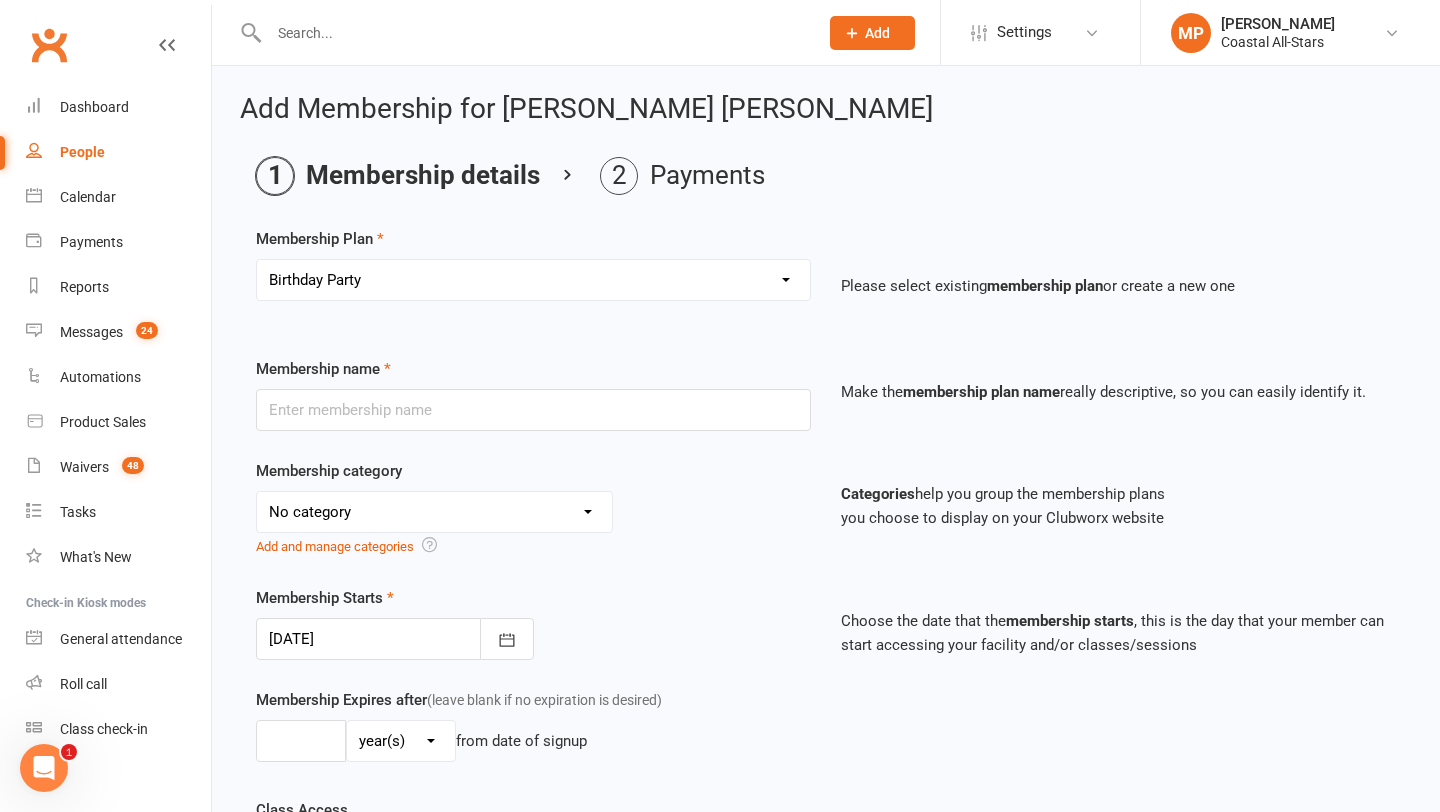 type on "Birthday Party" 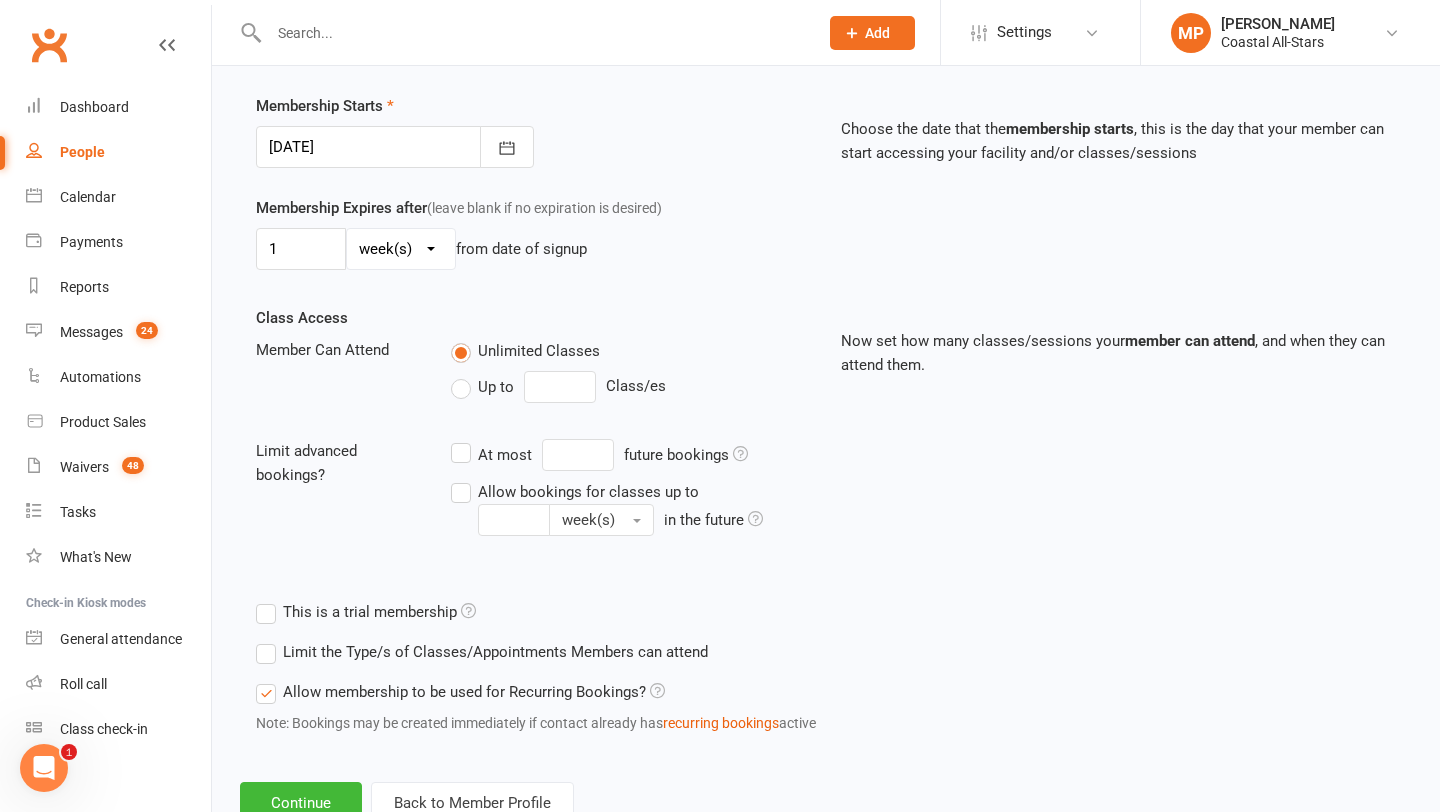 scroll, scrollTop: 561, scrollLeft: 0, axis: vertical 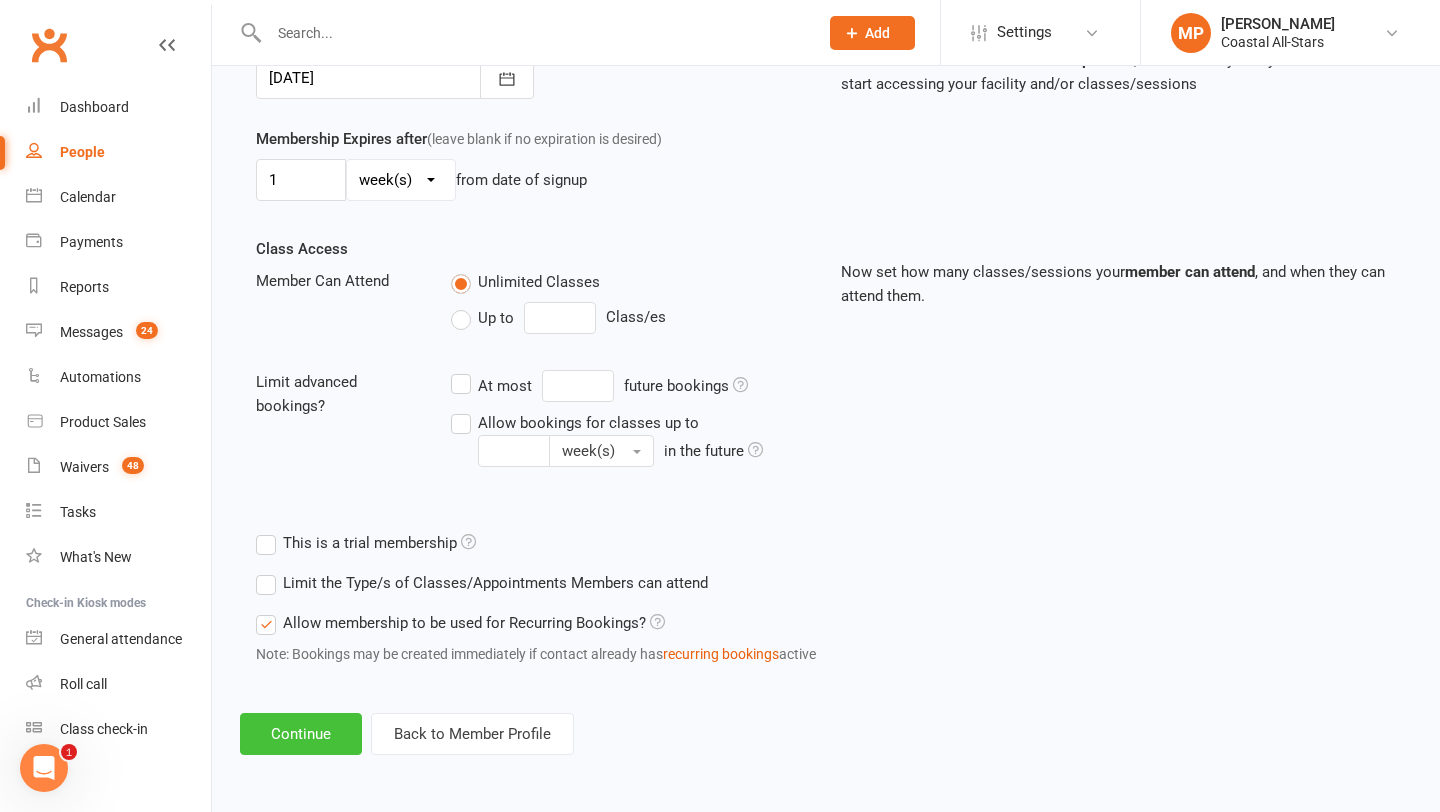 click on "Continue" at bounding box center (301, 734) 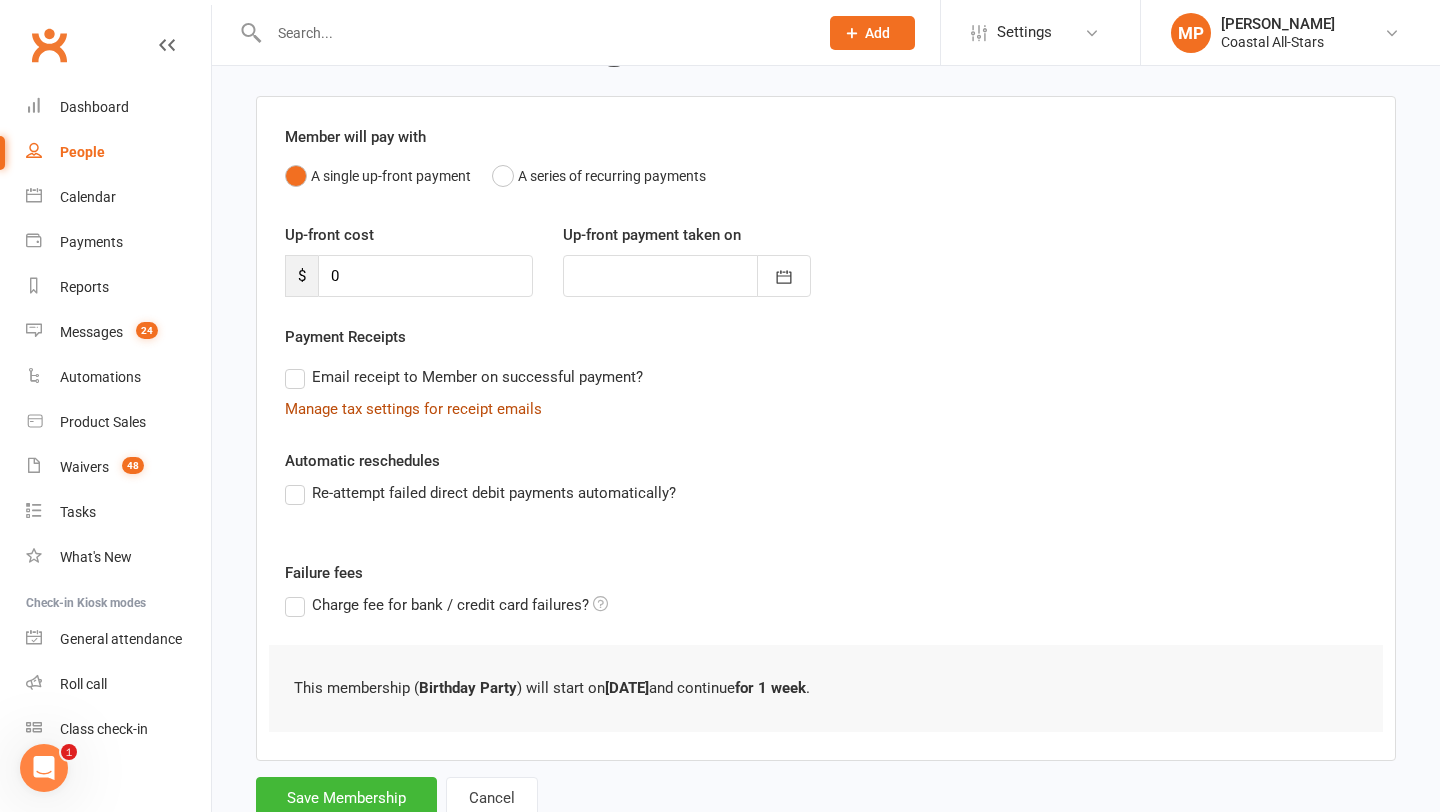 scroll, scrollTop: 197, scrollLeft: 0, axis: vertical 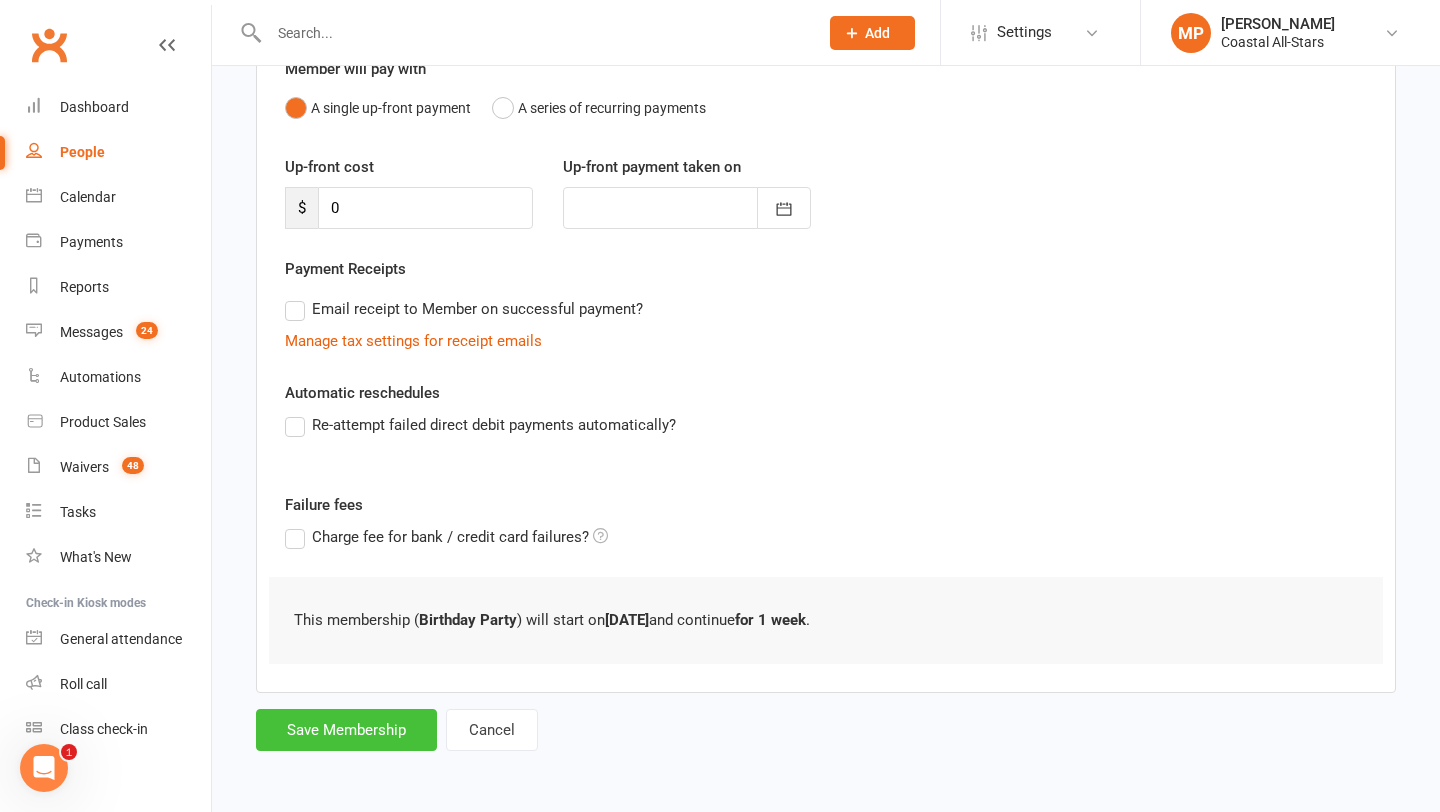click on "Save Membership" at bounding box center (346, 730) 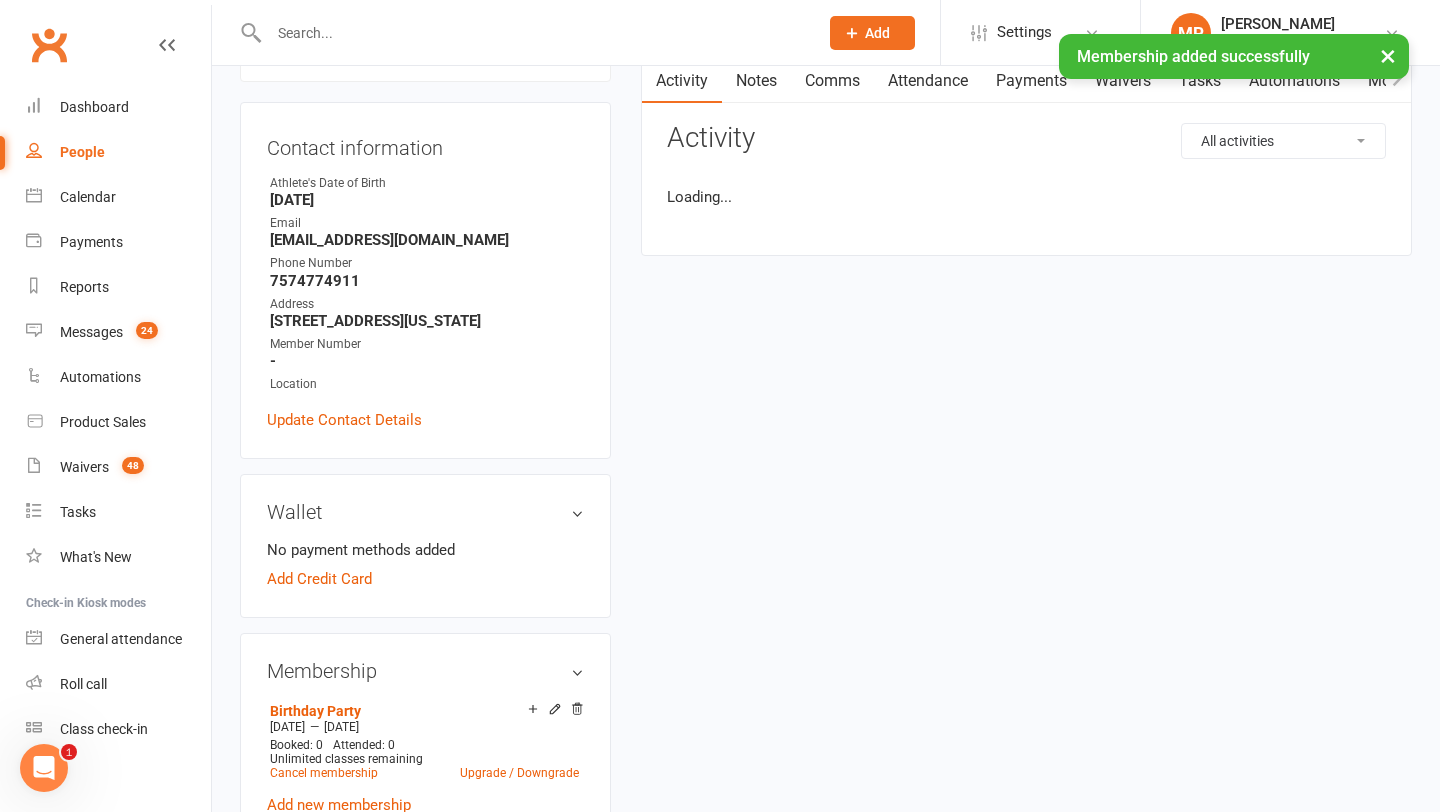 scroll, scrollTop: 0, scrollLeft: 0, axis: both 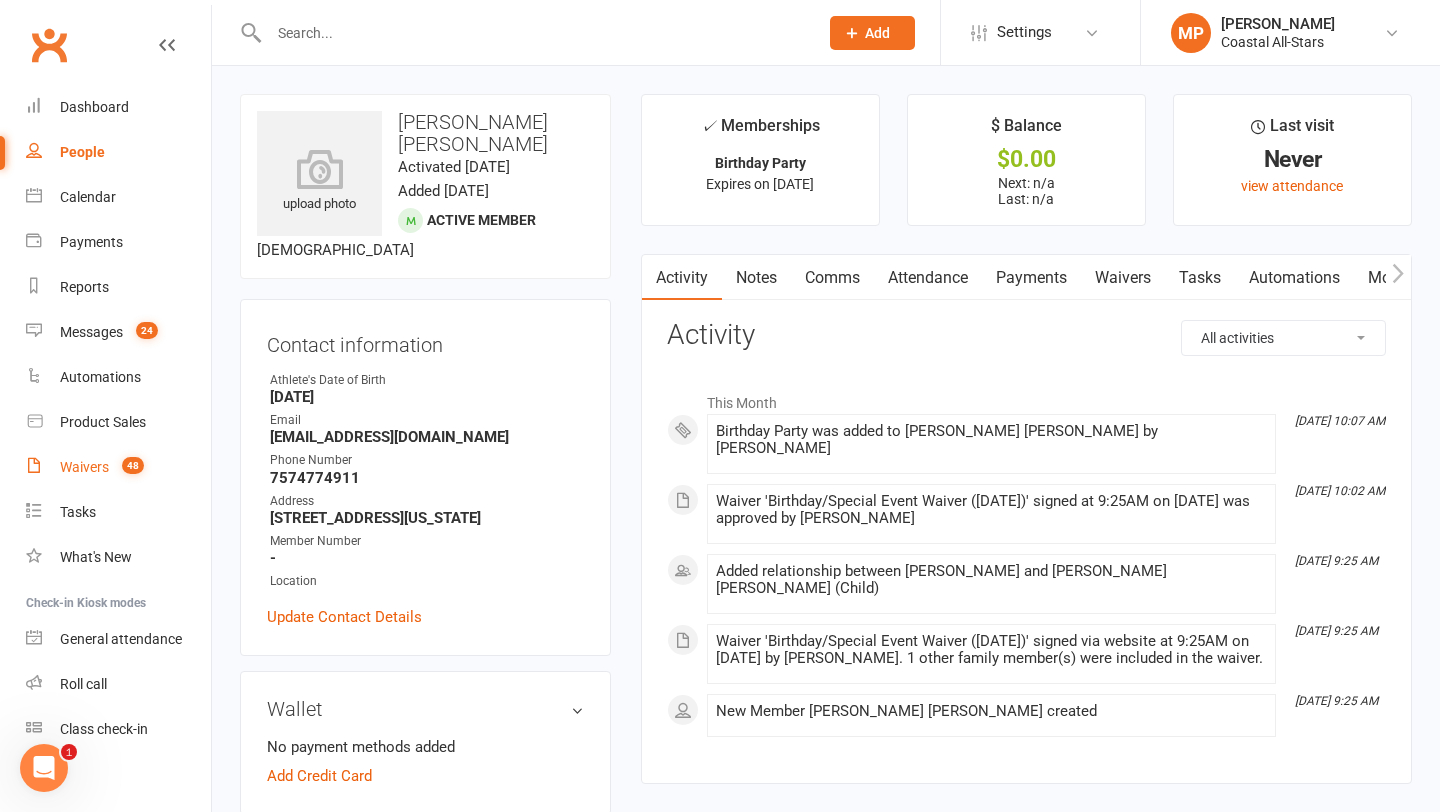 click on "Waivers" at bounding box center (84, 467) 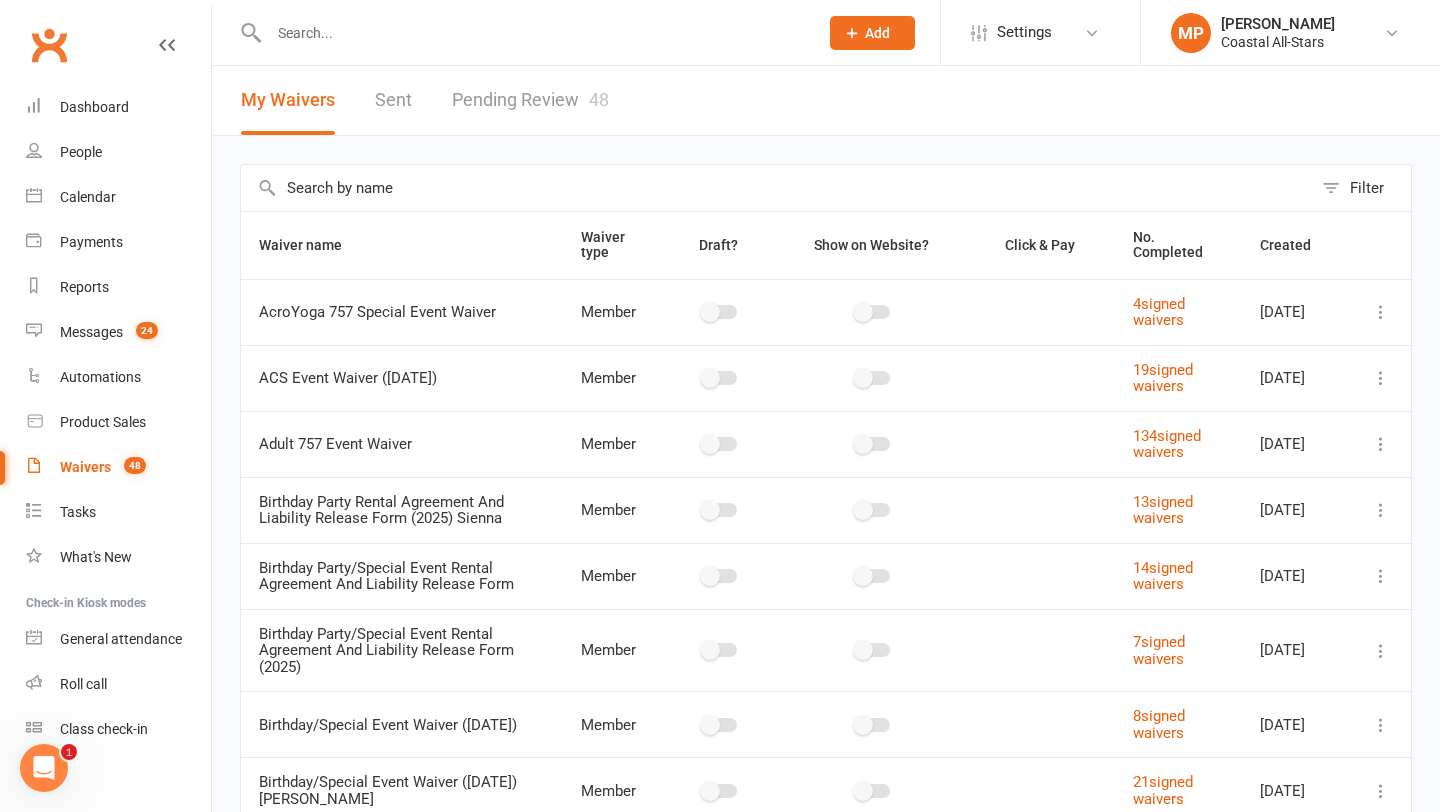 click on "Pending Review 48" at bounding box center (530, 100) 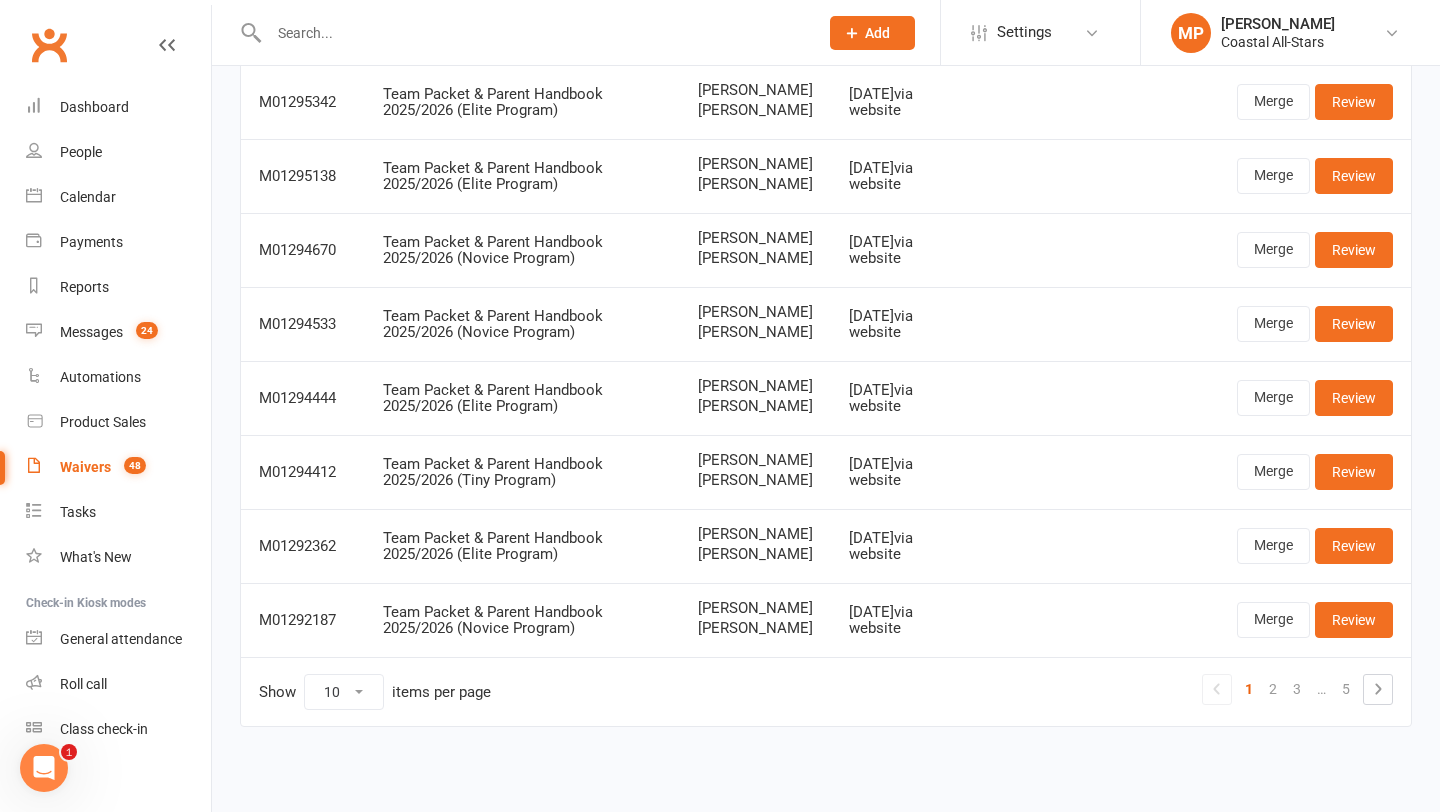 scroll, scrollTop: 444, scrollLeft: 0, axis: vertical 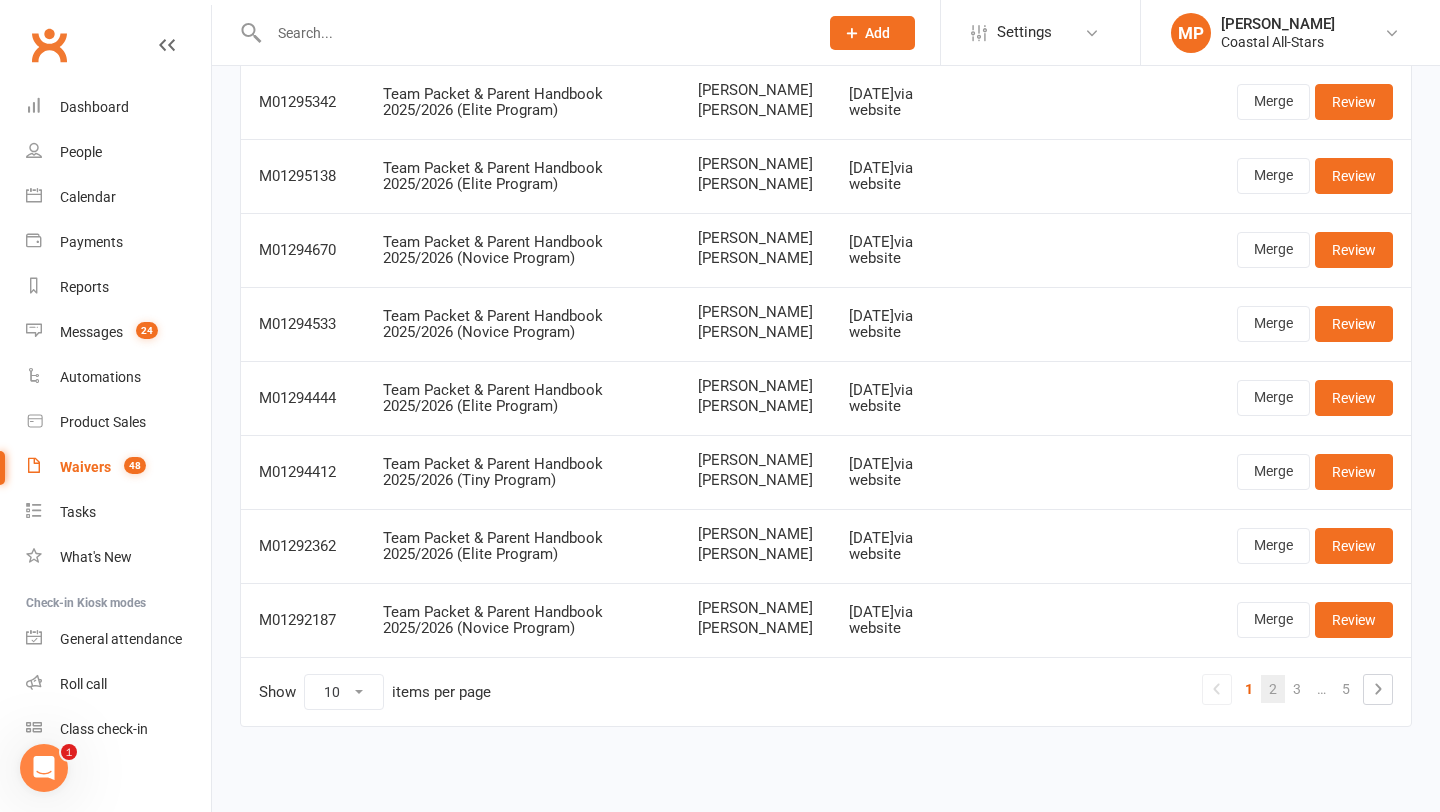 click on "2" at bounding box center [1273, 689] 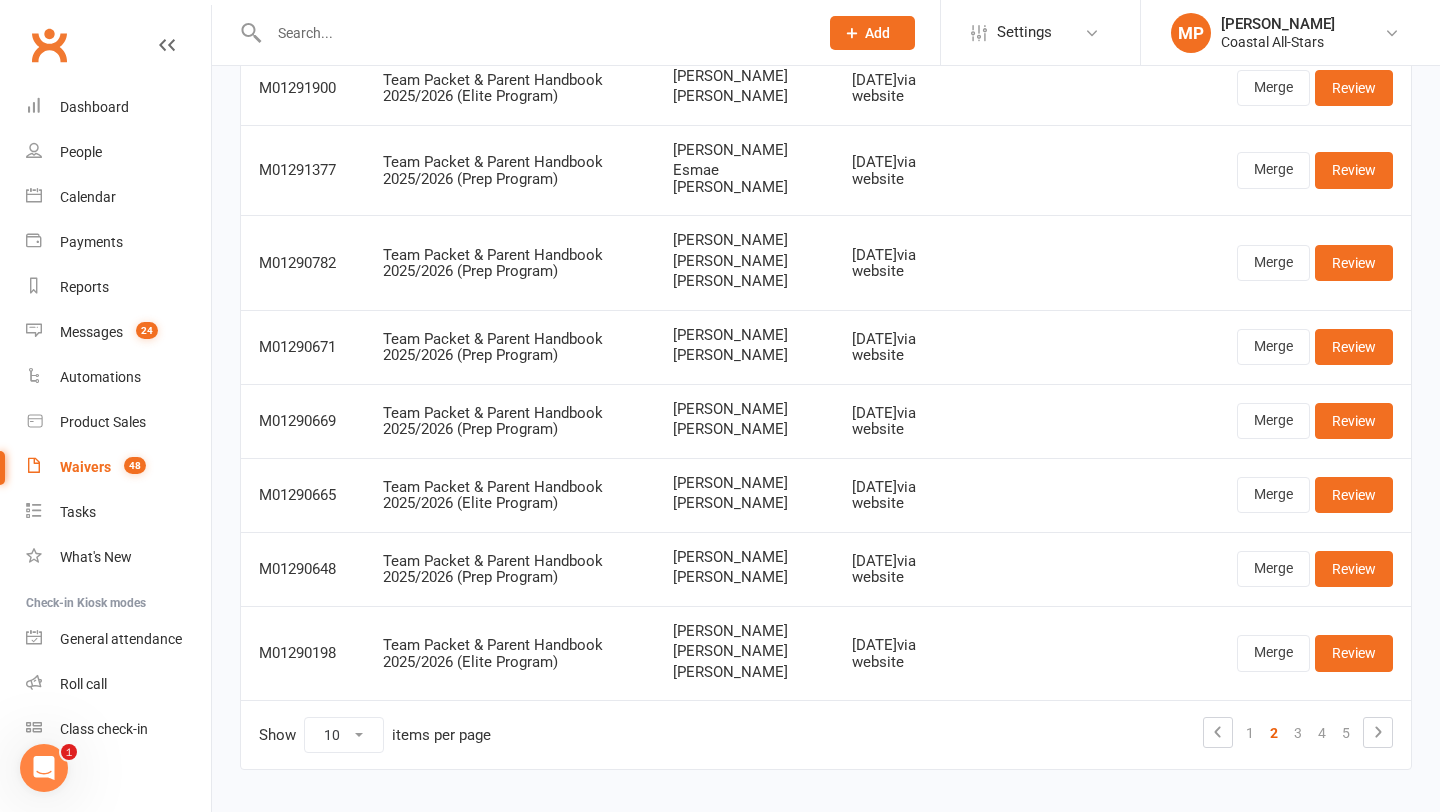 scroll, scrollTop: 485, scrollLeft: 0, axis: vertical 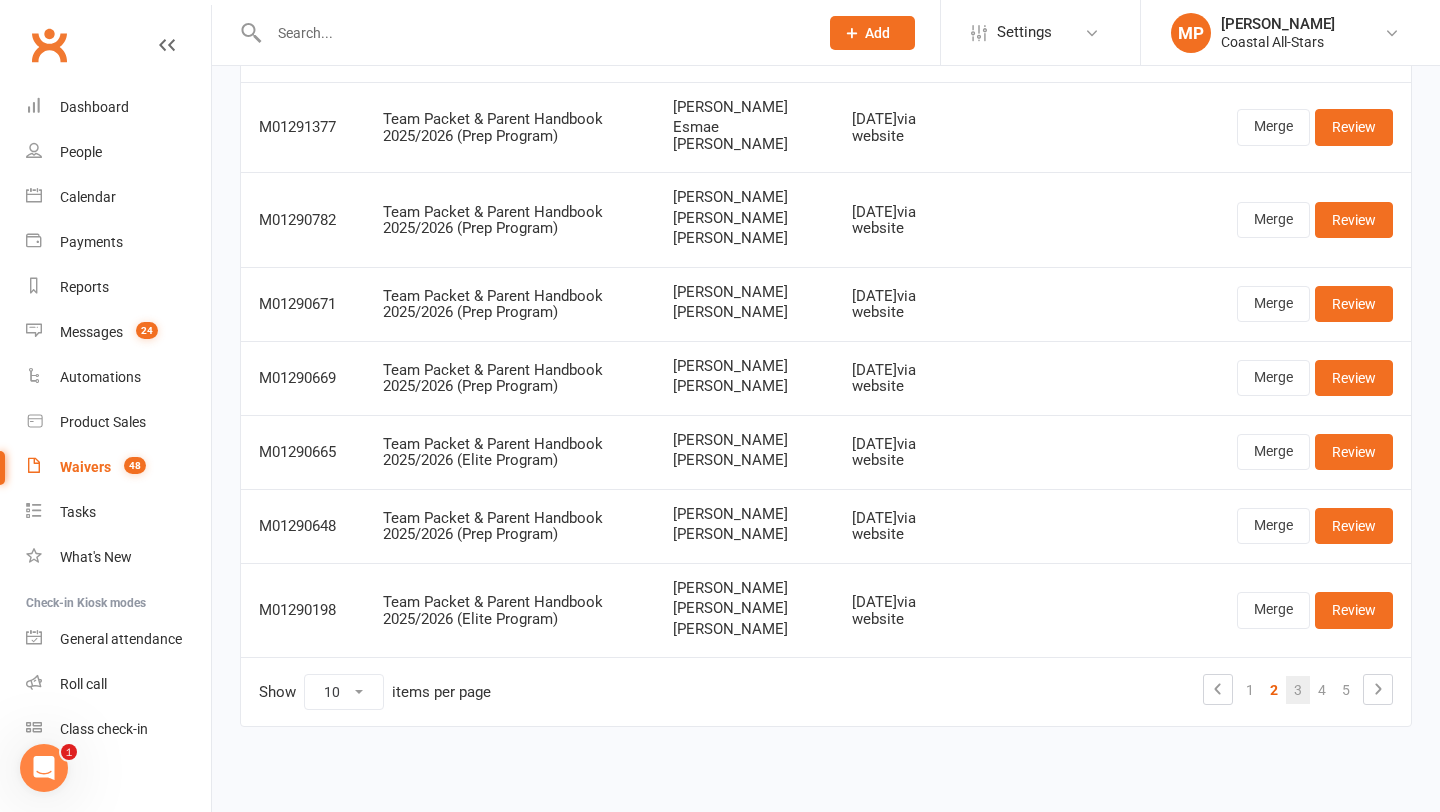 click on "3" at bounding box center [1298, 690] 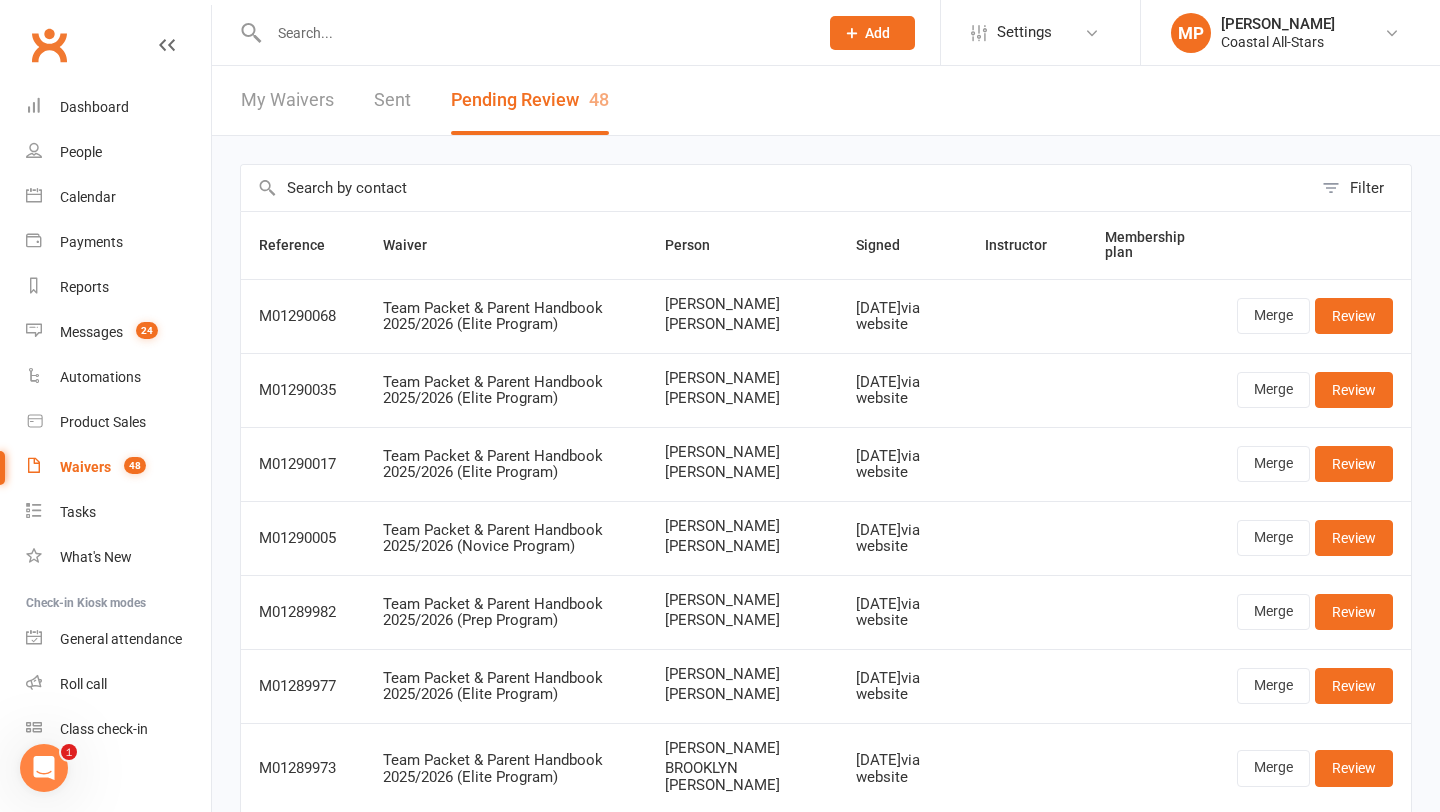scroll, scrollTop: 444, scrollLeft: 0, axis: vertical 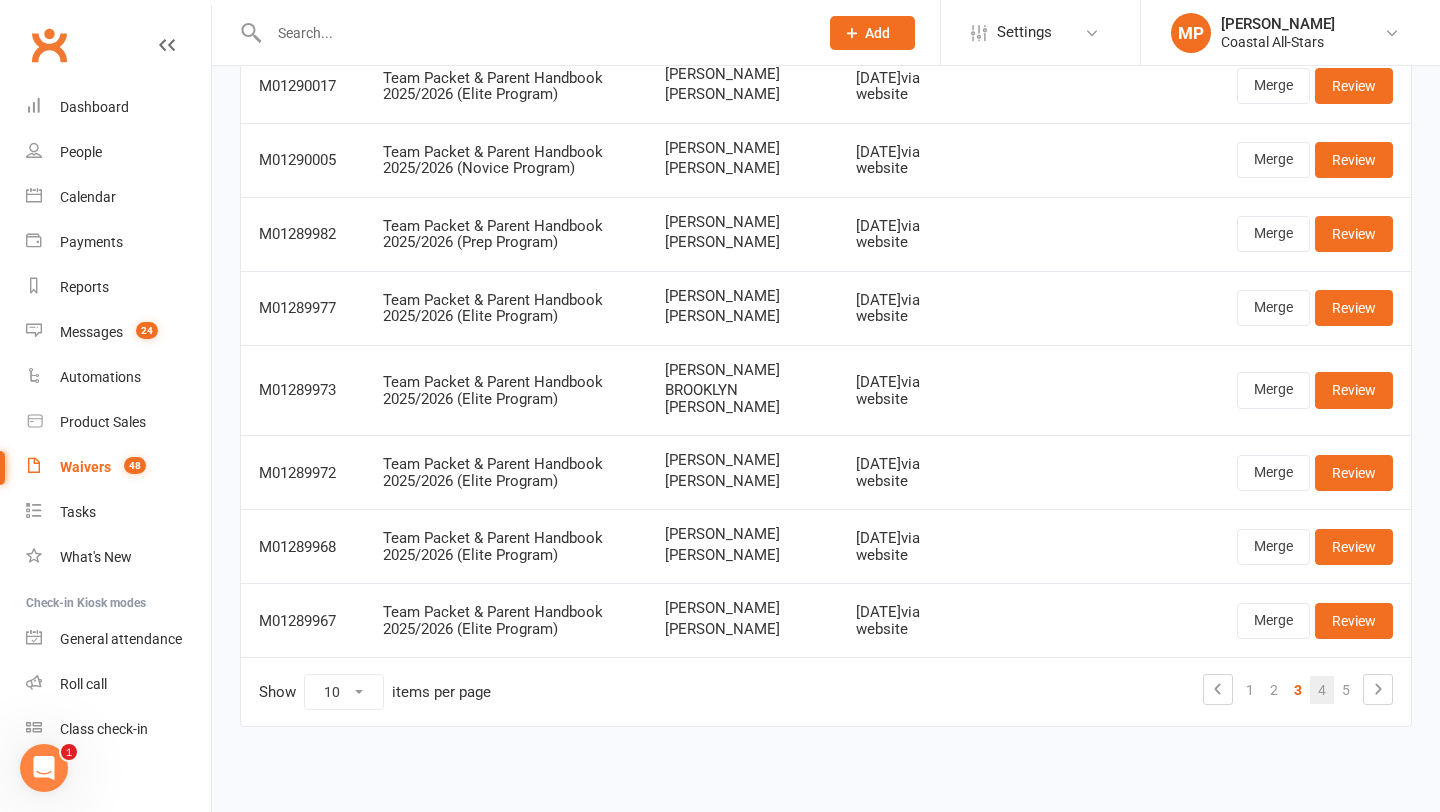click on "4" at bounding box center (1322, 690) 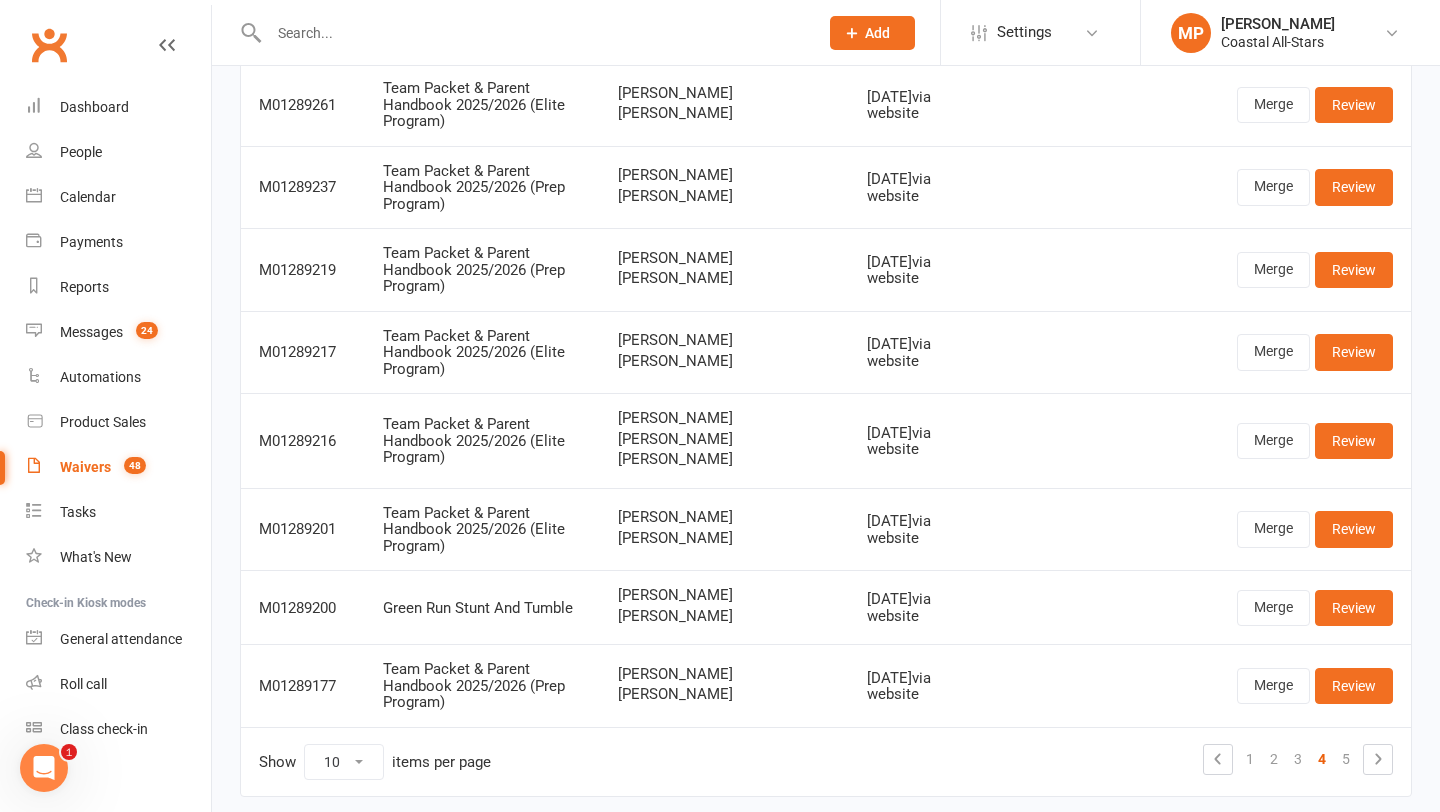 scroll, scrollTop: 481, scrollLeft: 0, axis: vertical 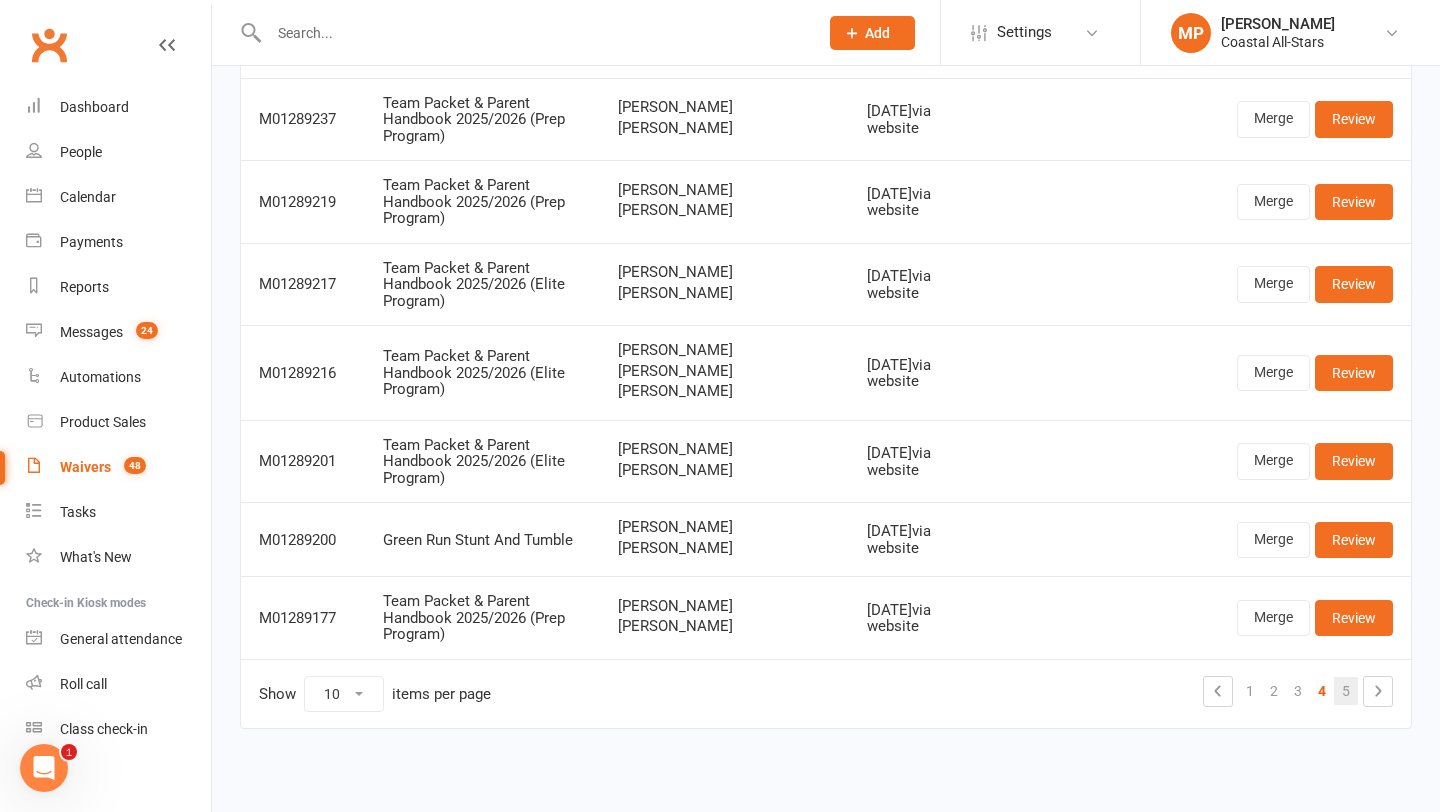 click on "5" at bounding box center [1346, 691] 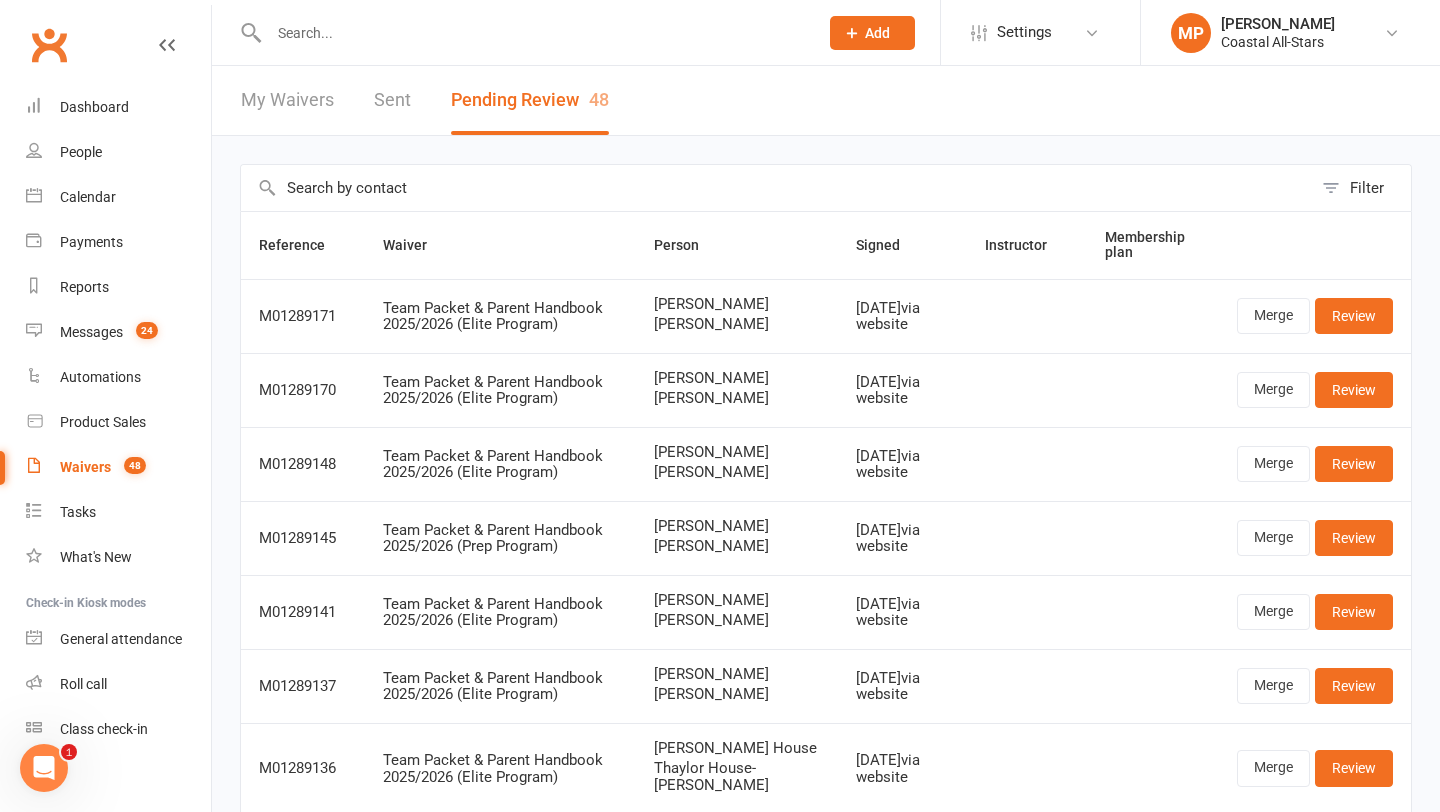 scroll, scrollTop: 296, scrollLeft: 0, axis: vertical 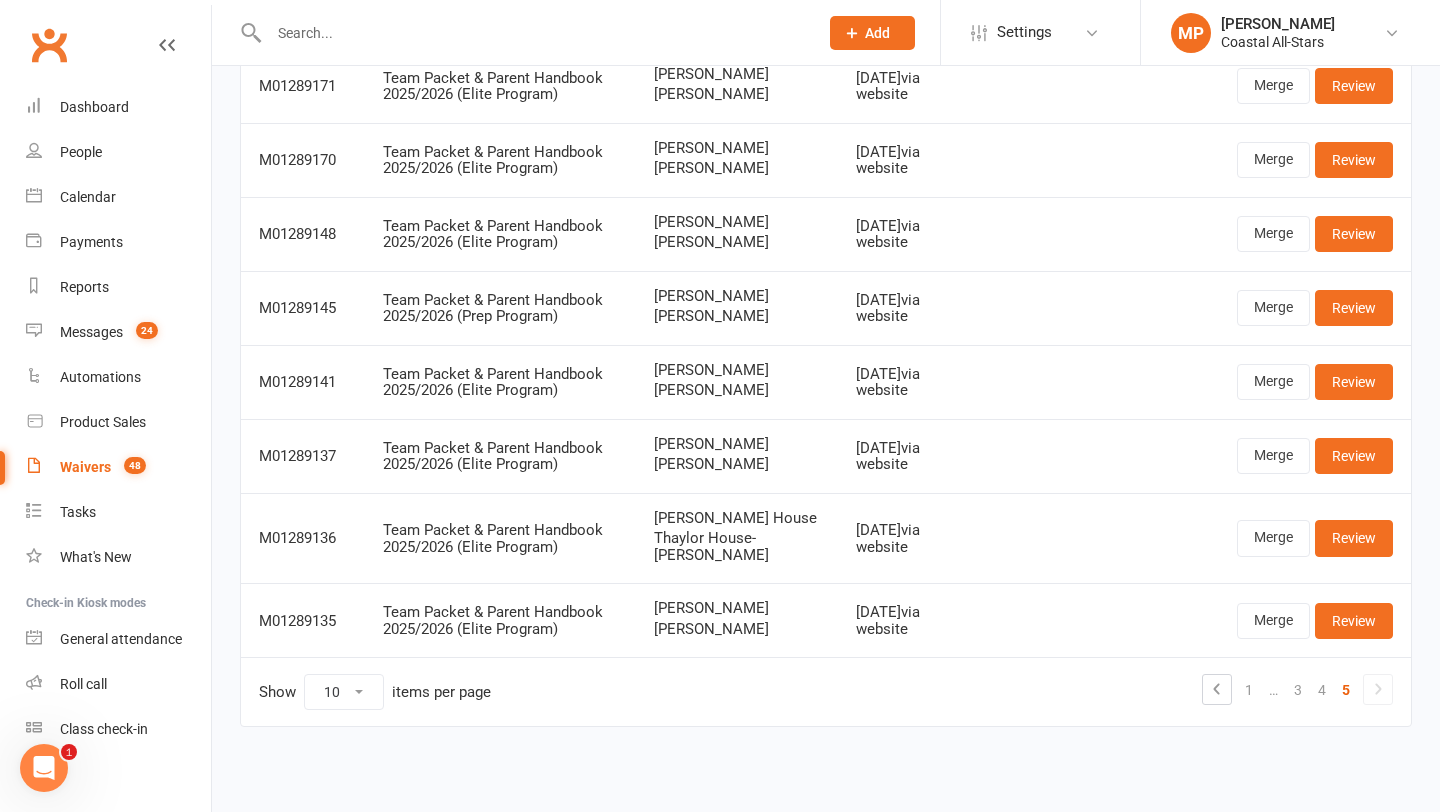 click 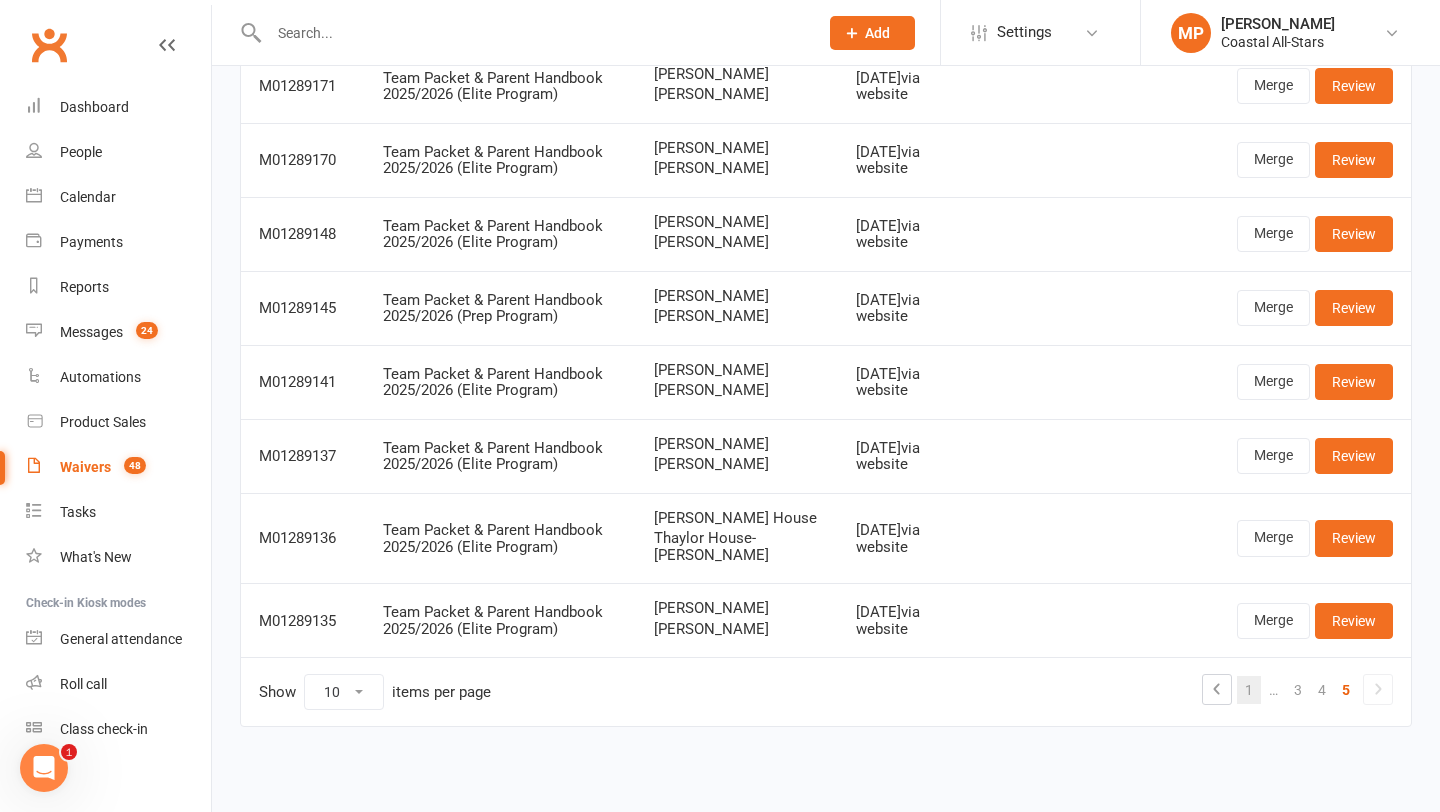 click on "1" at bounding box center (1249, 690) 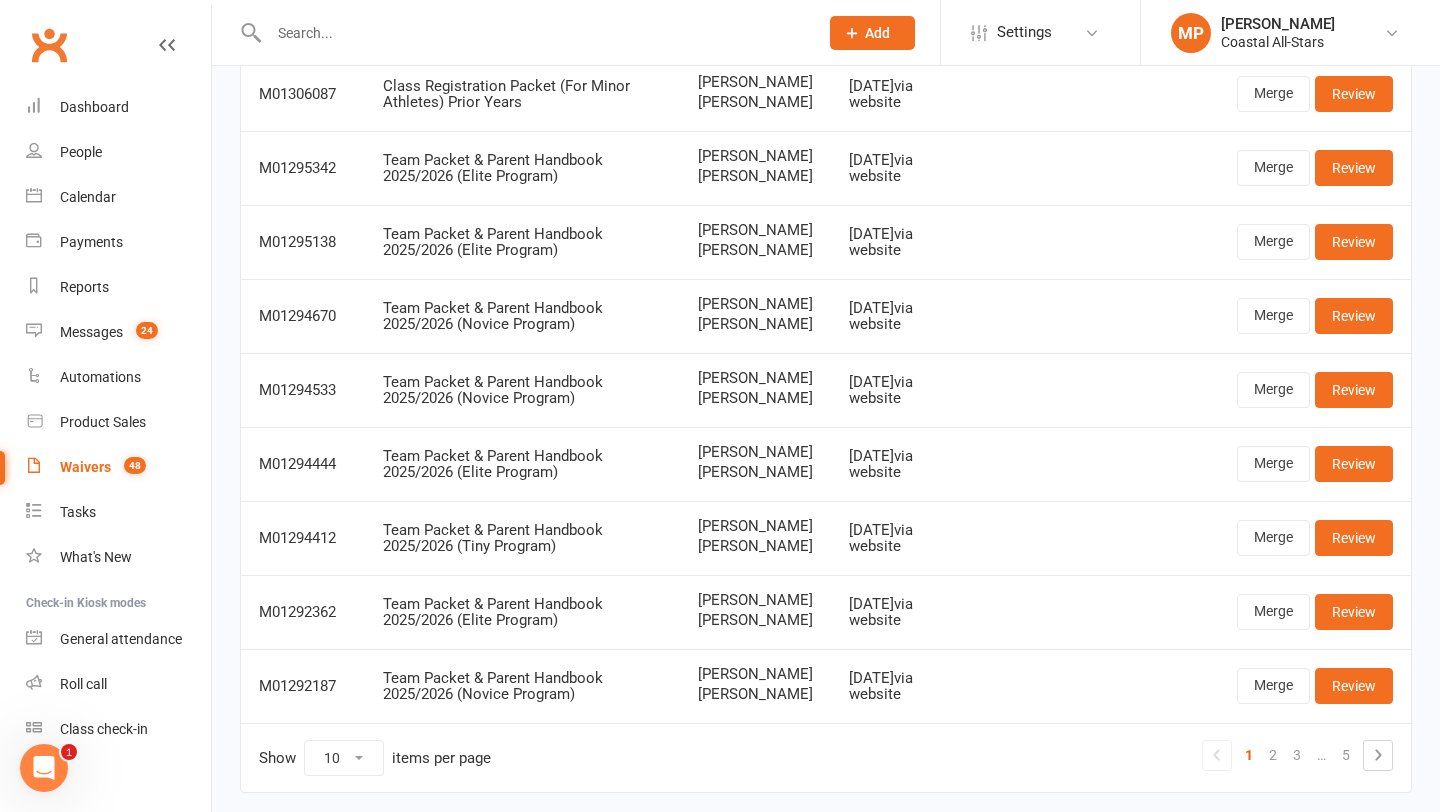 scroll, scrollTop: 0, scrollLeft: 0, axis: both 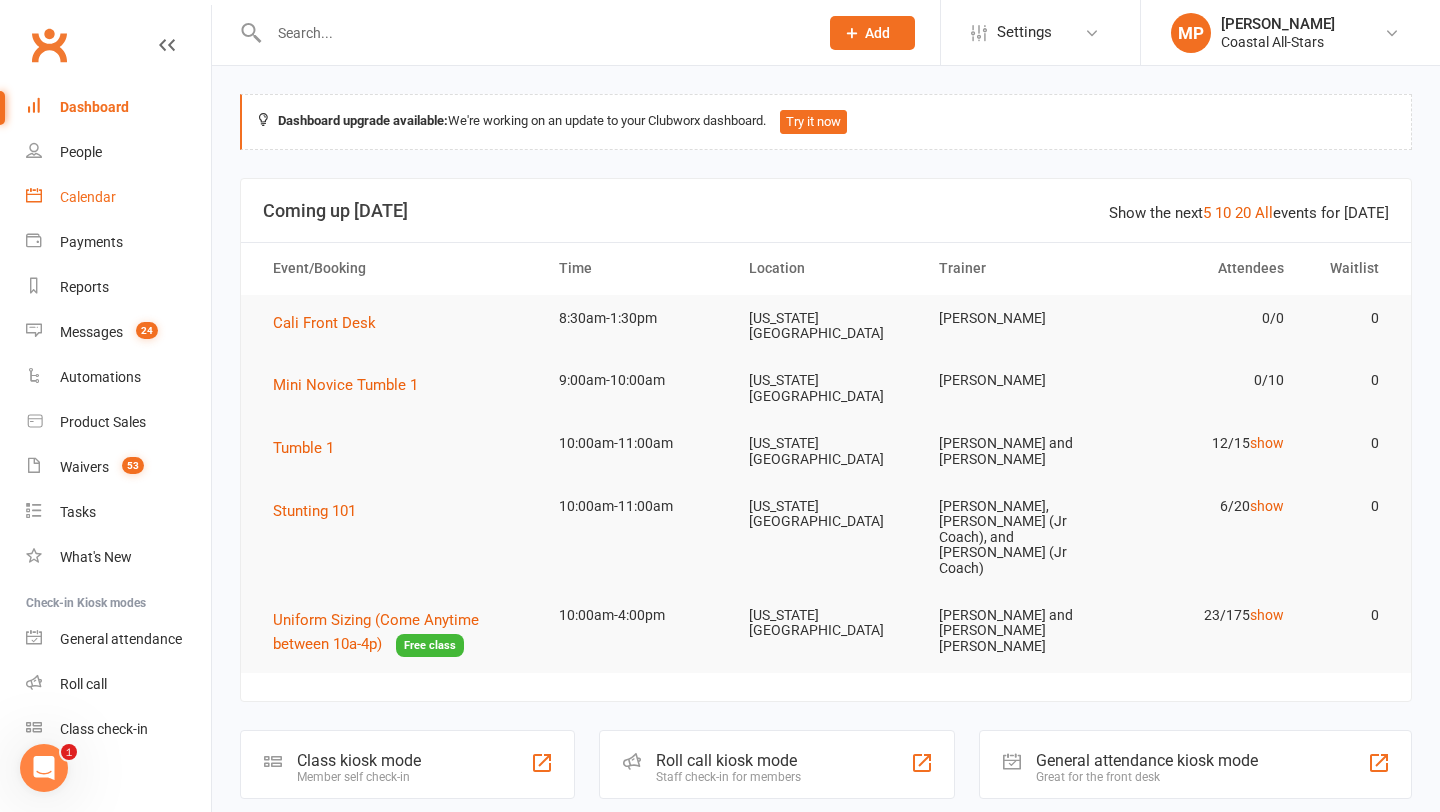 click on "Calendar" at bounding box center (118, 197) 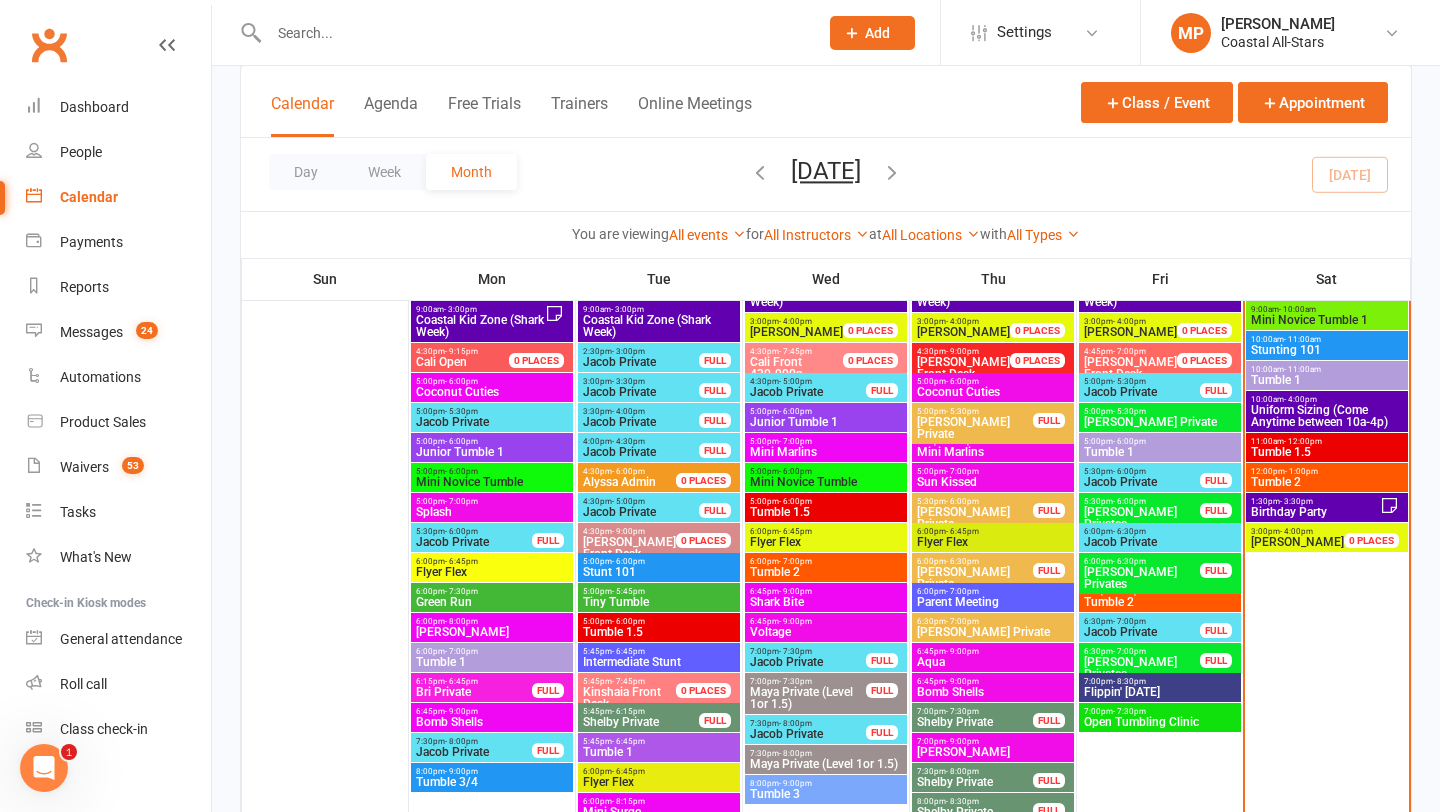 scroll, scrollTop: 1041, scrollLeft: 0, axis: vertical 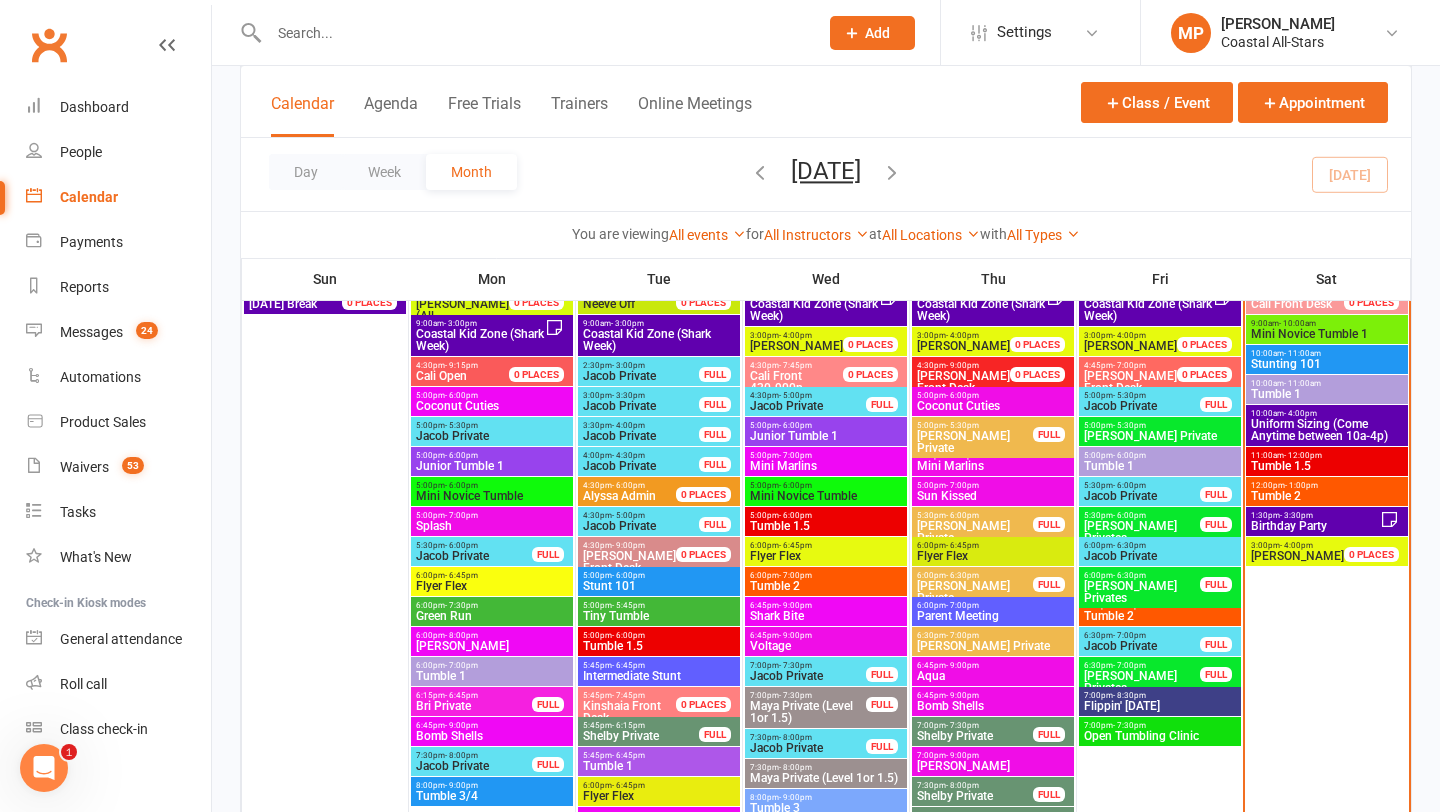 click on "Birthday Party" at bounding box center (1315, 526) 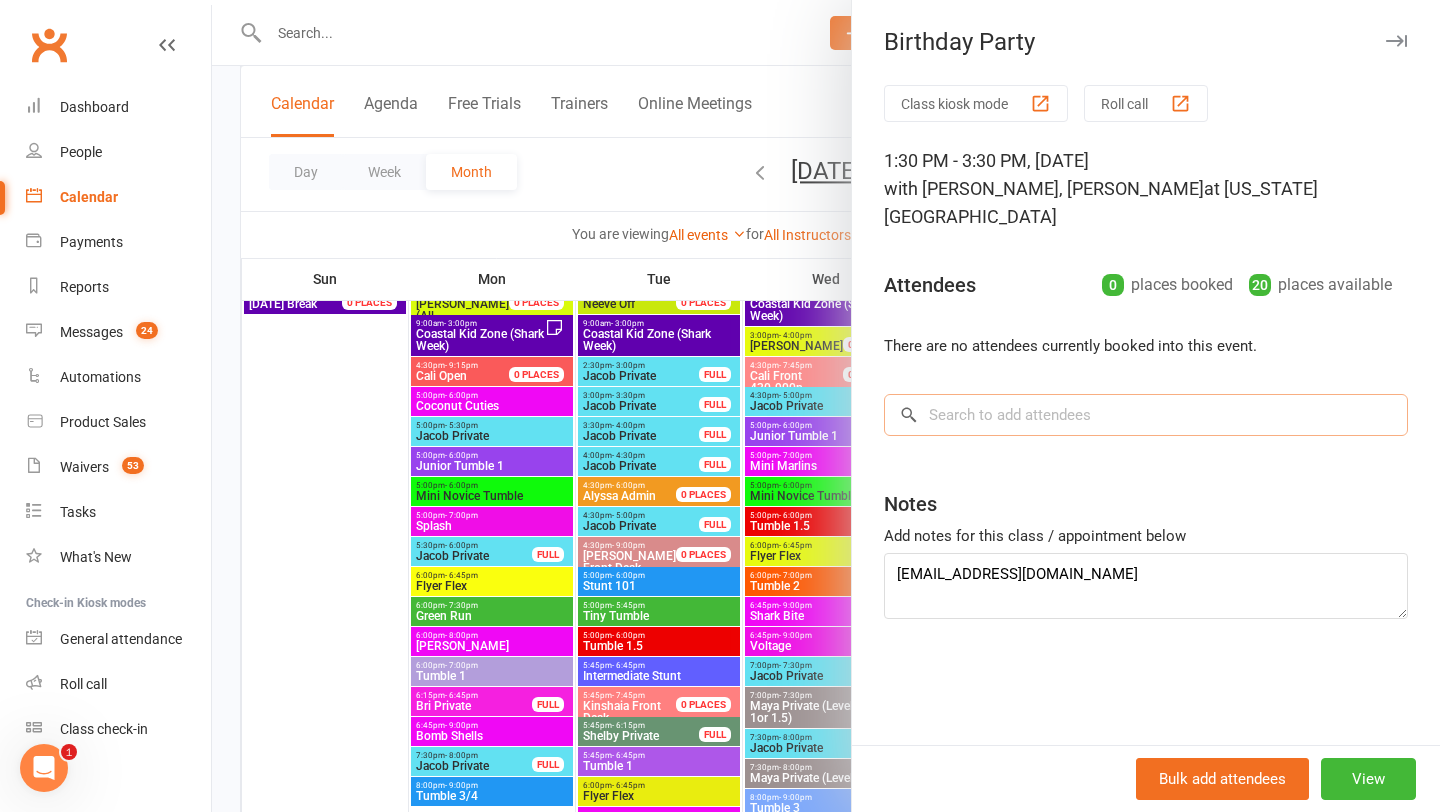 click at bounding box center (1146, 415) 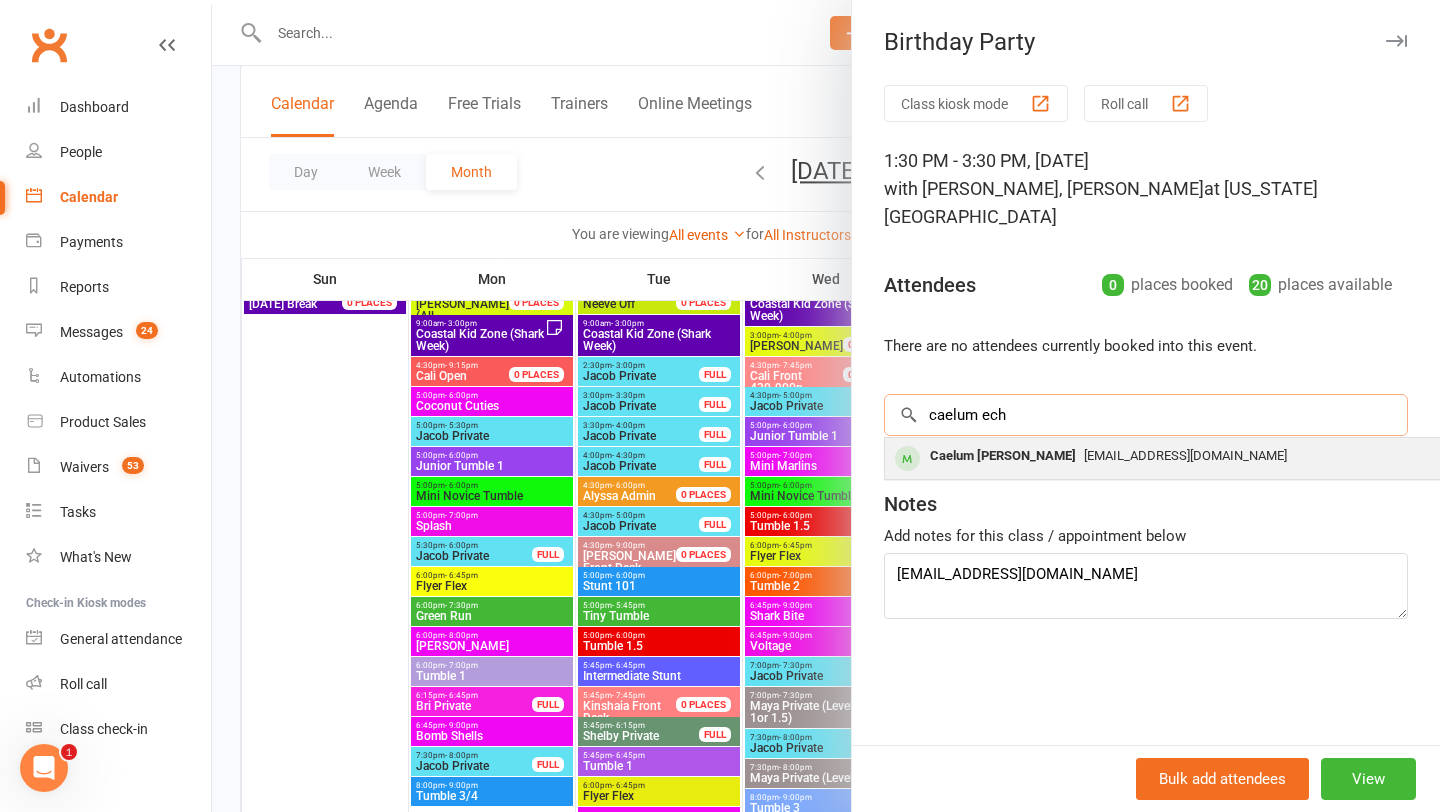 type on "caelum ech" 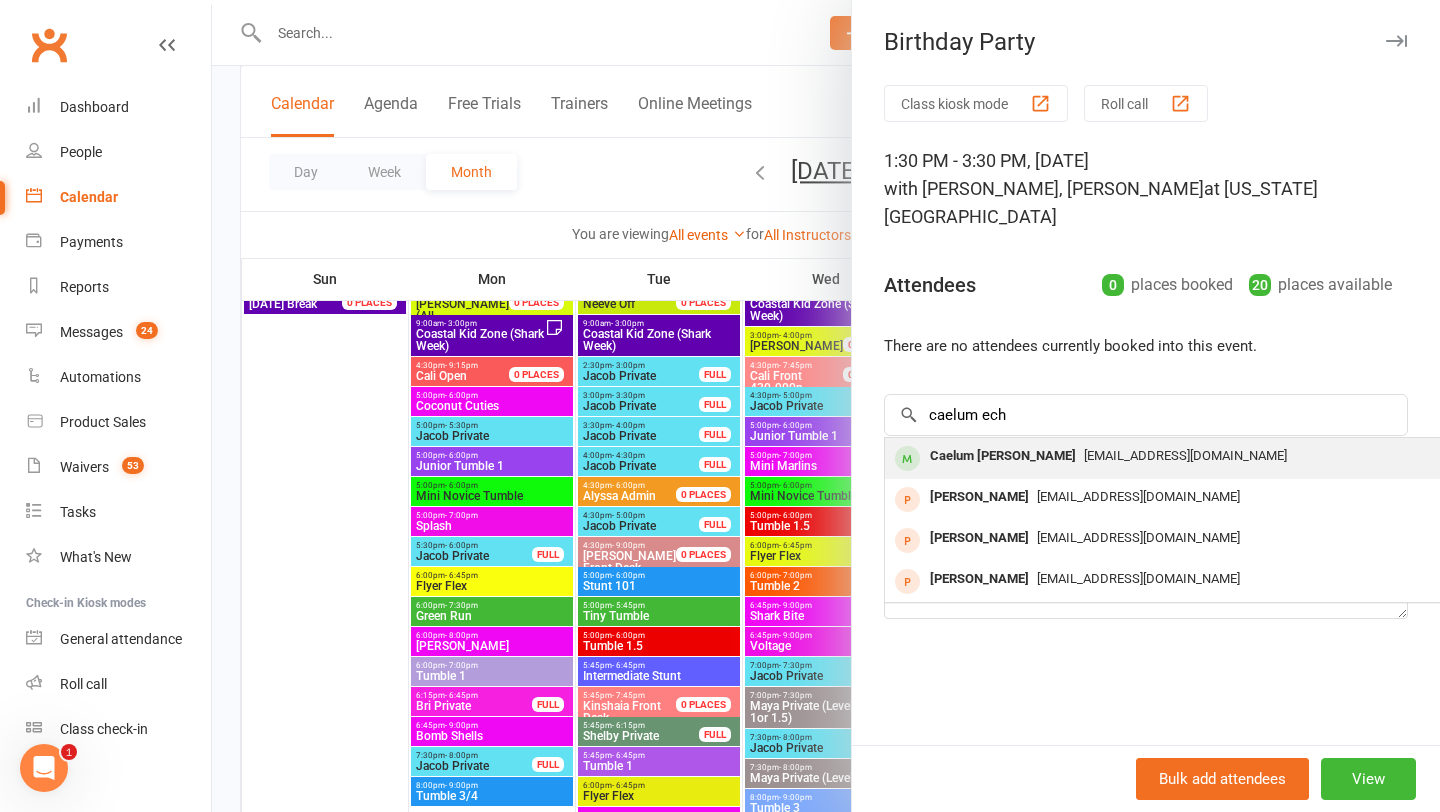 click on "Caelum [PERSON_NAME]" at bounding box center (1003, 456) 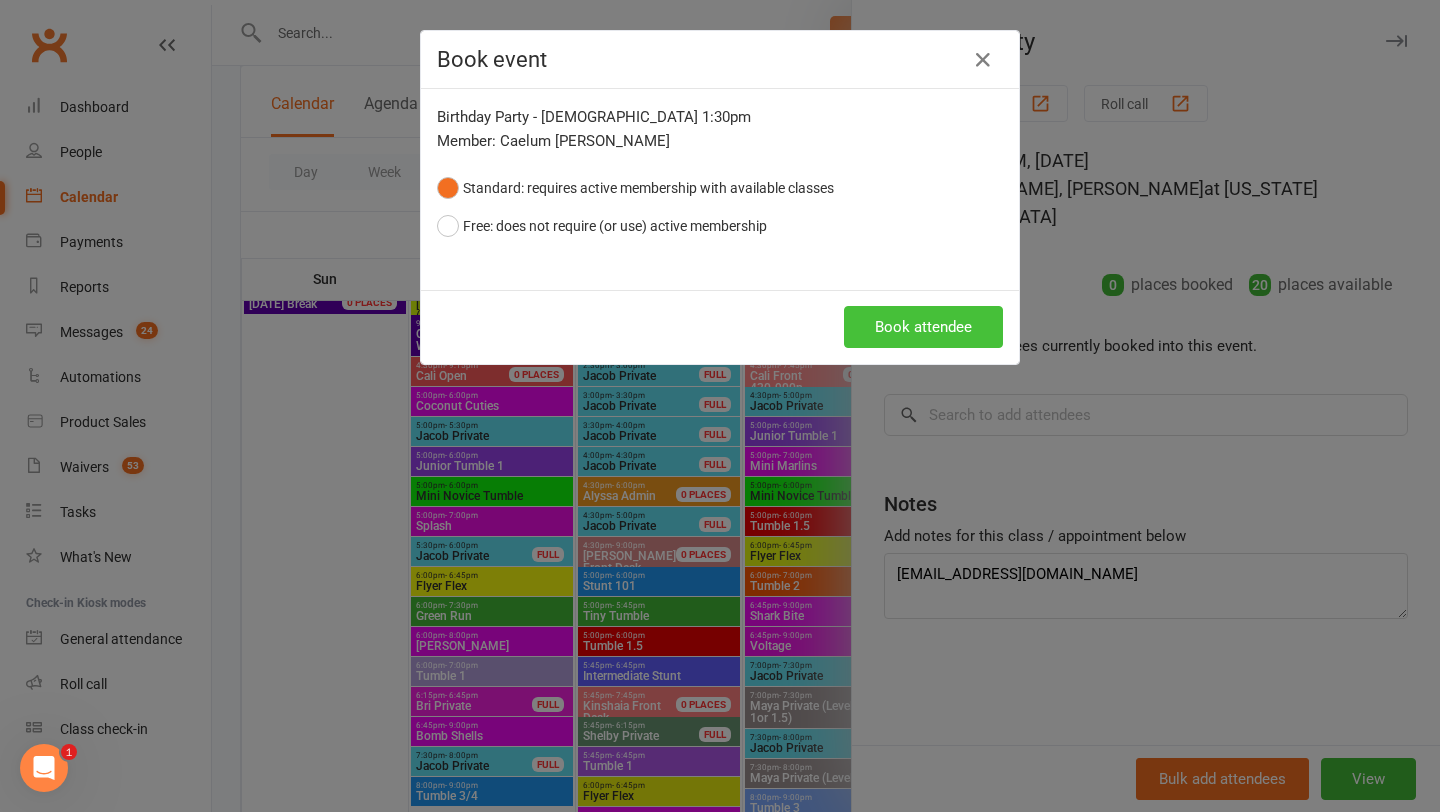click on "Book attendee" at bounding box center (923, 327) 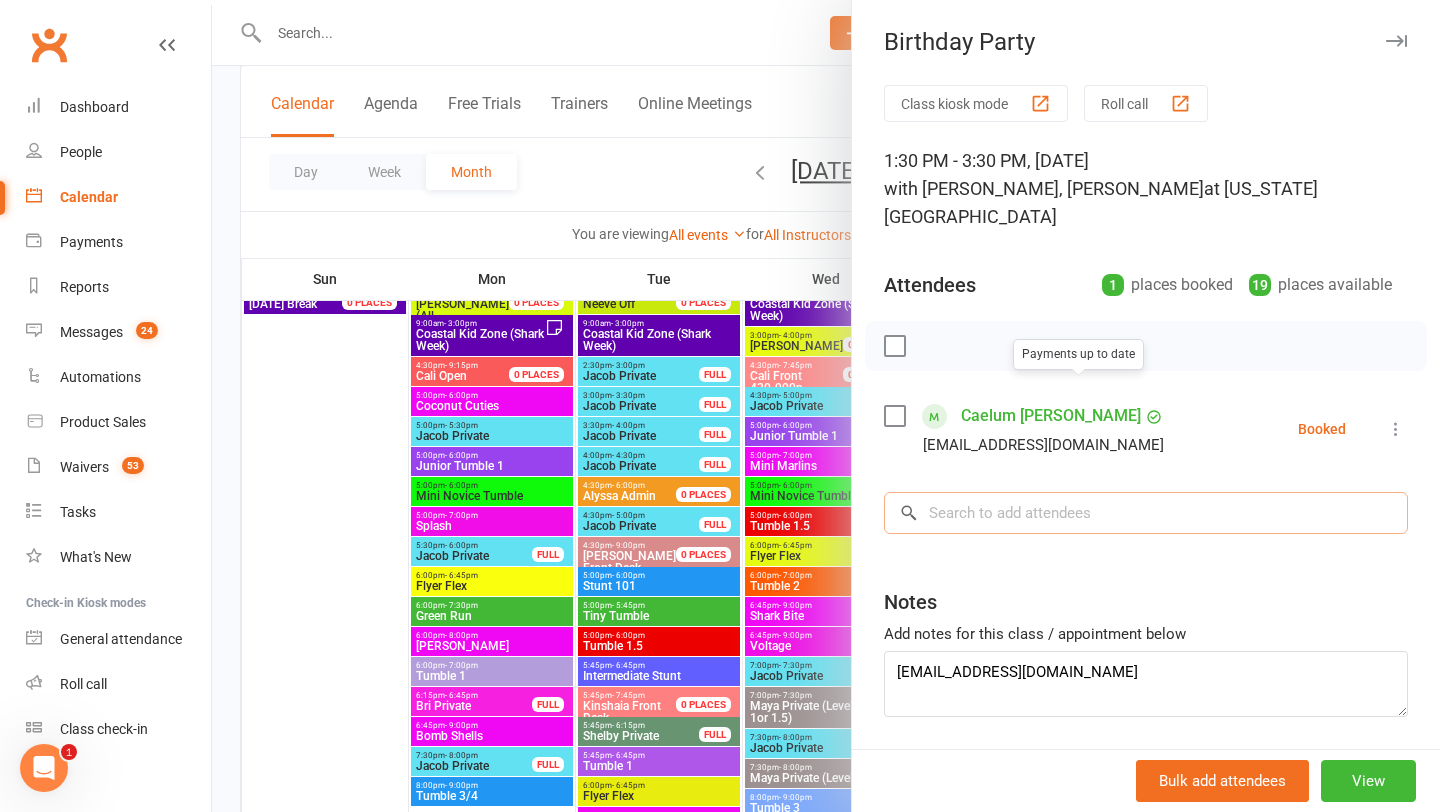 click at bounding box center [1146, 513] 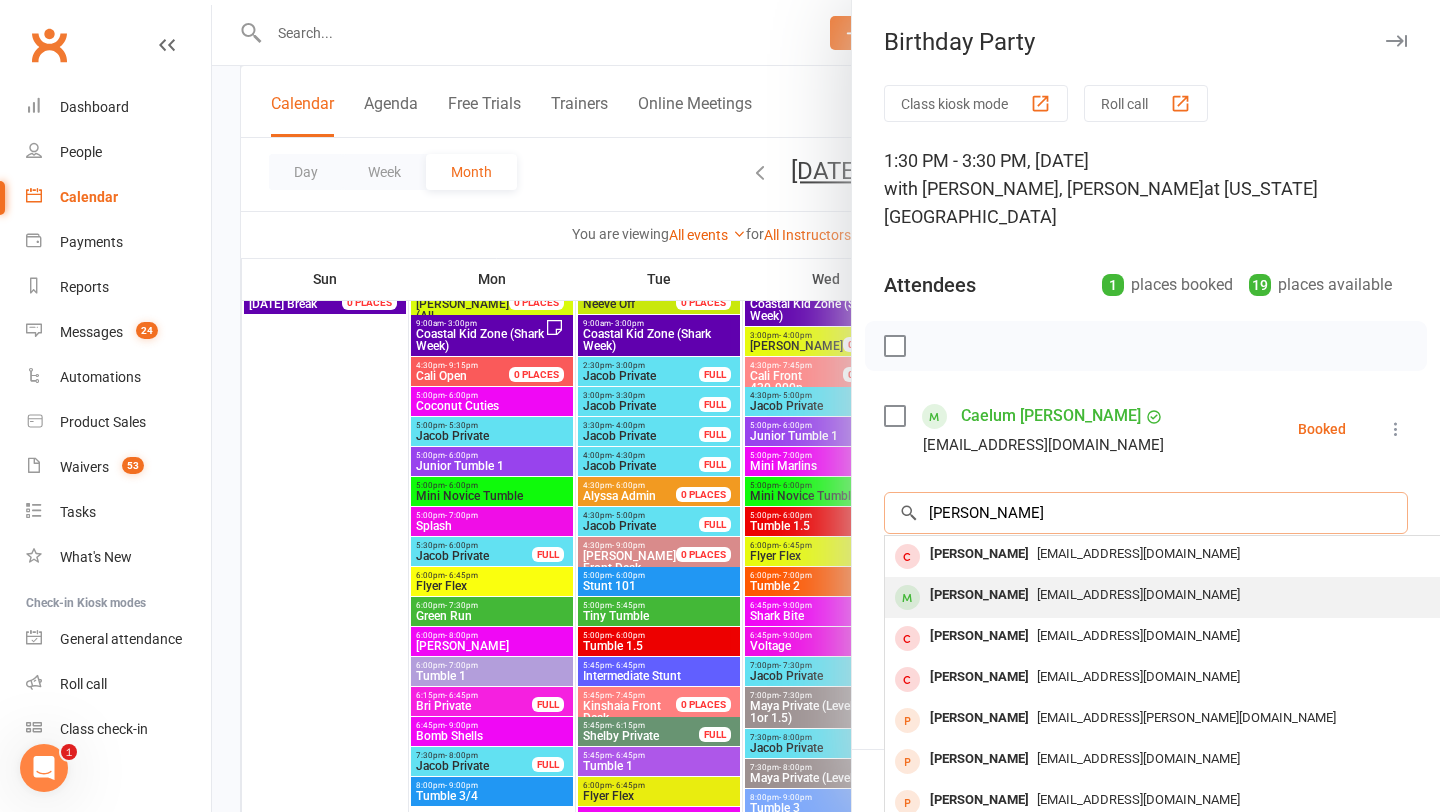 type on "[PERSON_NAME]" 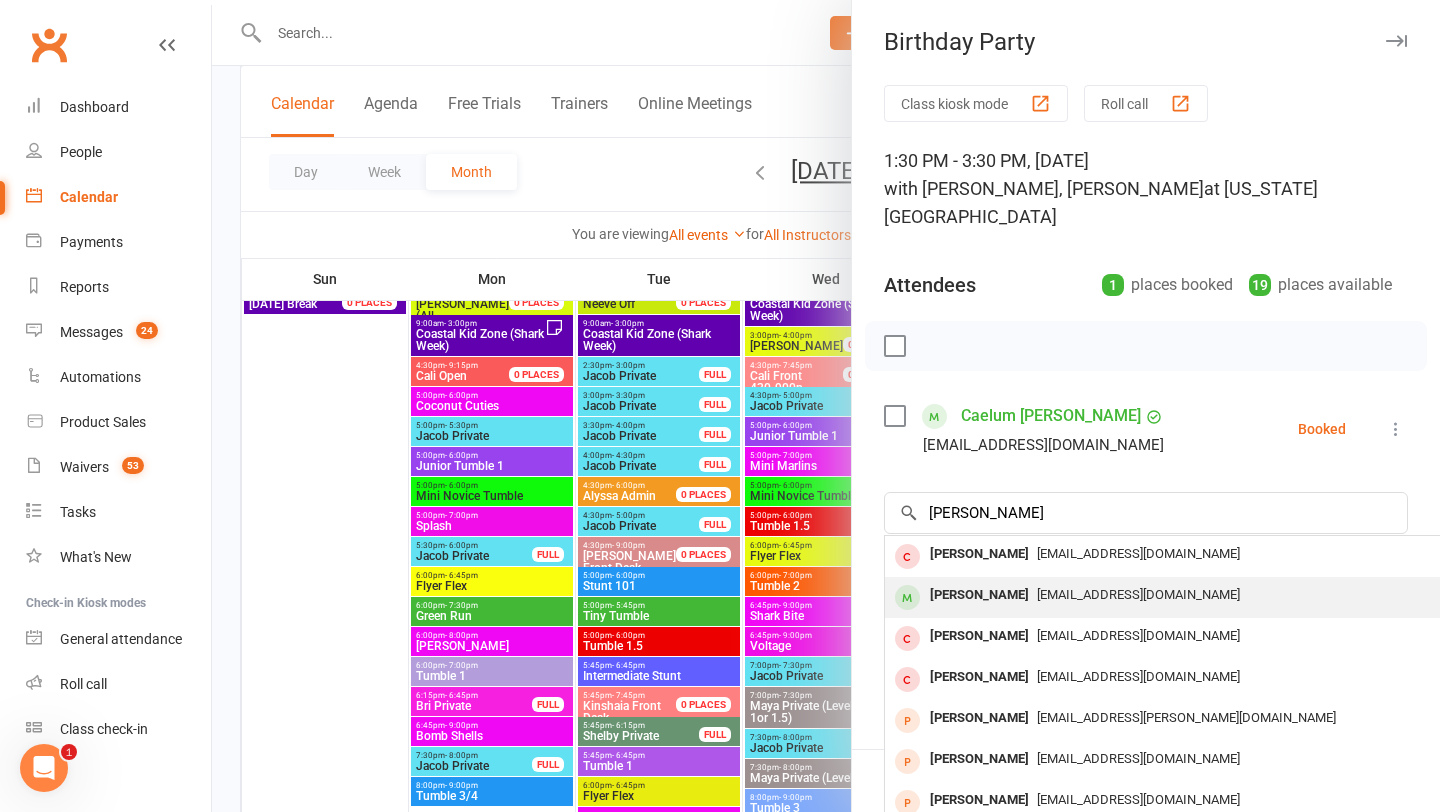 click on "[EMAIL_ADDRESS][DOMAIN_NAME]" at bounding box center [1138, 594] 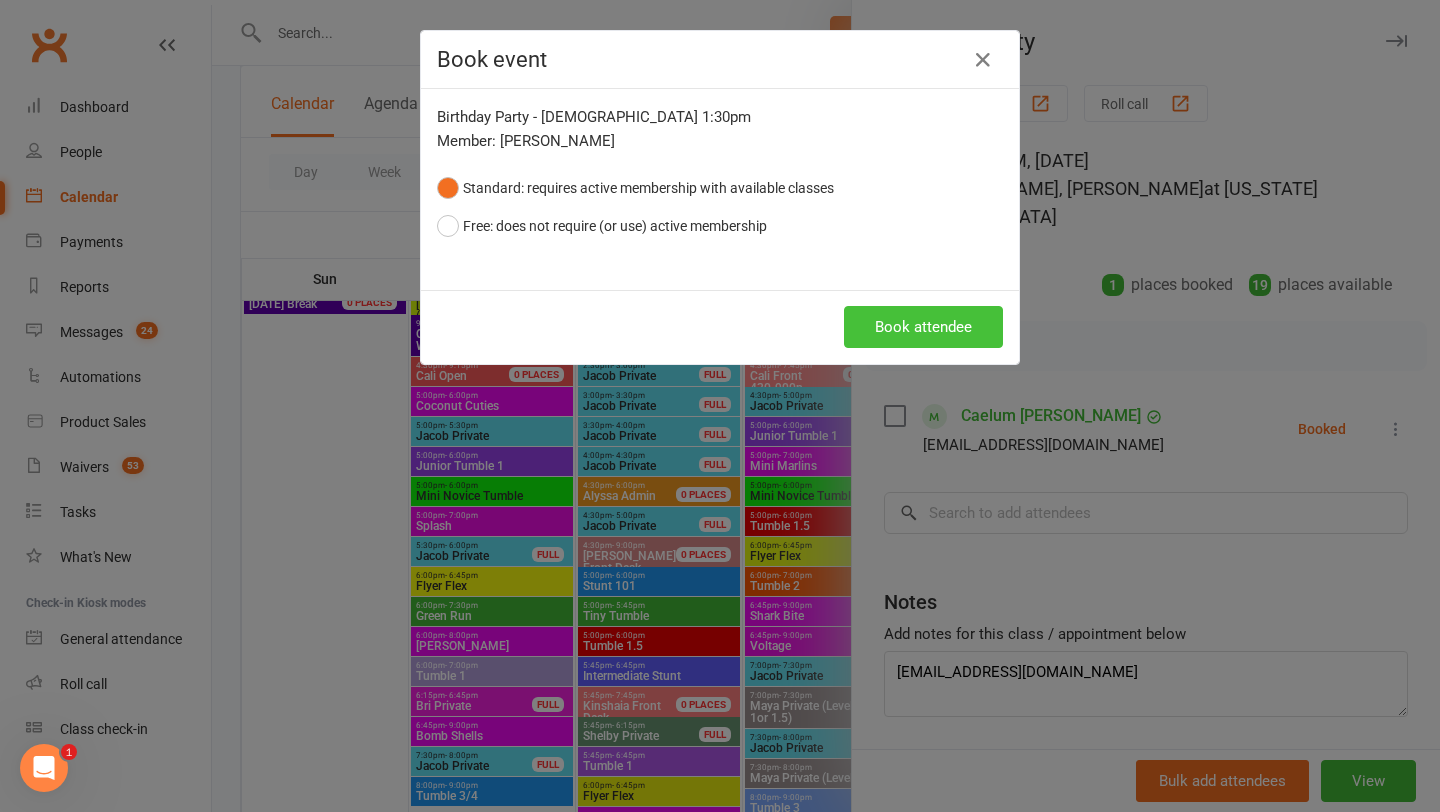 click on "Book attendee" at bounding box center [923, 327] 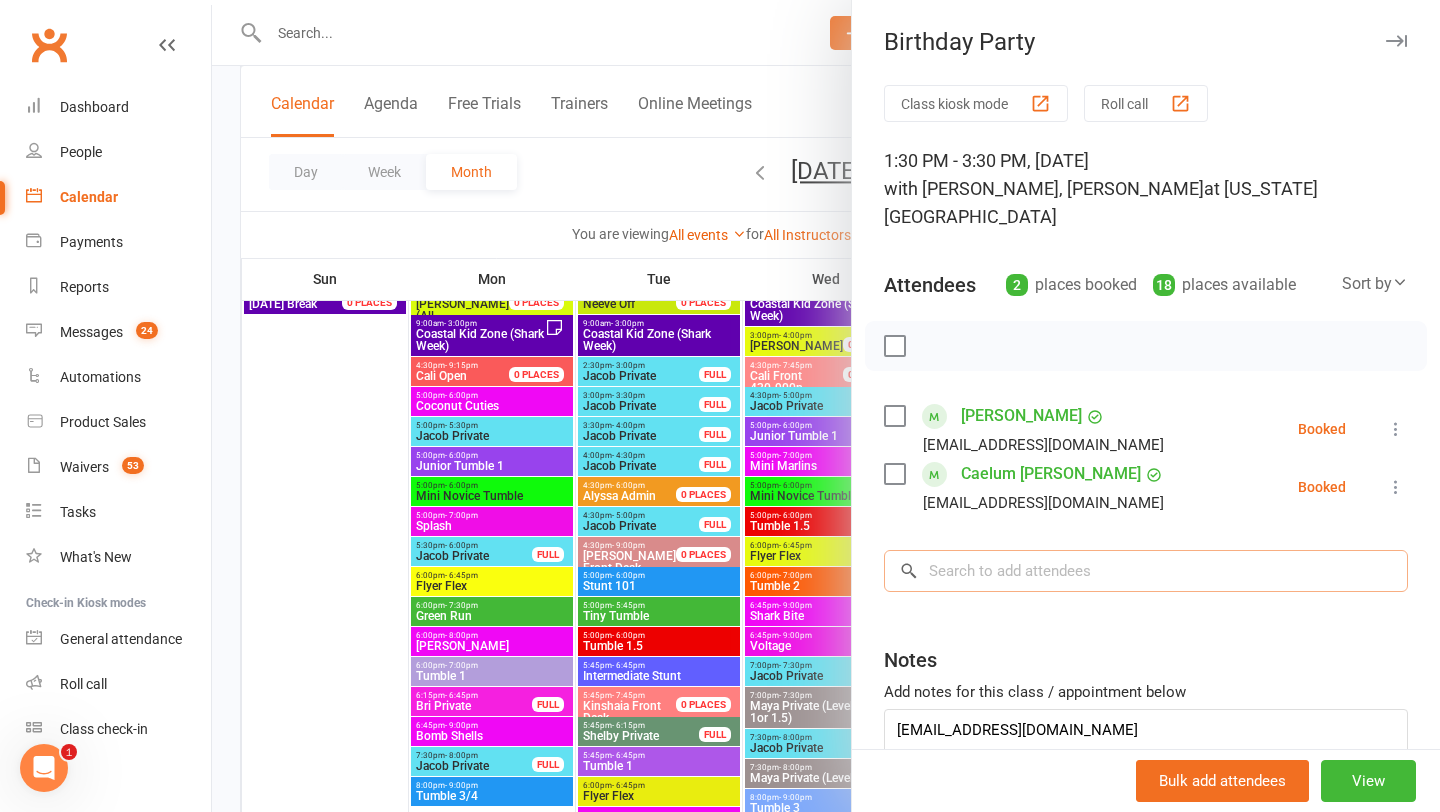 click at bounding box center (1146, 571) 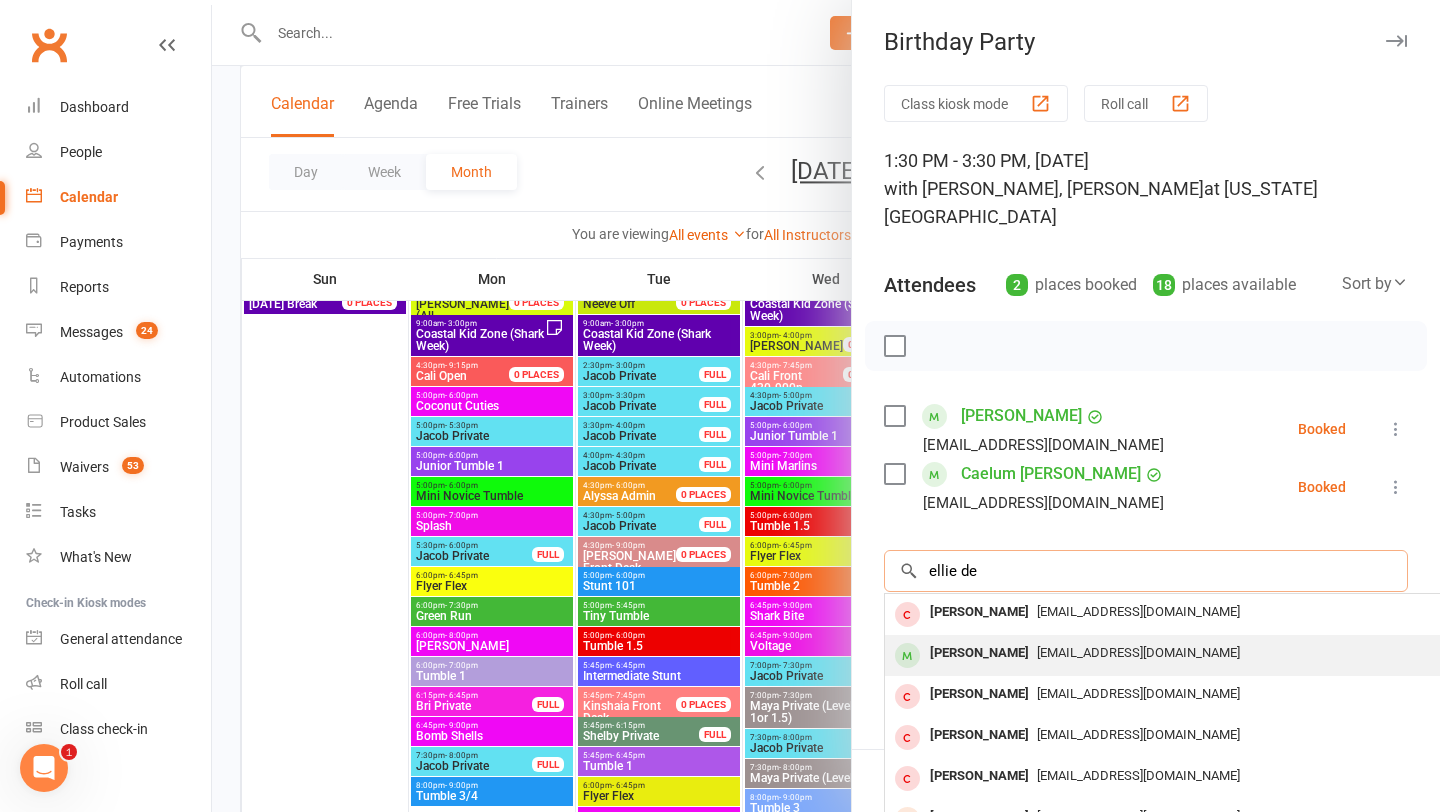 type on "ellie de" 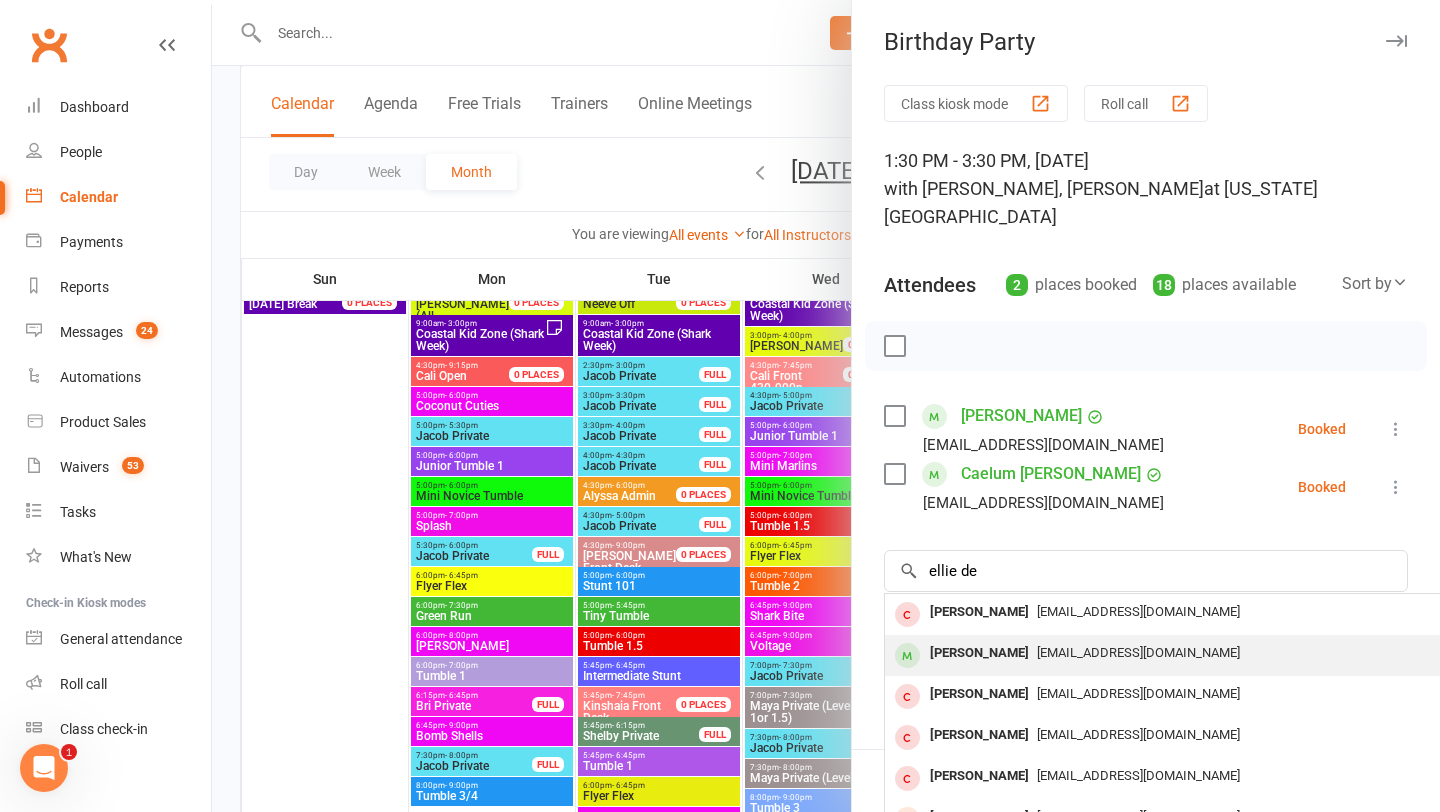 click on "[PERSON_NAME]" at bounding box center [979, 653] 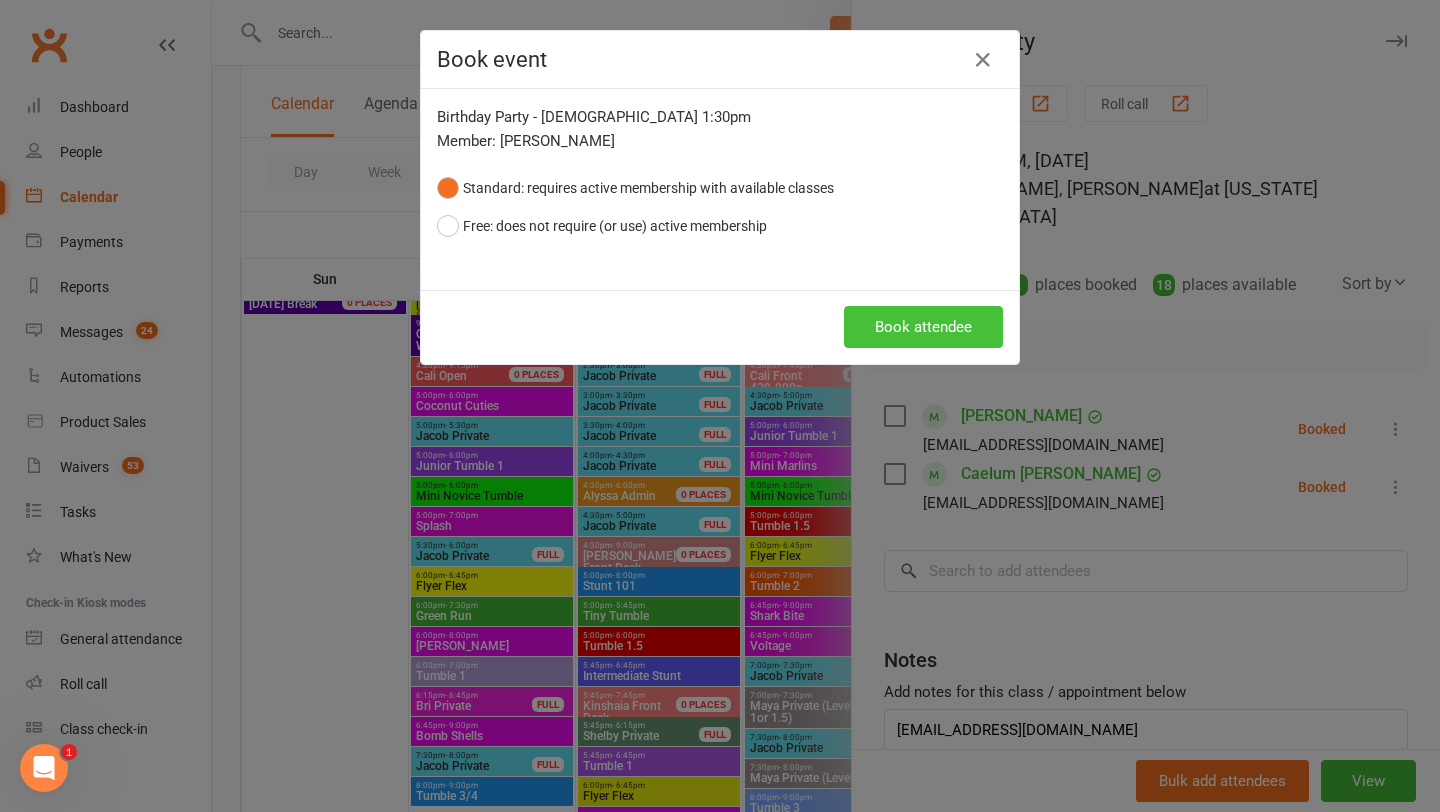 click on "Book attendee" at bounding box center (923, 327) 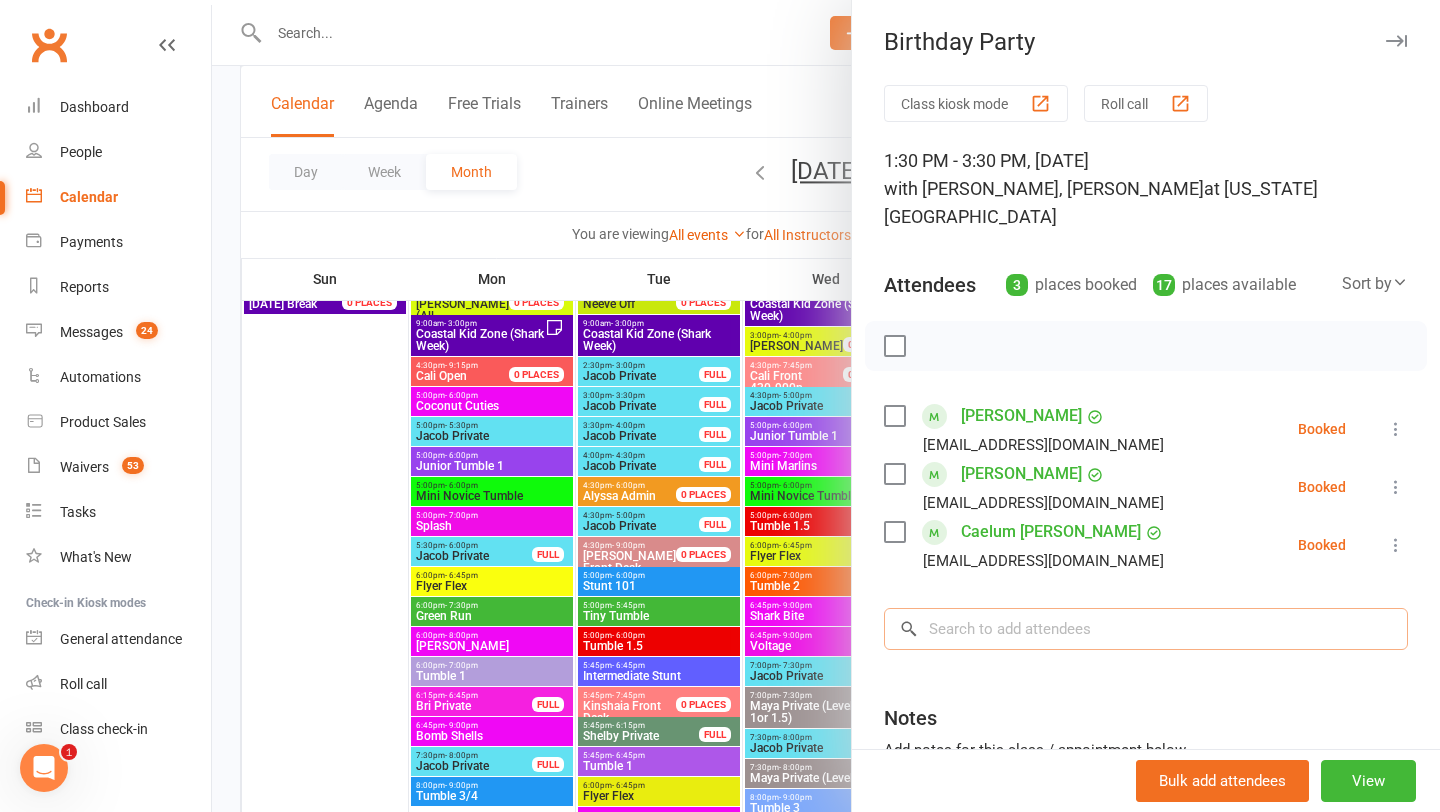 click at bounding box center [1146, 629] 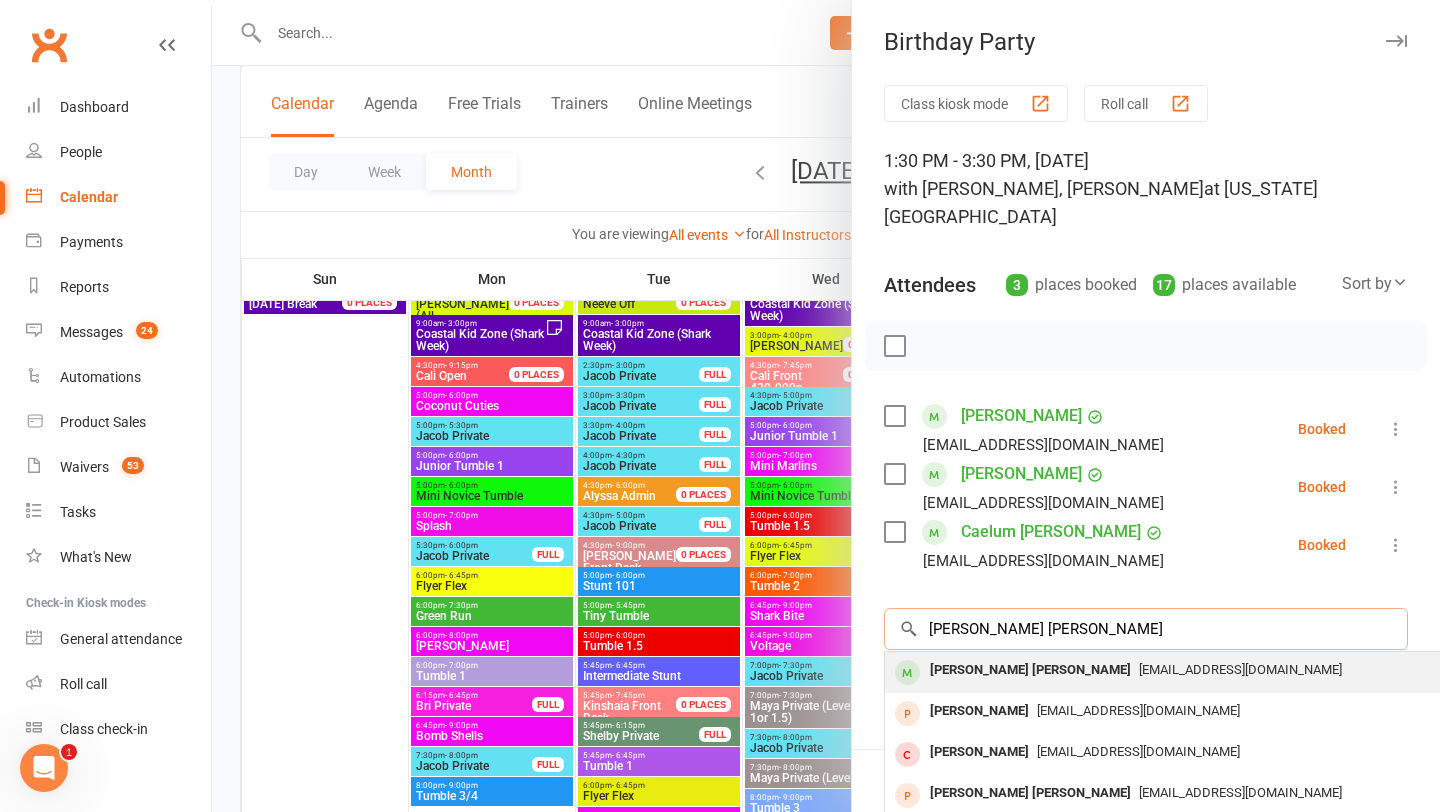 type on "sawyer lyons" 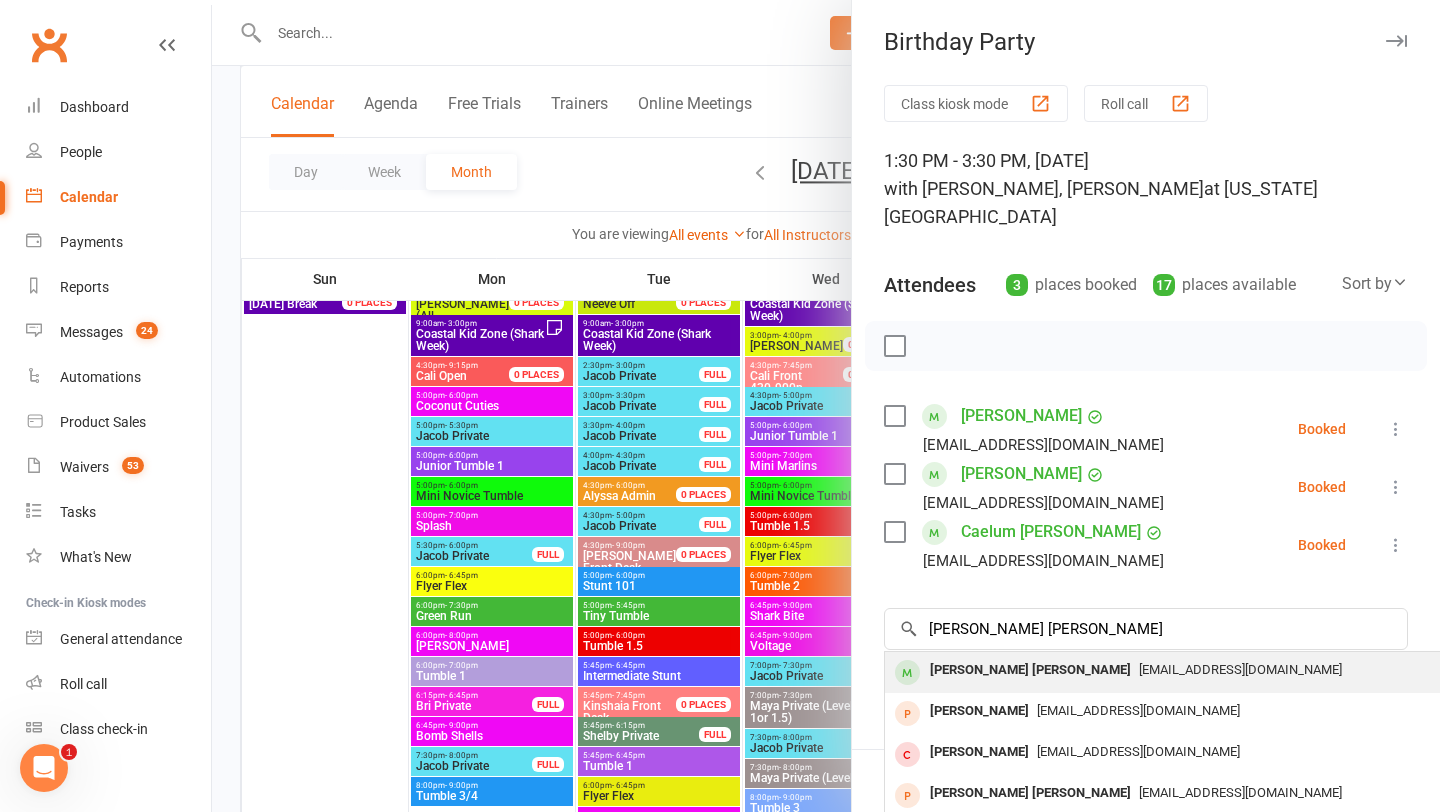 click on "[PERSON_NAME] [PERSON_NAME]" at bounding box center (1030, 670) 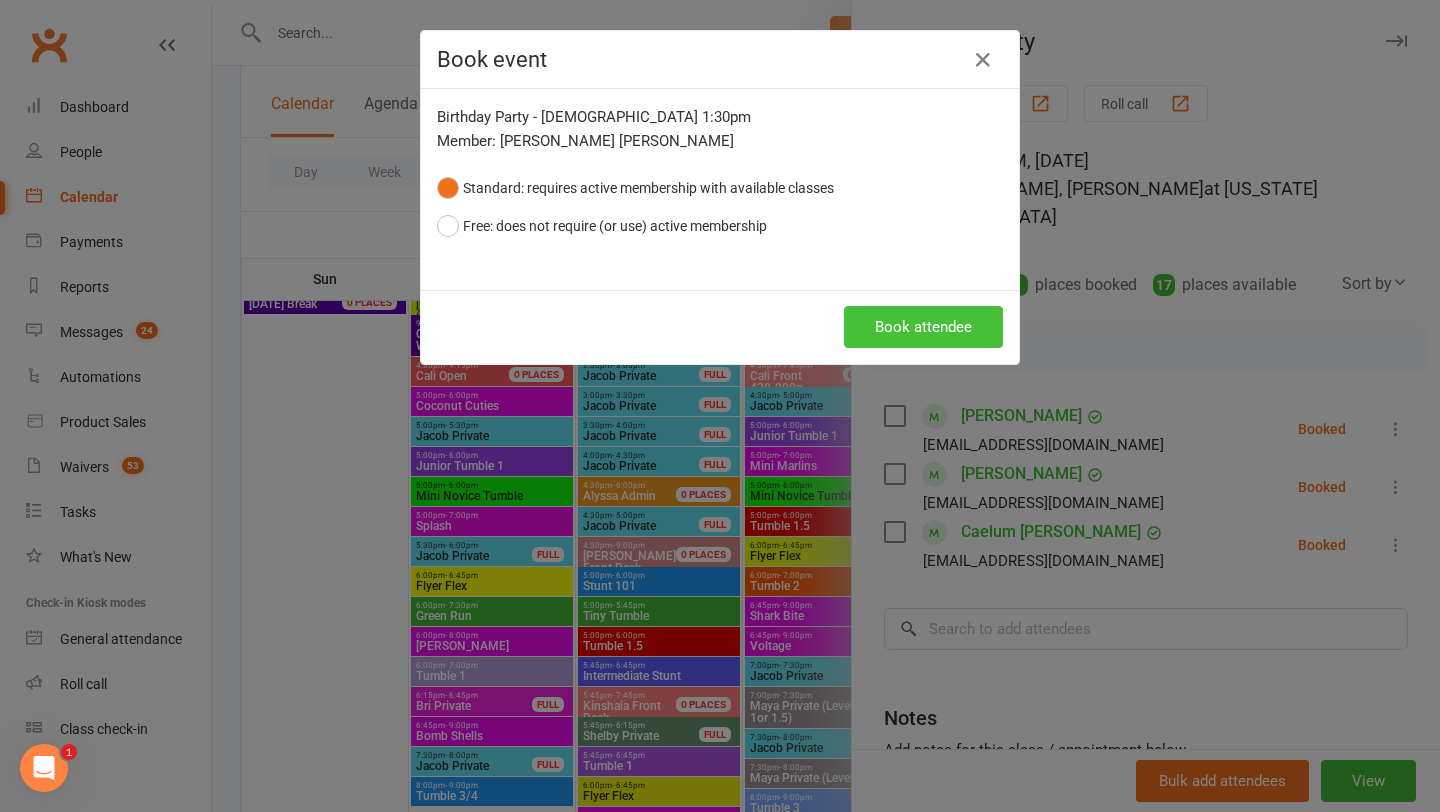 click on "Book attendee" at bounding box center (923, 327) 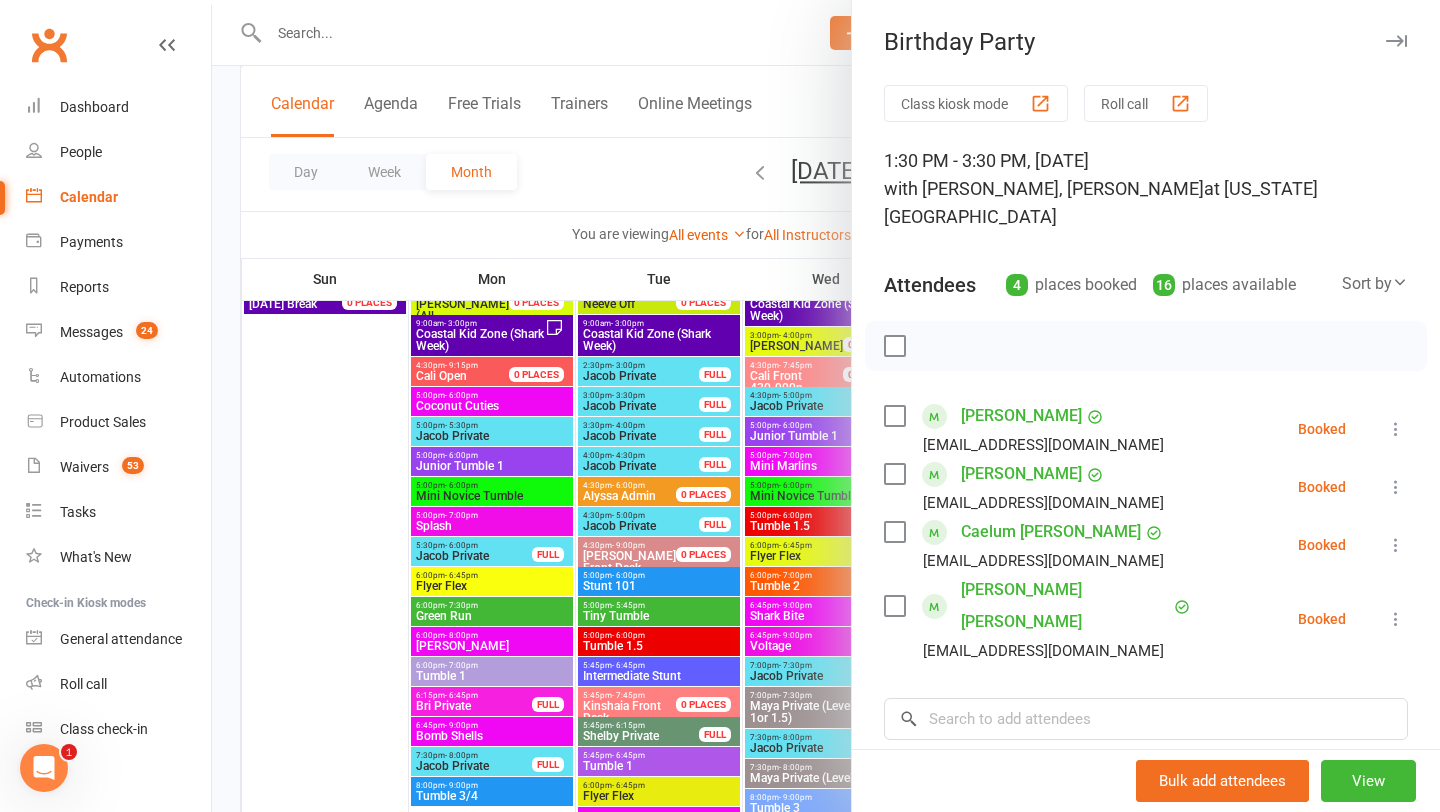 click at bounding box center (1396, 41) 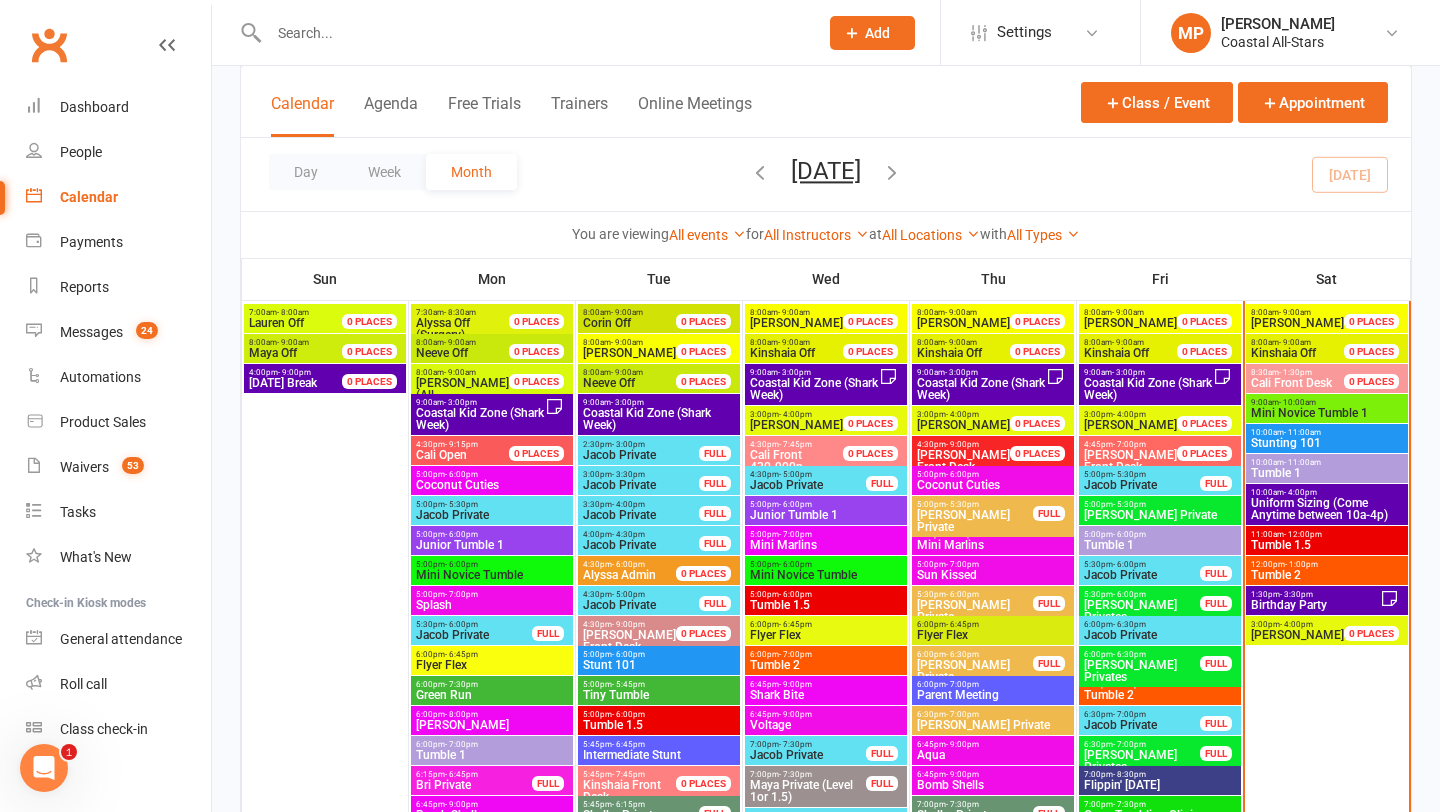 scroll, scrollTop: 948, scrollLeft: 0, axis: vertical 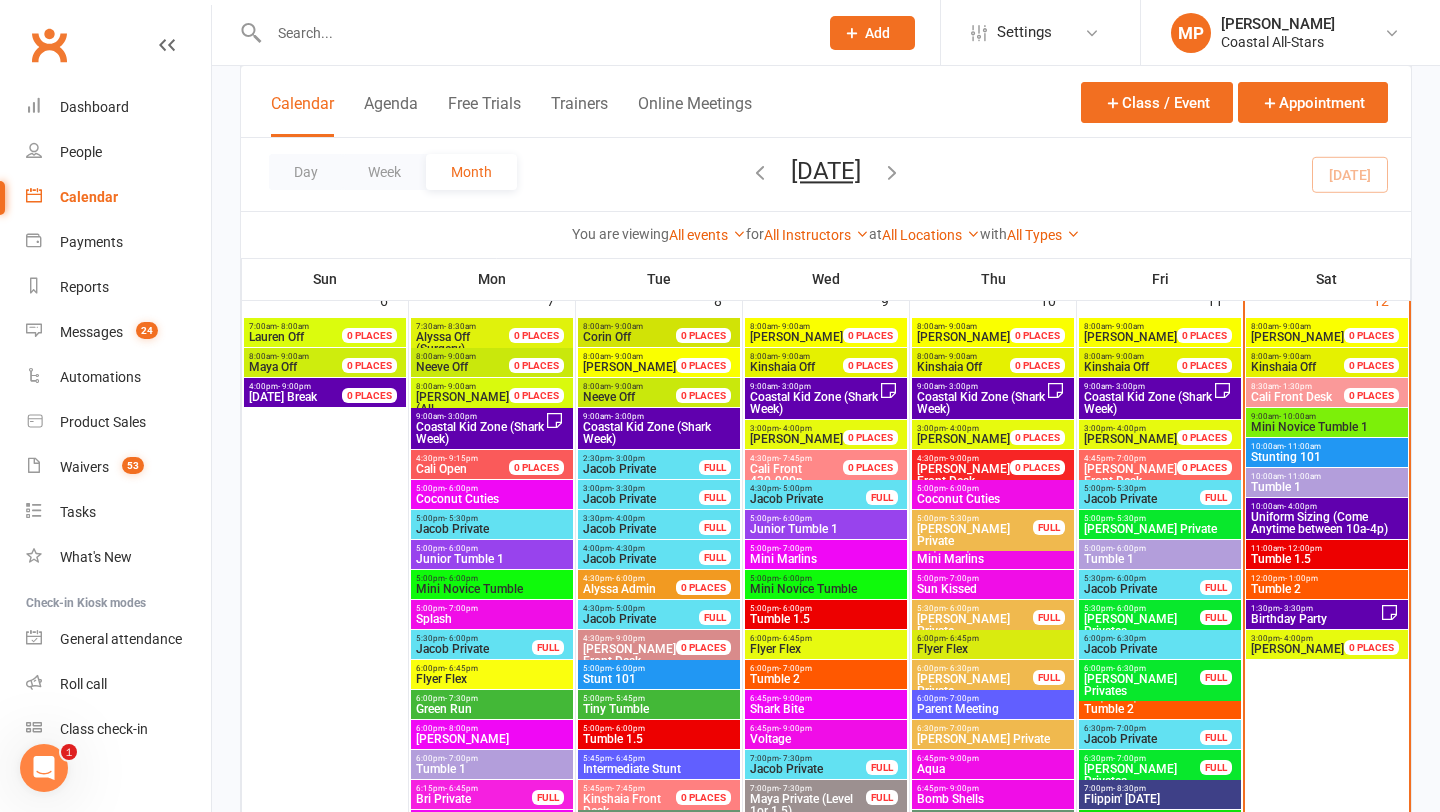 click on "Birthday Party" at bounding box center (1315, 619) 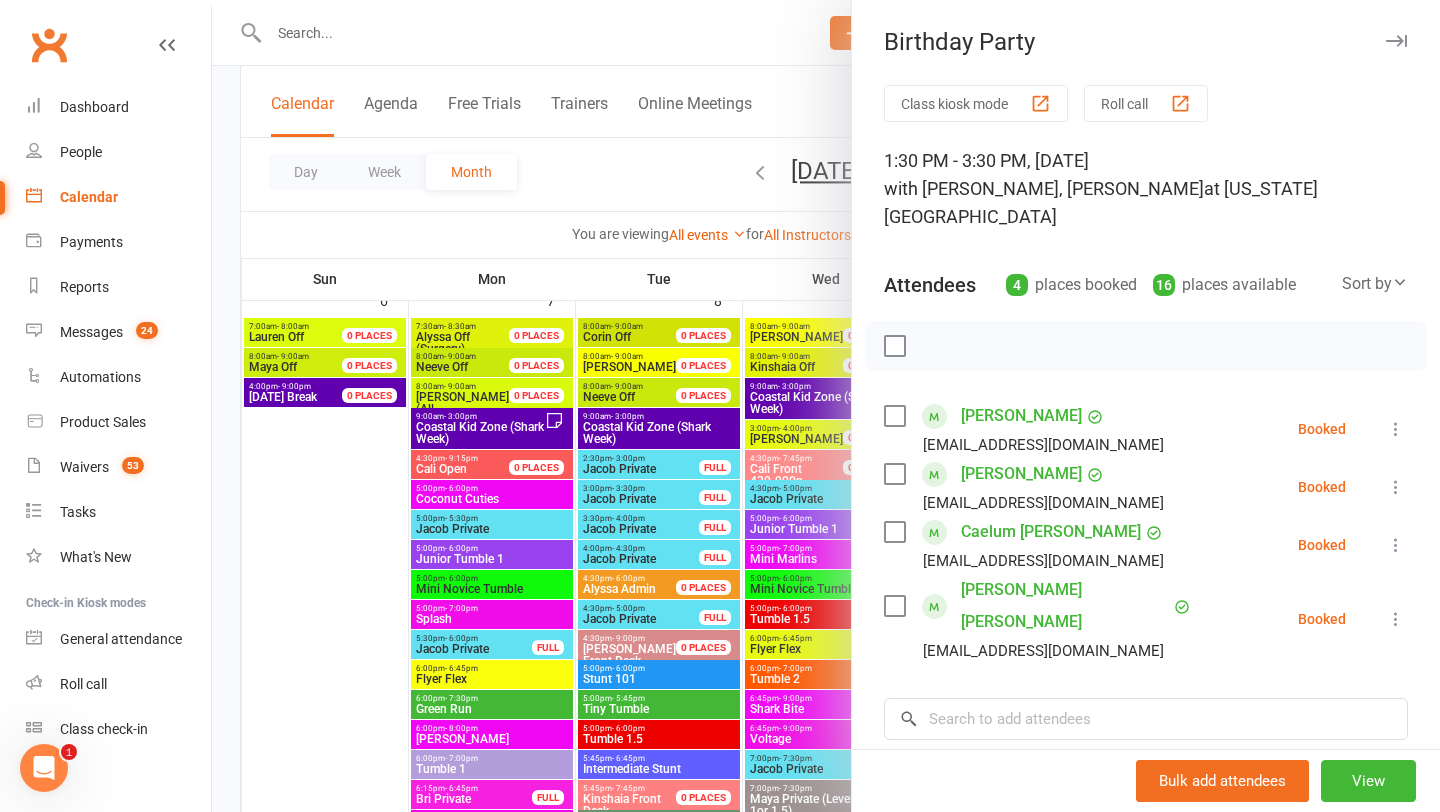 click at bounding box center [1396, 41] 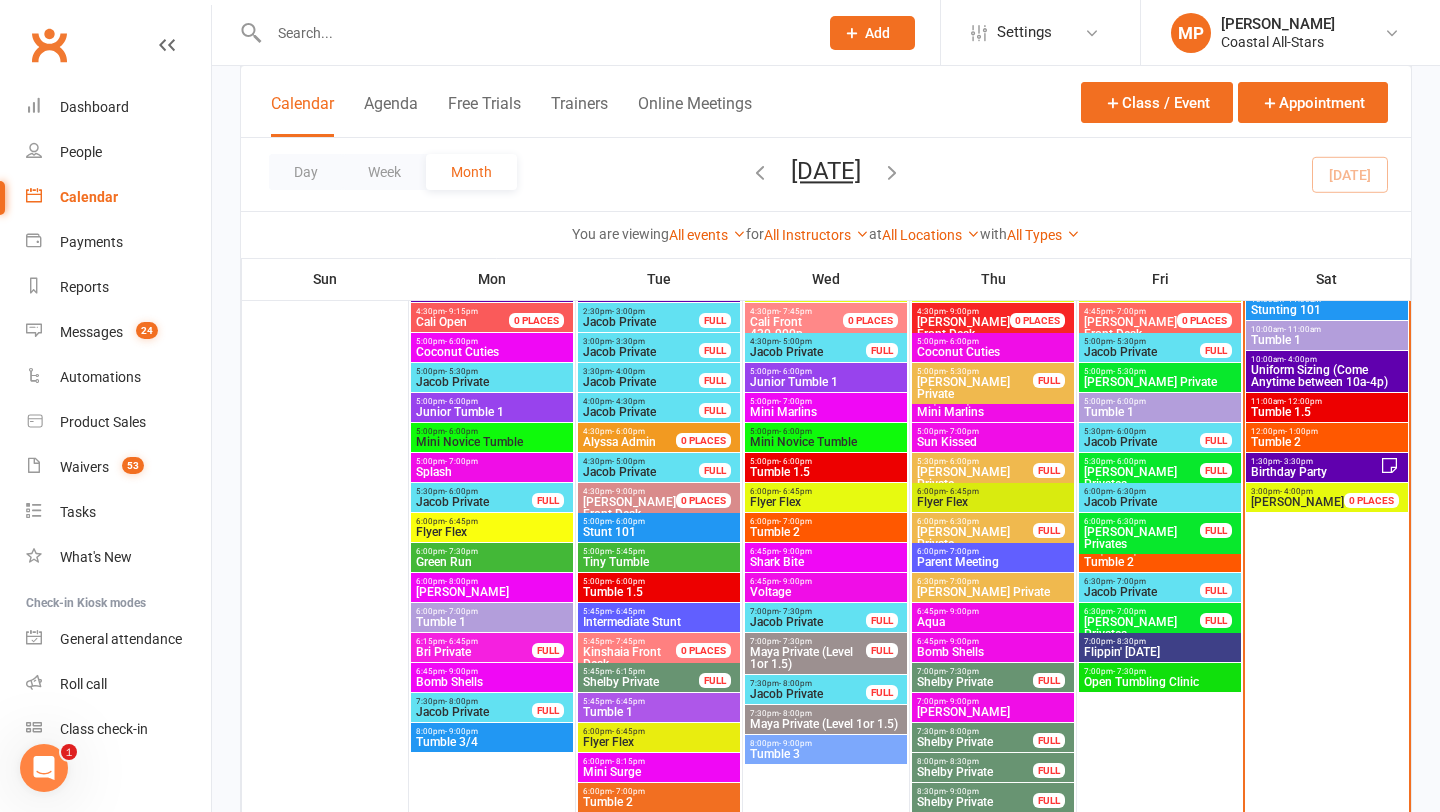 scroll, scrollTop: 1096, scrollLeft: 0, axis: vertical 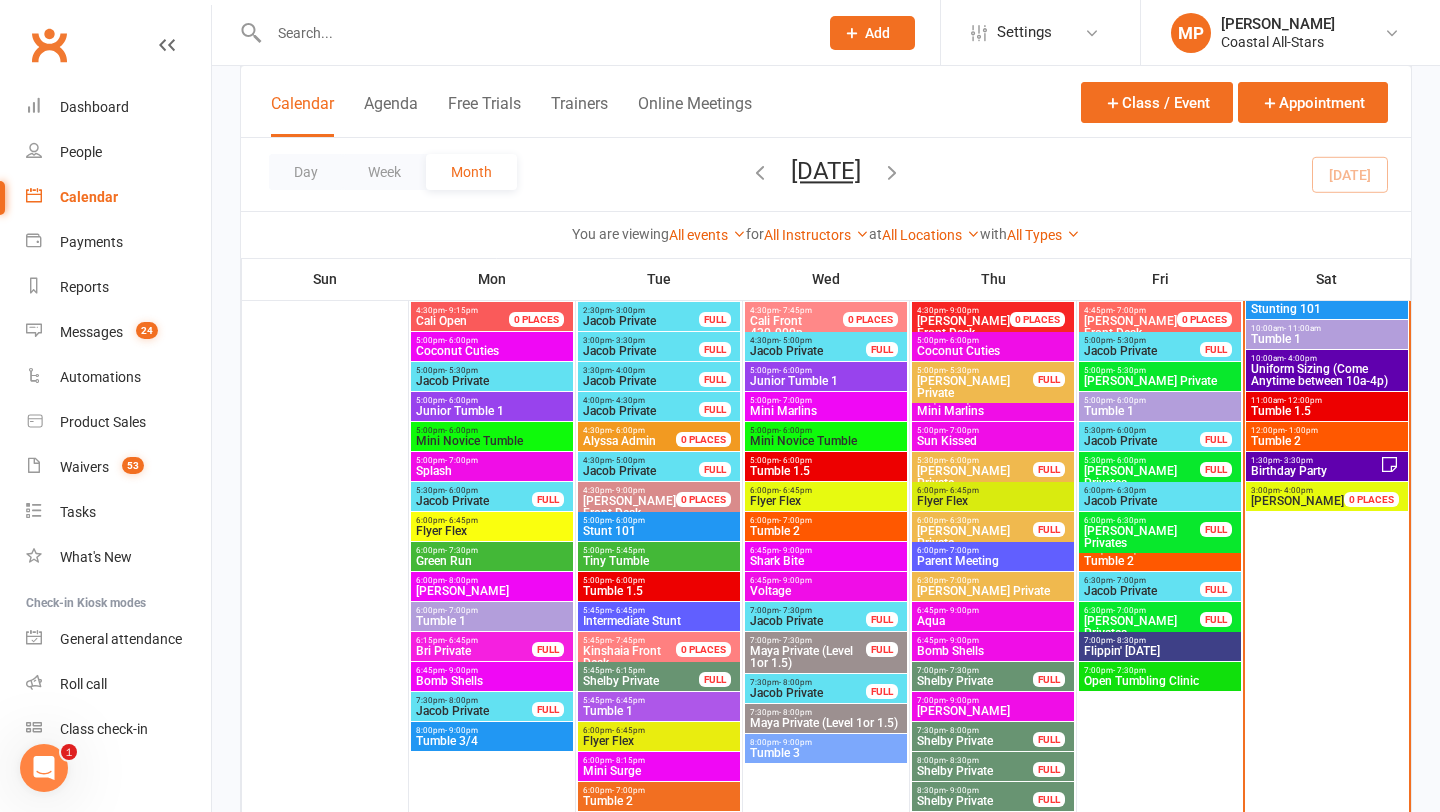 click on "Coconut Cuties" at bounding box center (492, 351) 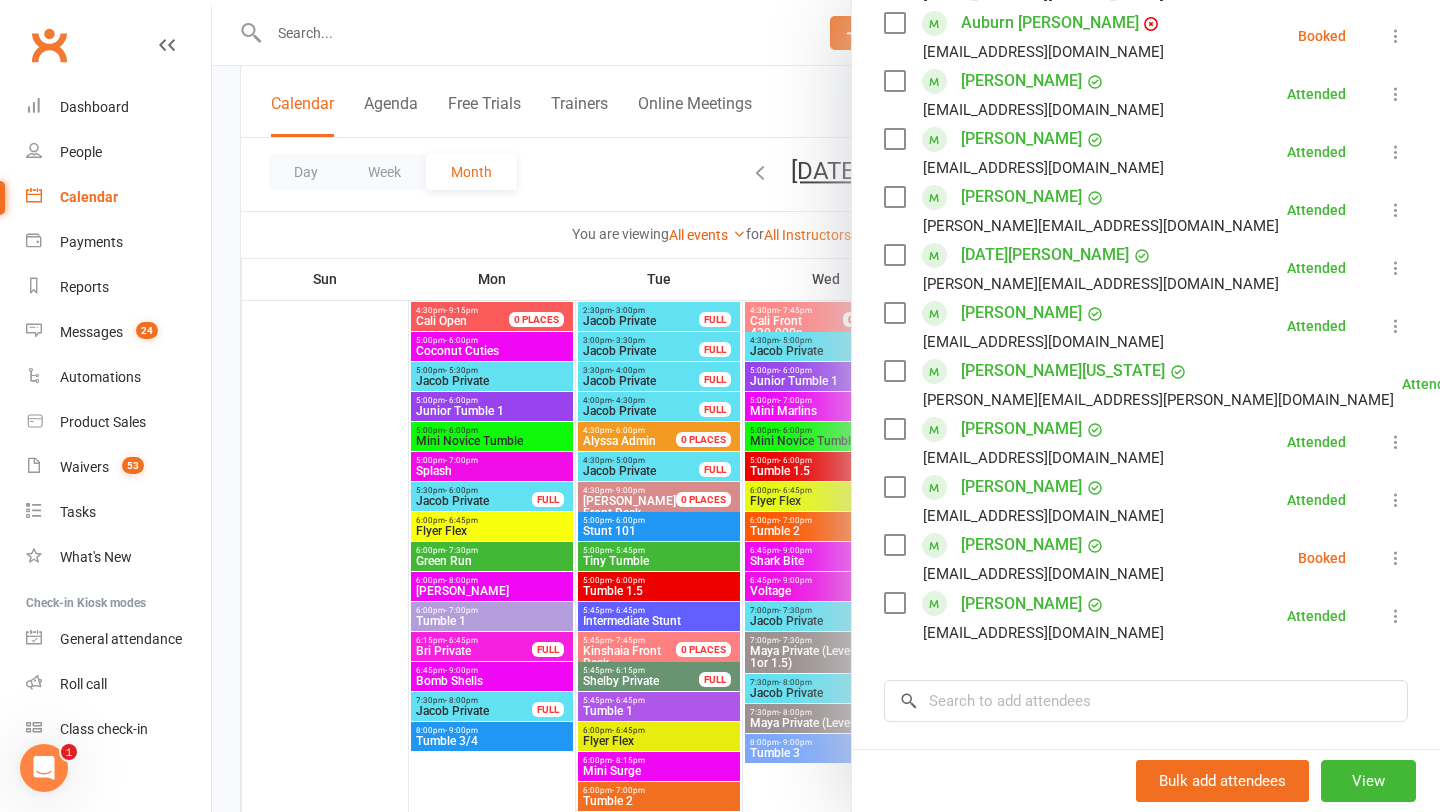 scroll, scrollTop: 938, scrollLeft: 0, axis: vertical 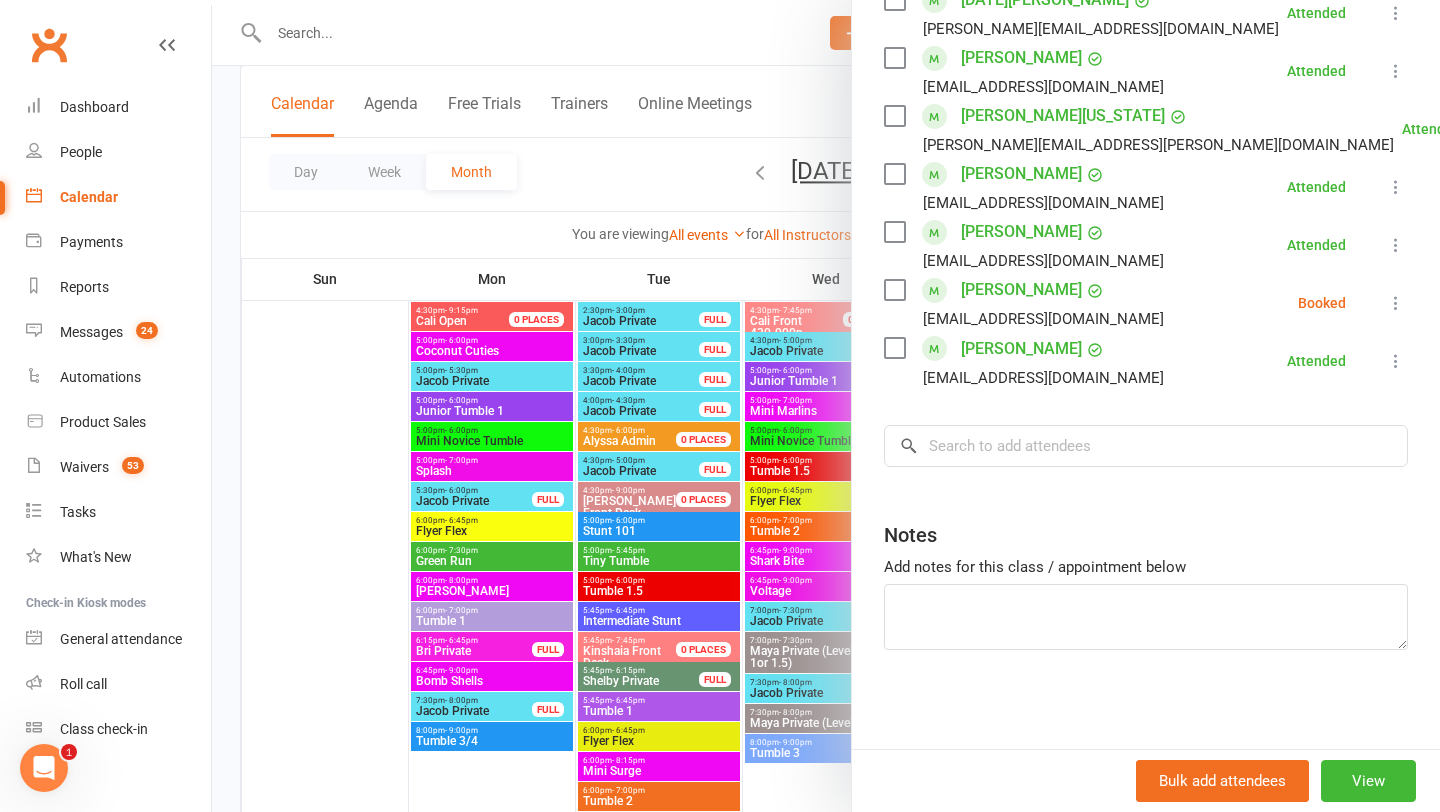 click at bounding box center (826, 406) 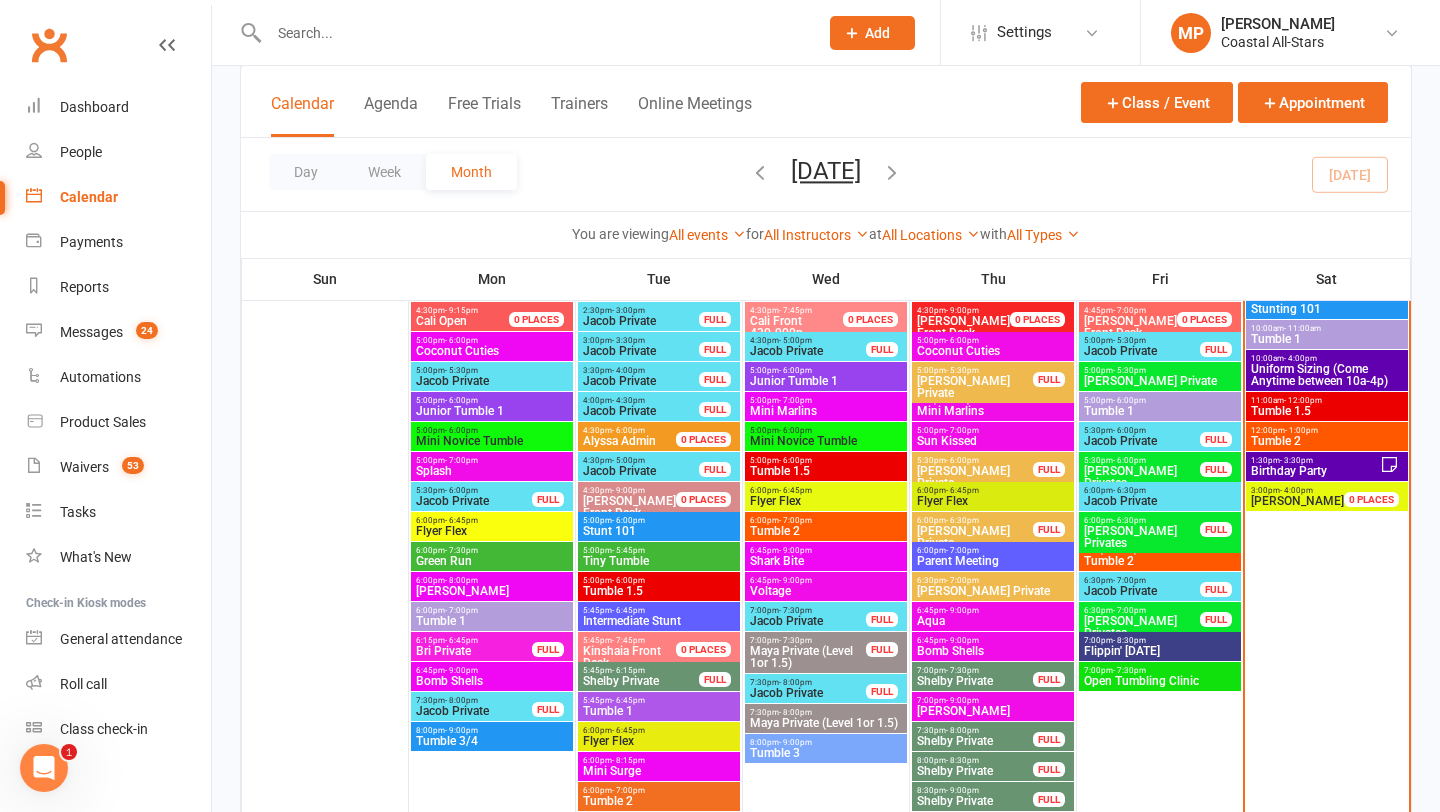 click on "Splash" at bounding box center [492, 471] 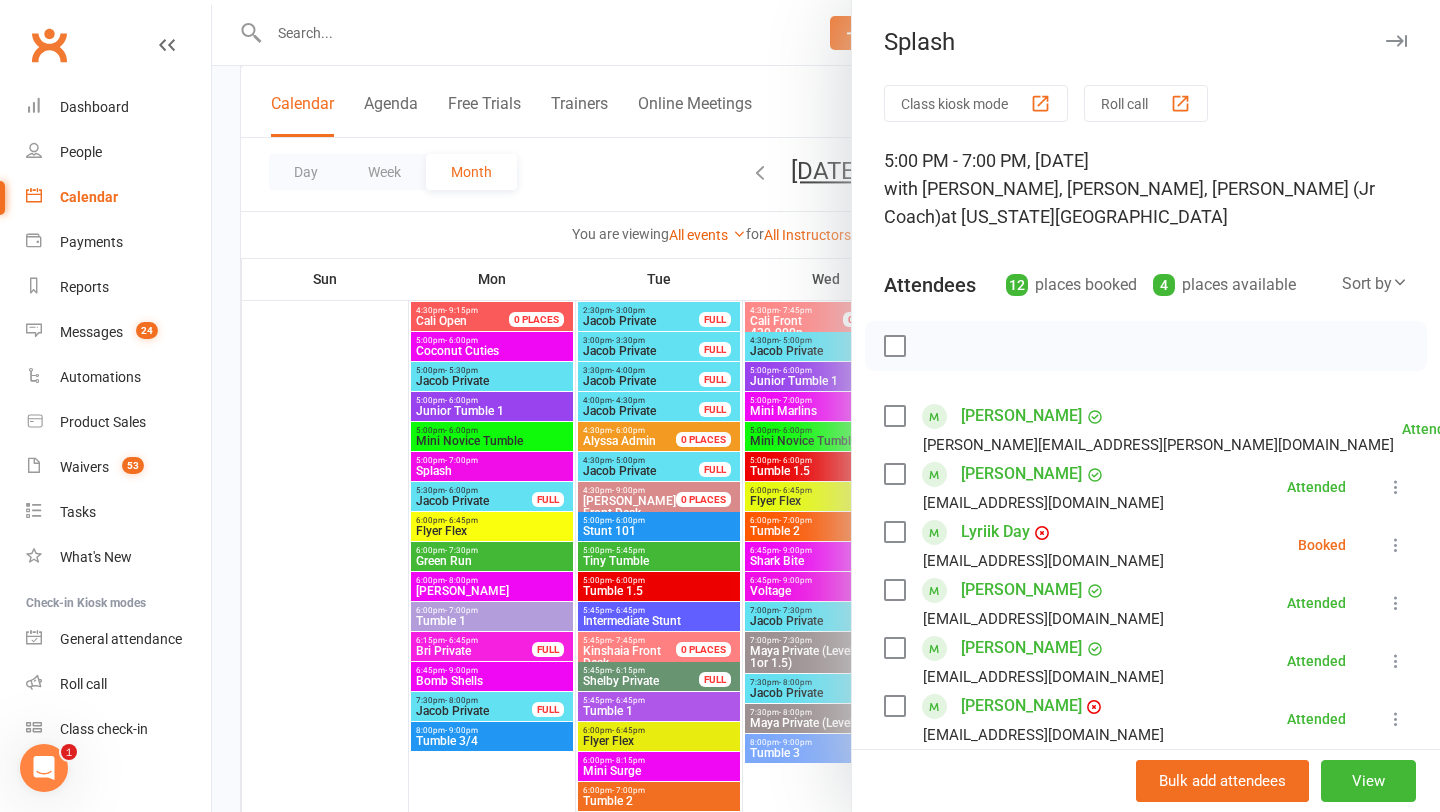 click at bounding box center [826, 406] 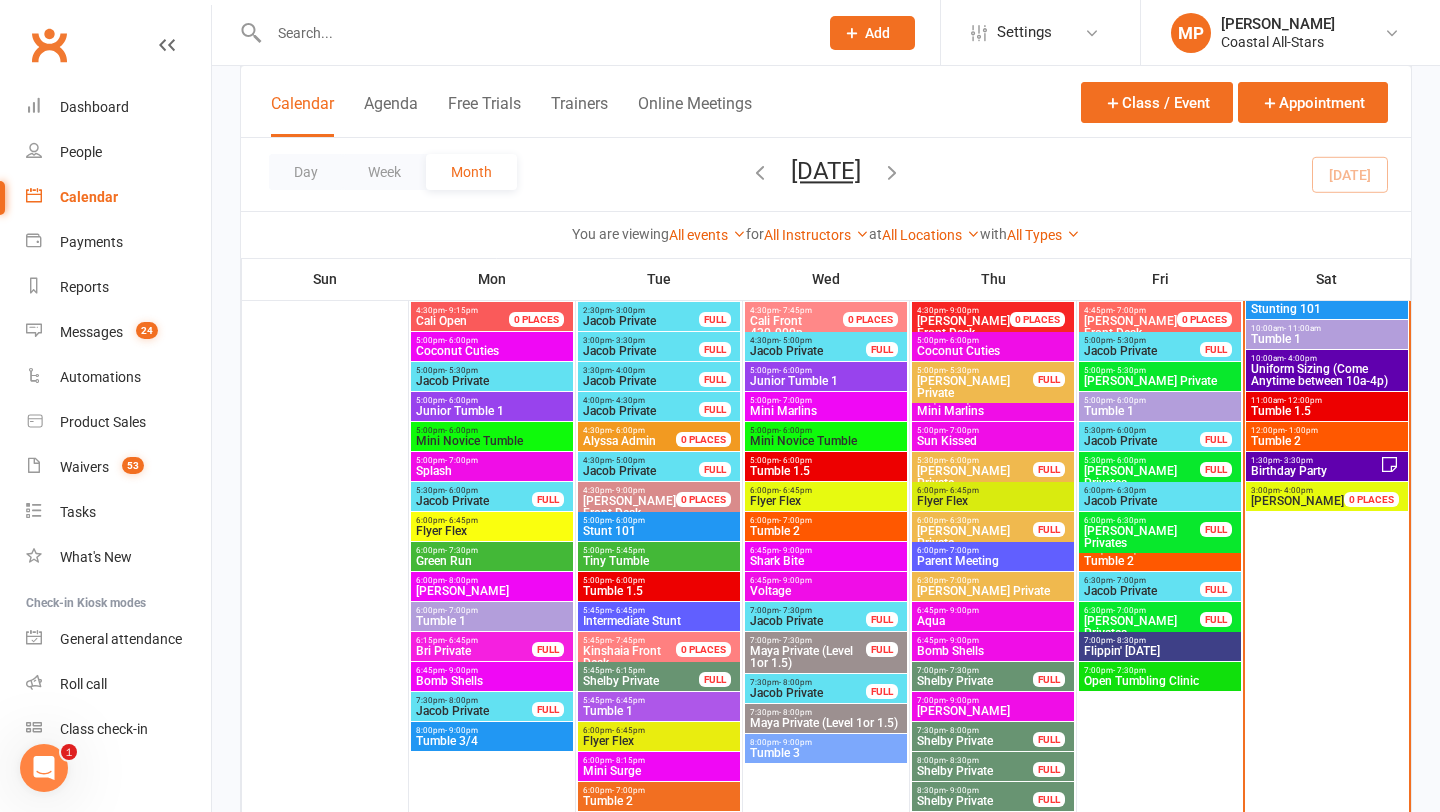 click on "[PERSON_NAME]" at bounding box center [492, 591] 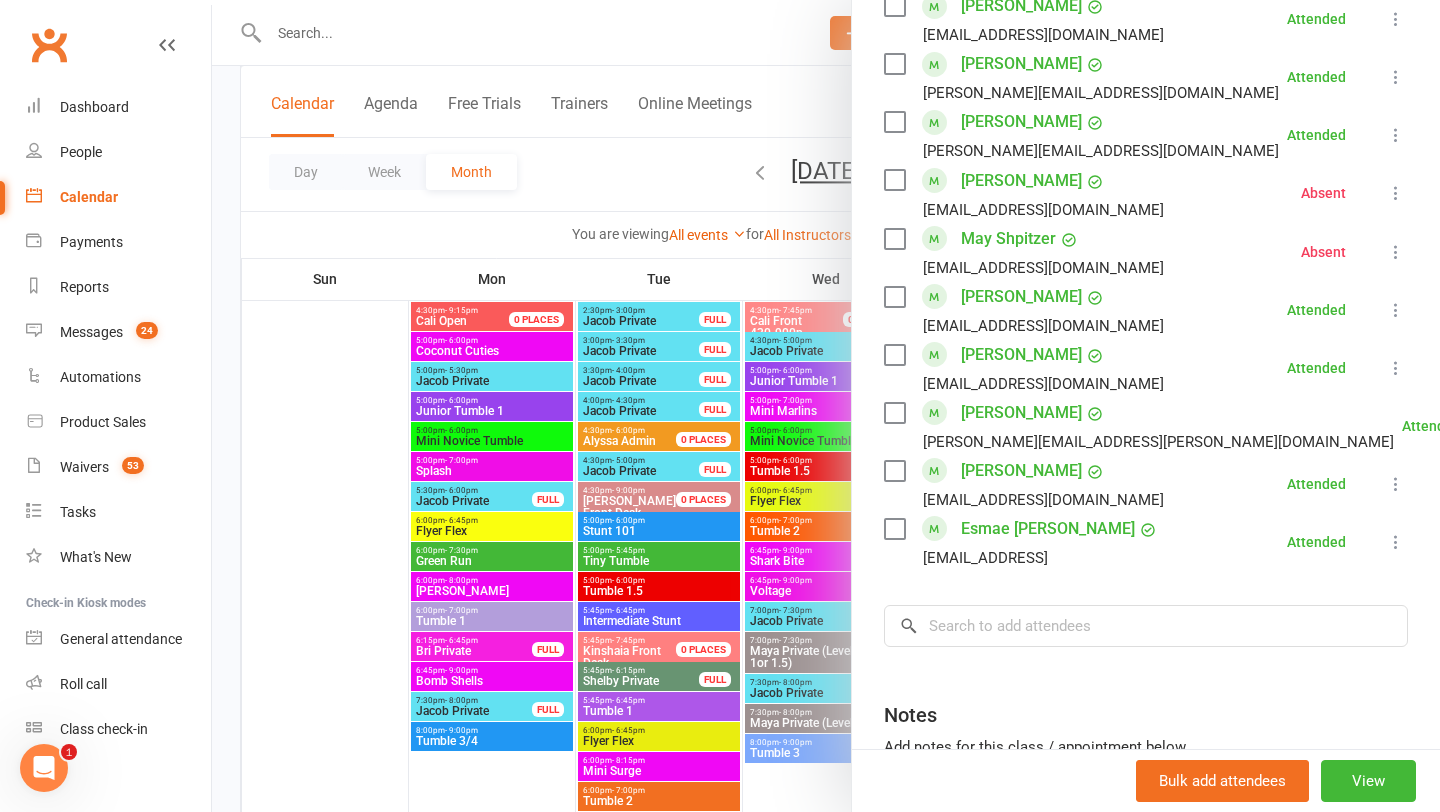 scroll, scrollTop: 1287, scrollLeft: 0, axis: vertical 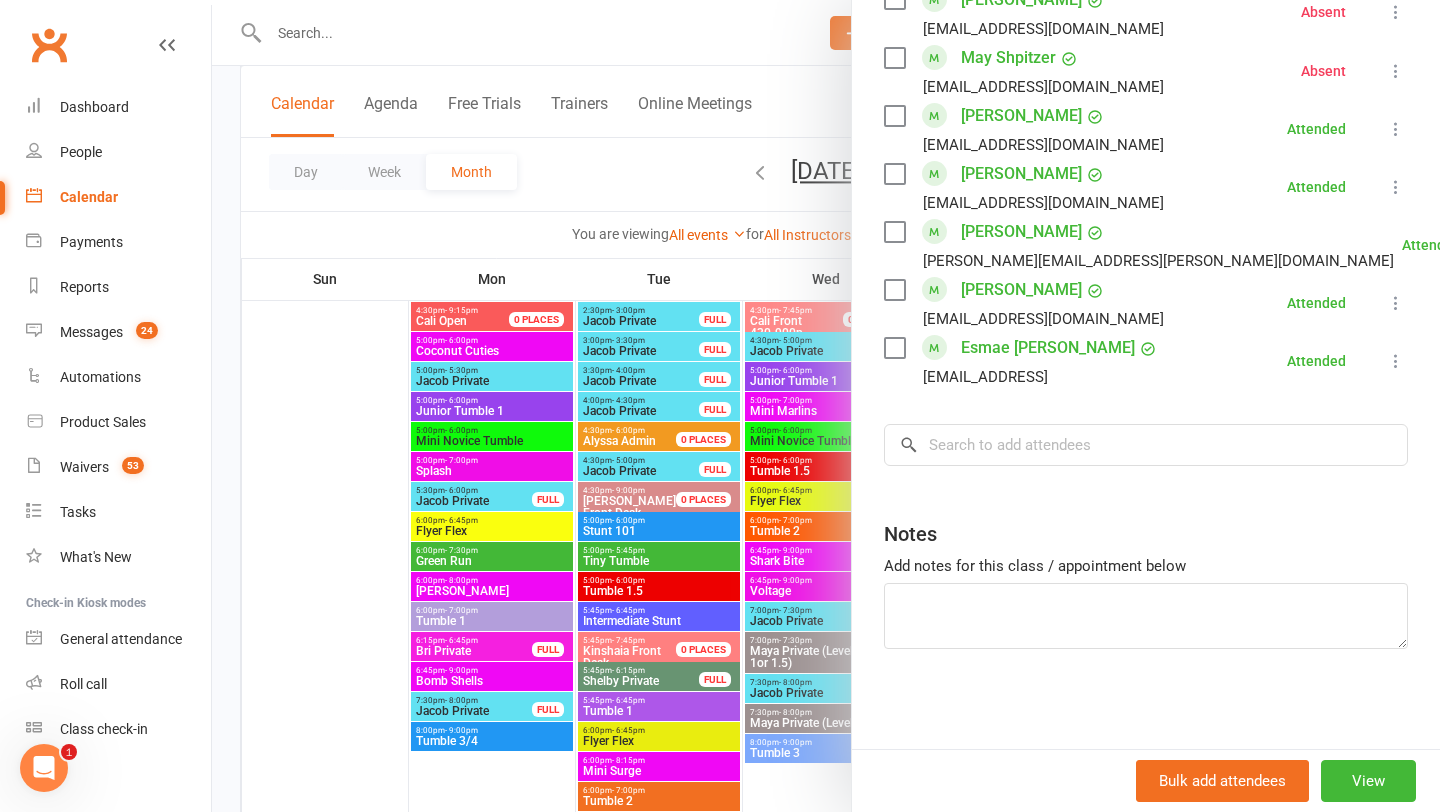 click at bounding box center (826, 406) 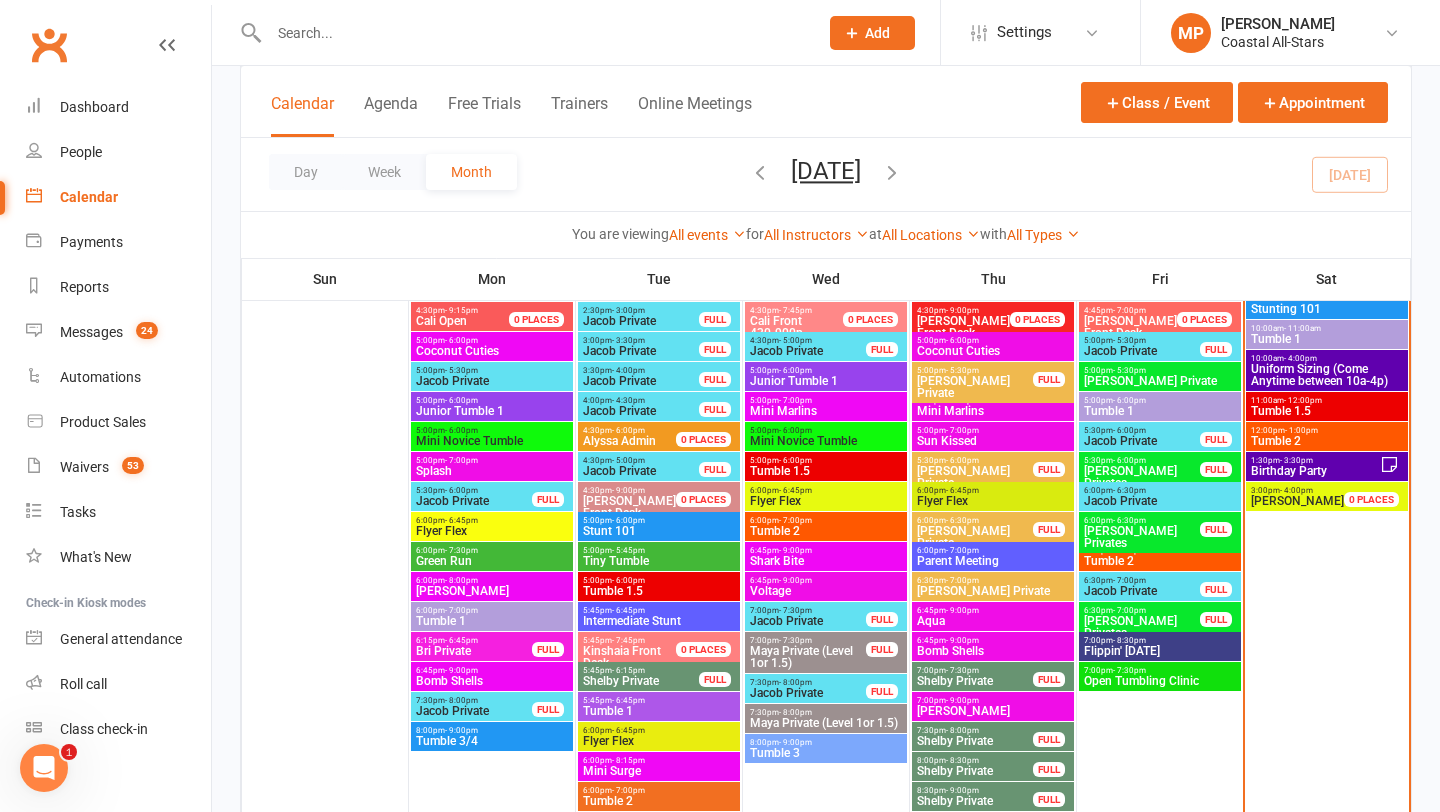 click on "Bomb Shells" at bounding box center [492, 681] 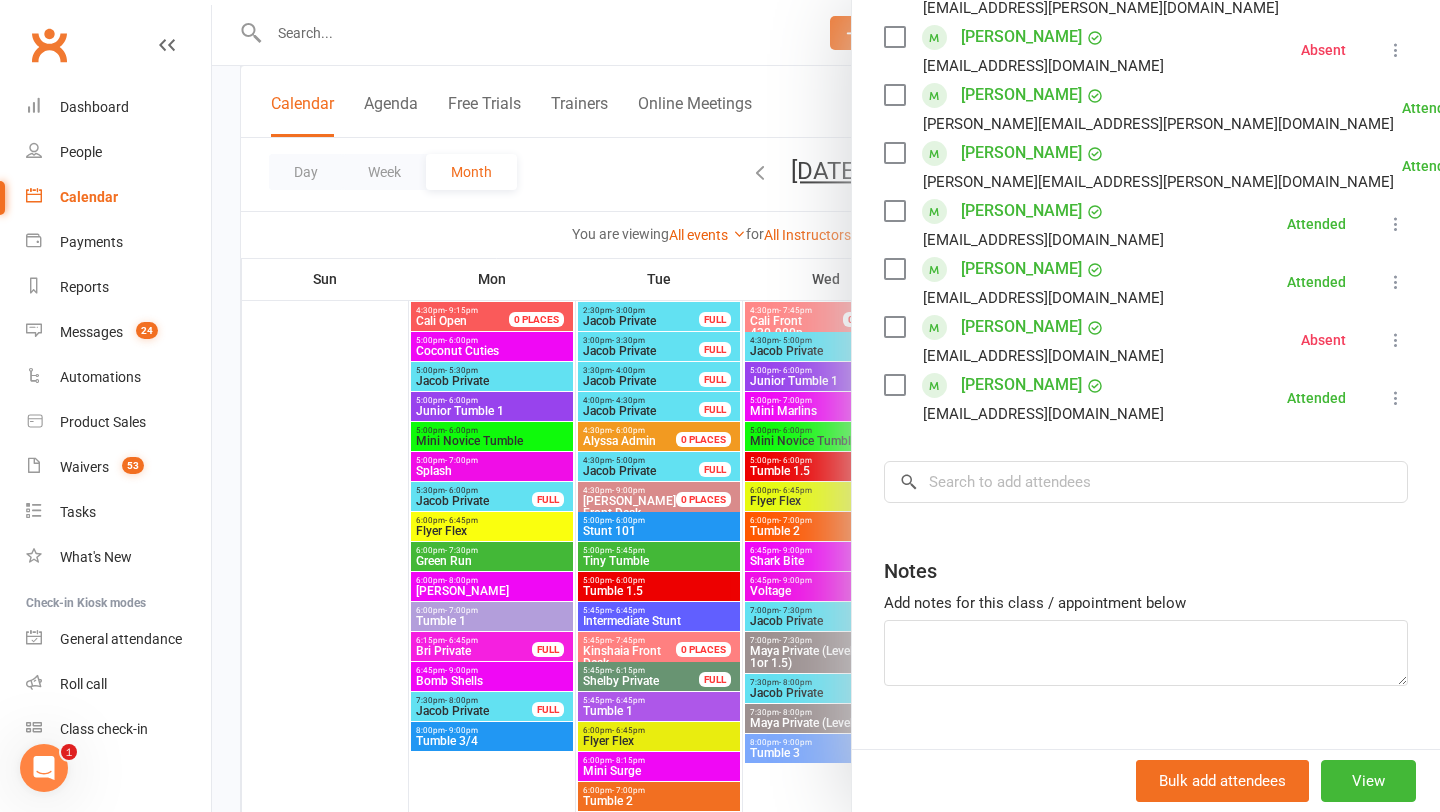 scroll, scrollTop: 852, scrollLeft: 0, axis: vertical 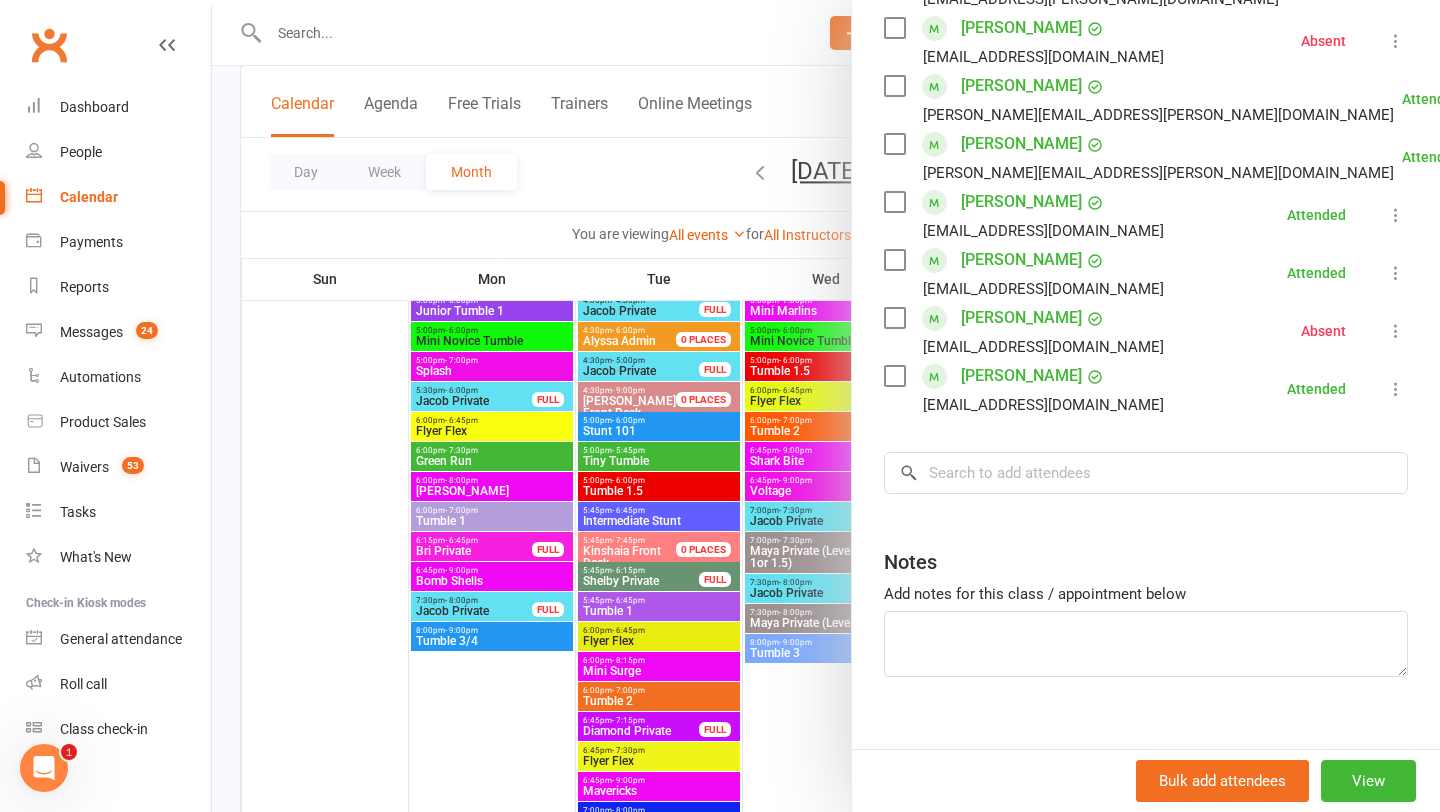 click at bounding box center (826, 406) 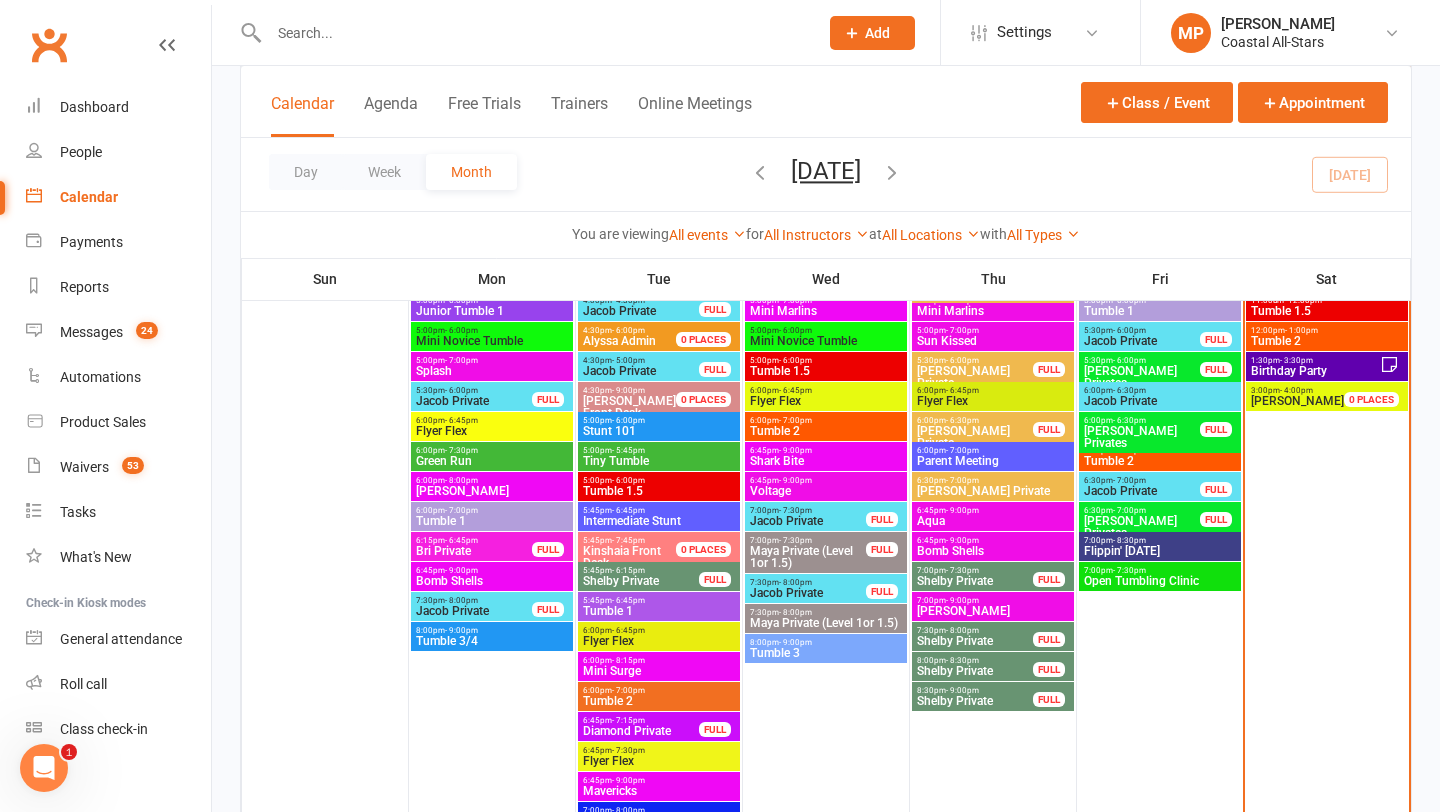 click on "Mini Surge" at bounding box center (659, 671) 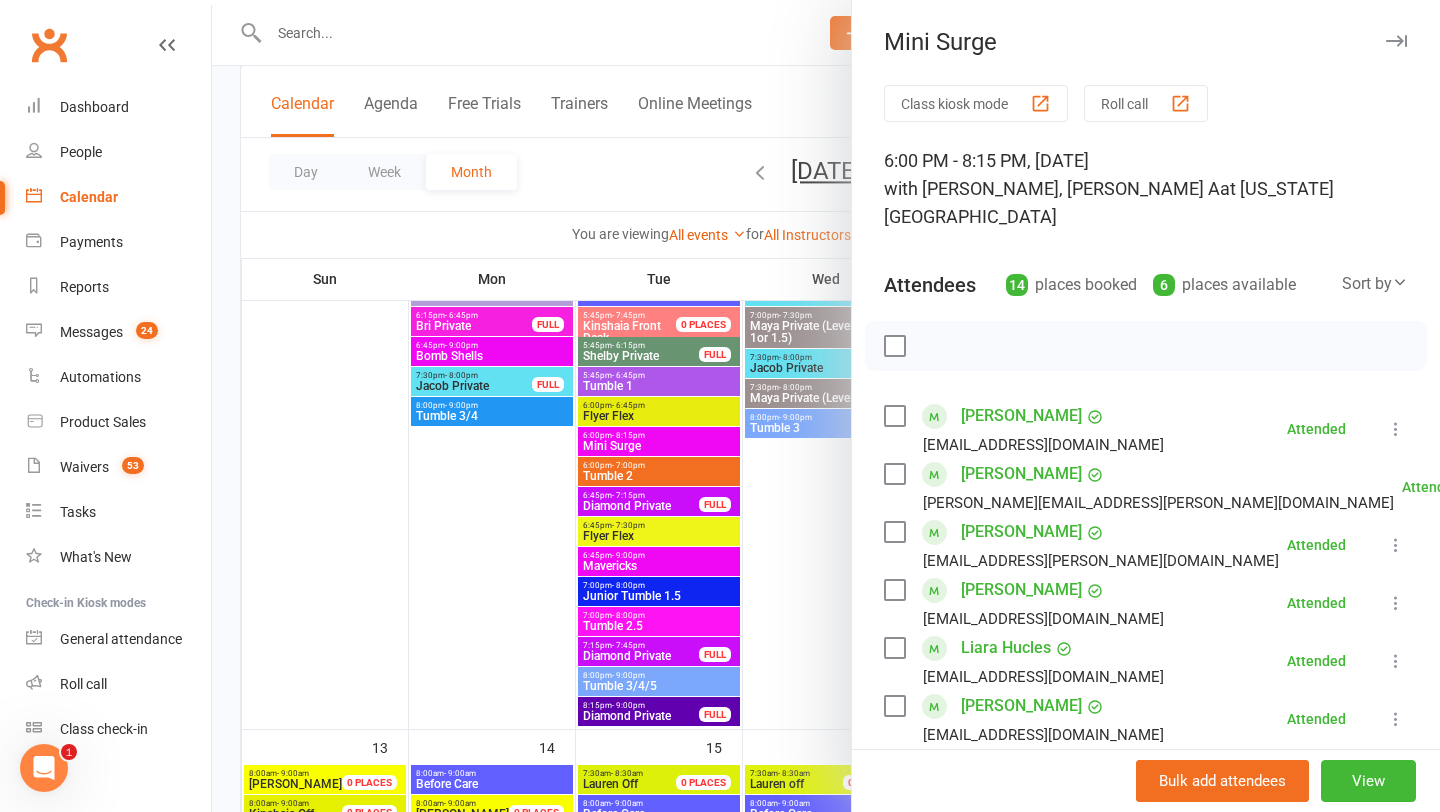 scroll, scrollTop: 1423, scrollLeft: 0, axis: vertical 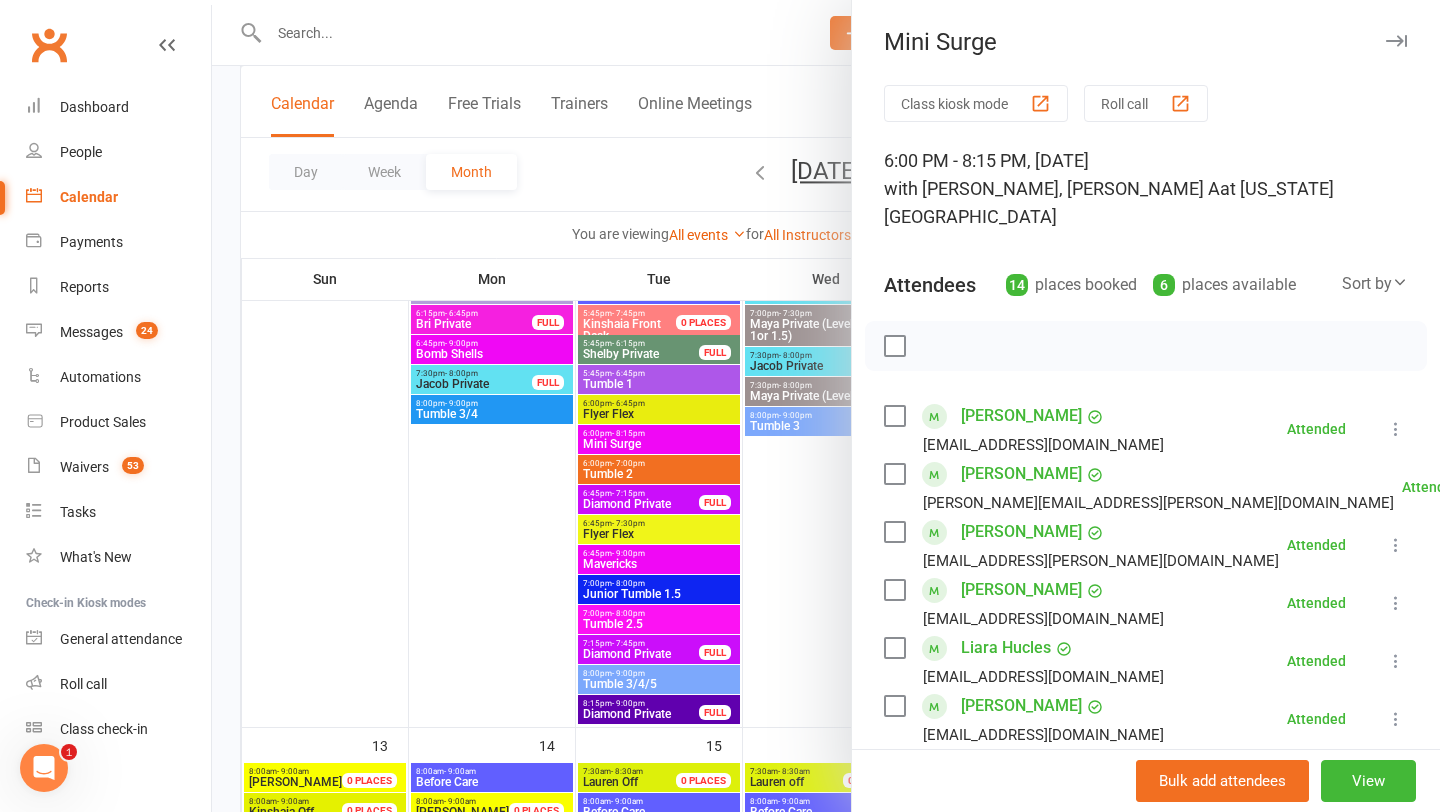 click at bounding box center [826, 406] 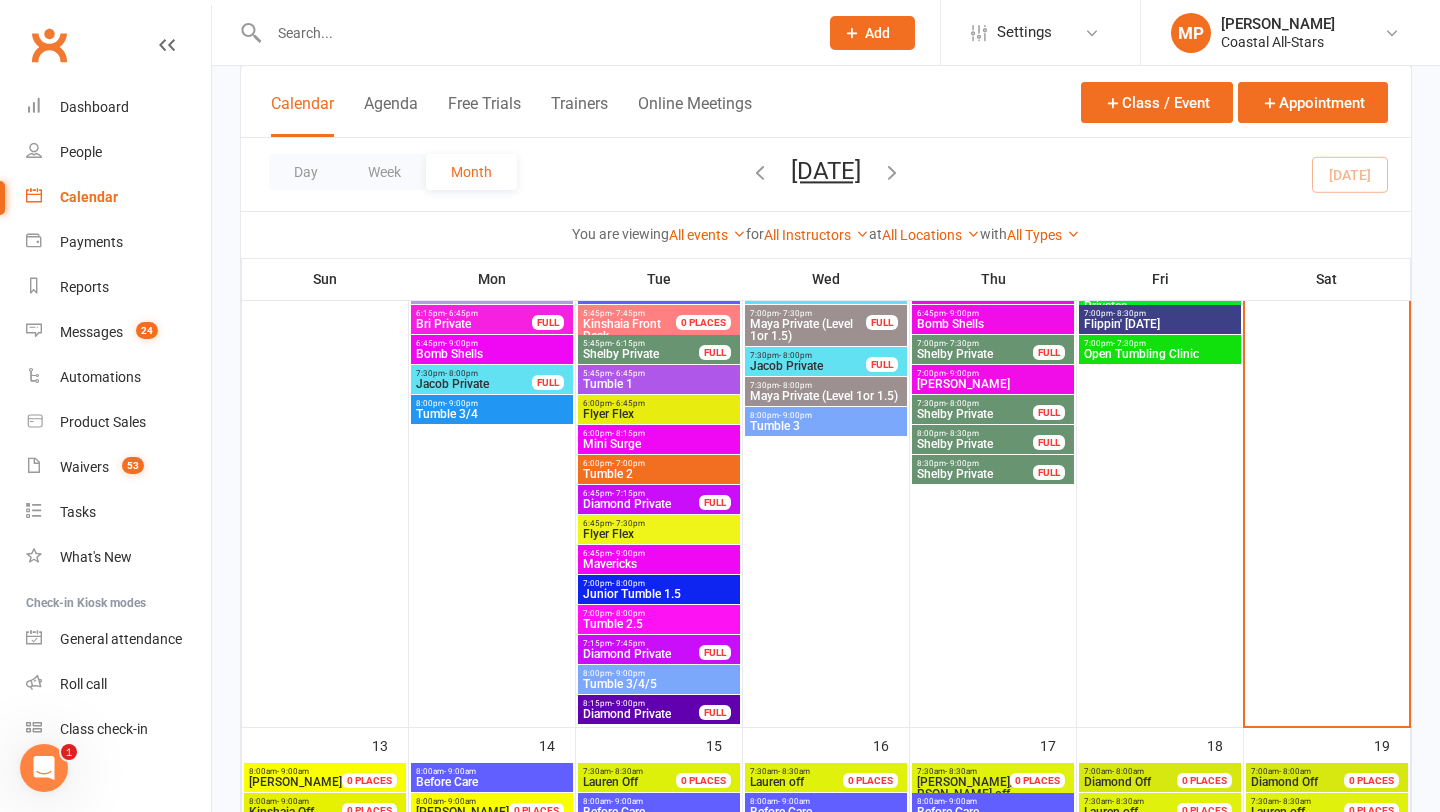 click on "Mavericks" at bounding box center [659, 564] 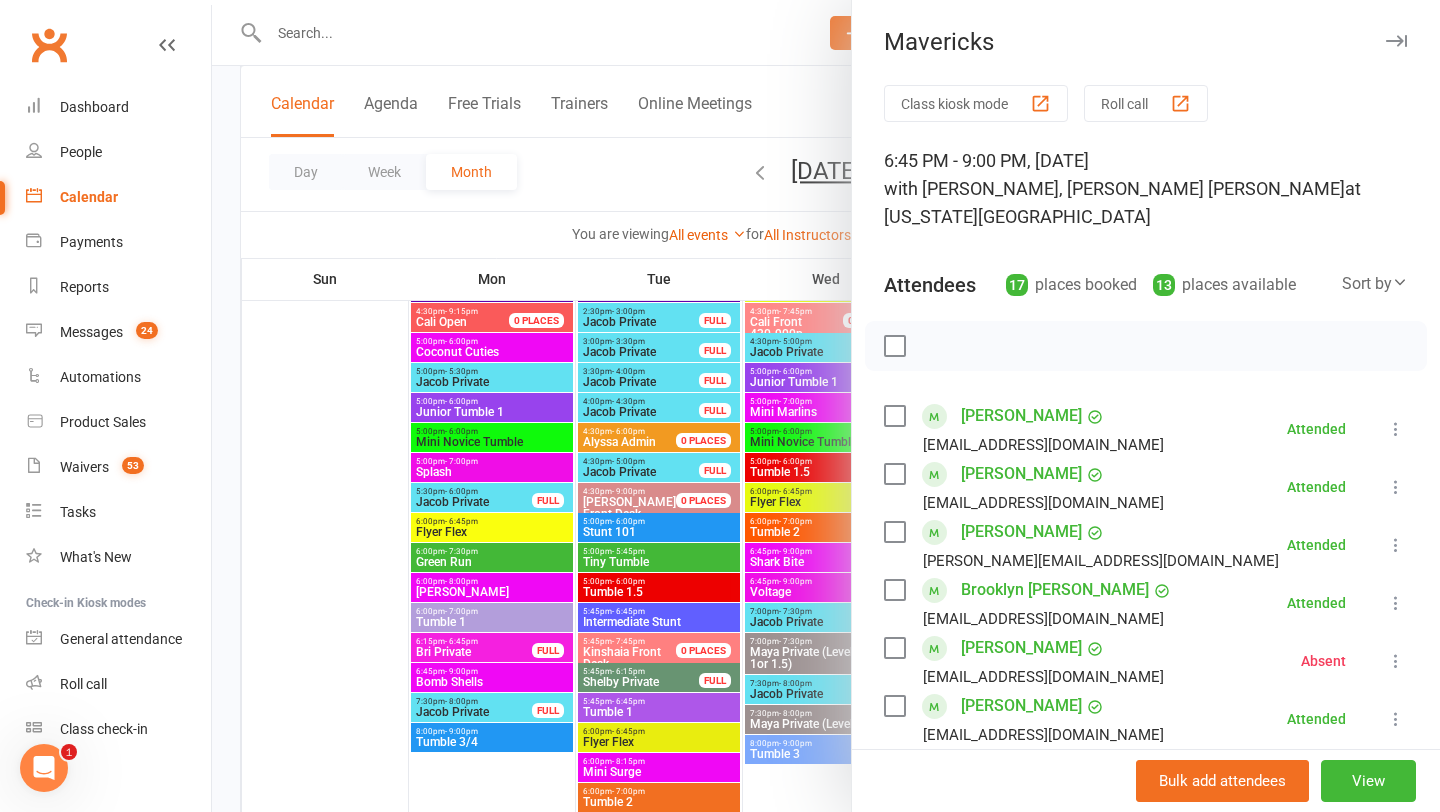 scroll, scrollTop: 1071, scrollLeft: 0, axis: vertical 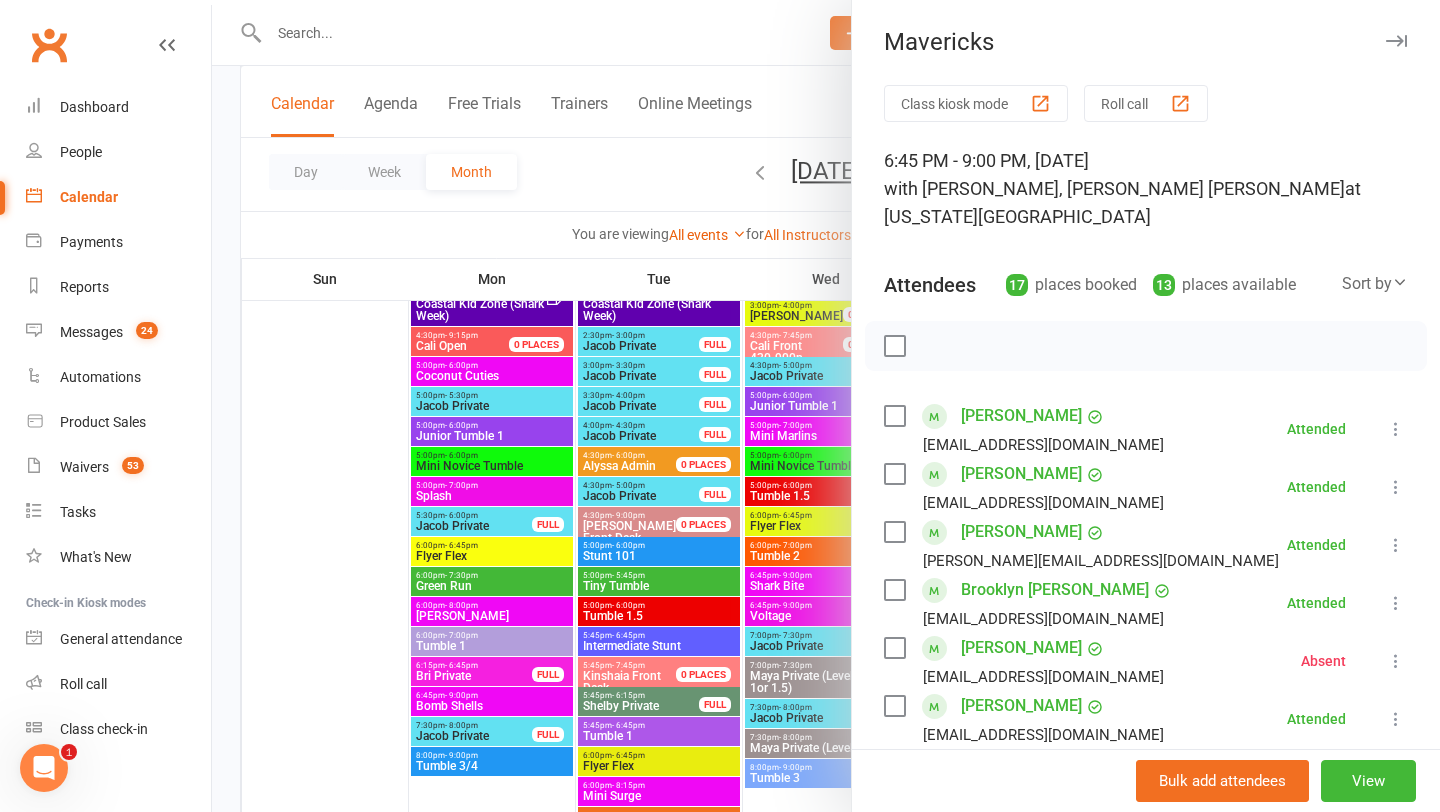 click at bounding box center (1396, 41) 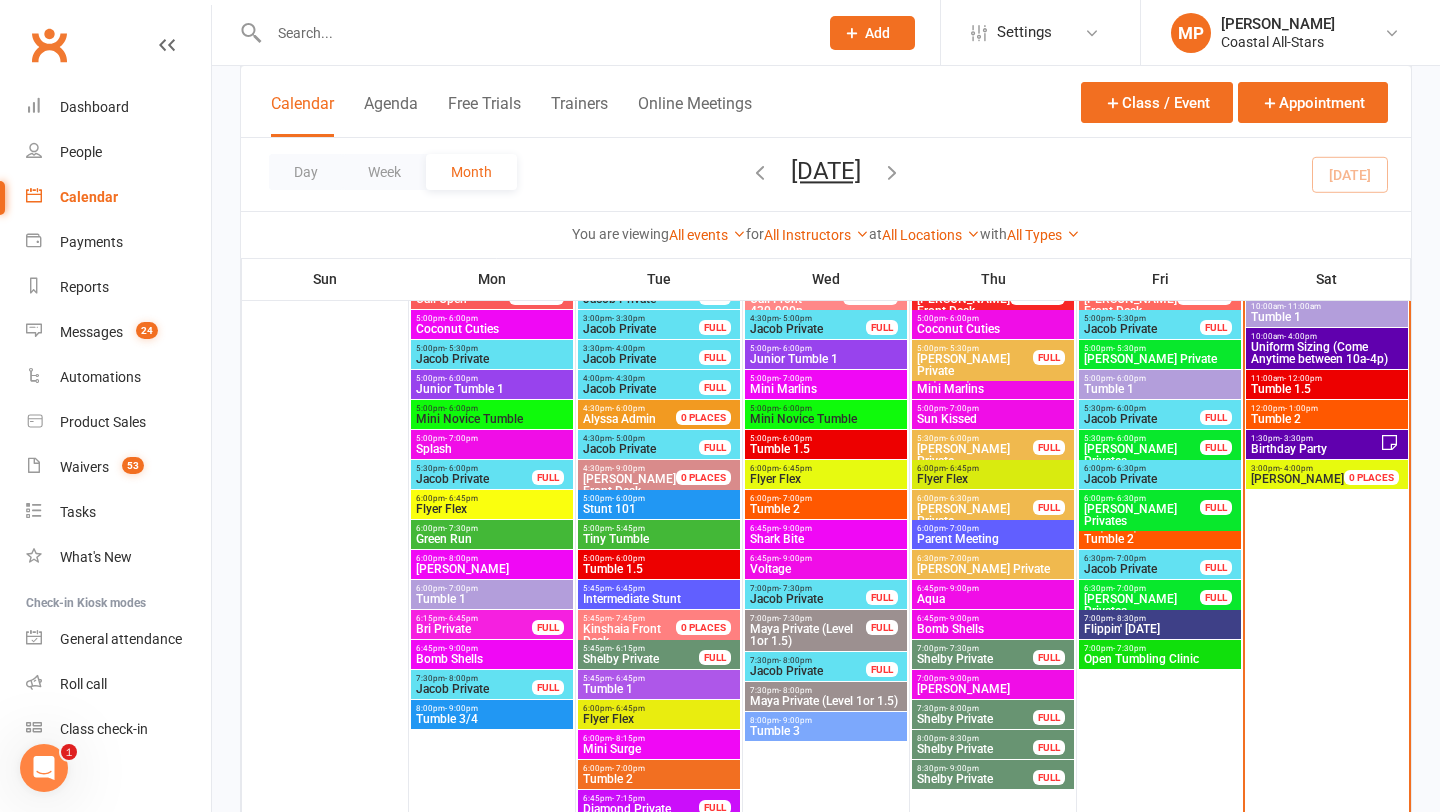 scroll, scrollTop: 1122, scrollLeft: 0, axis: vertical 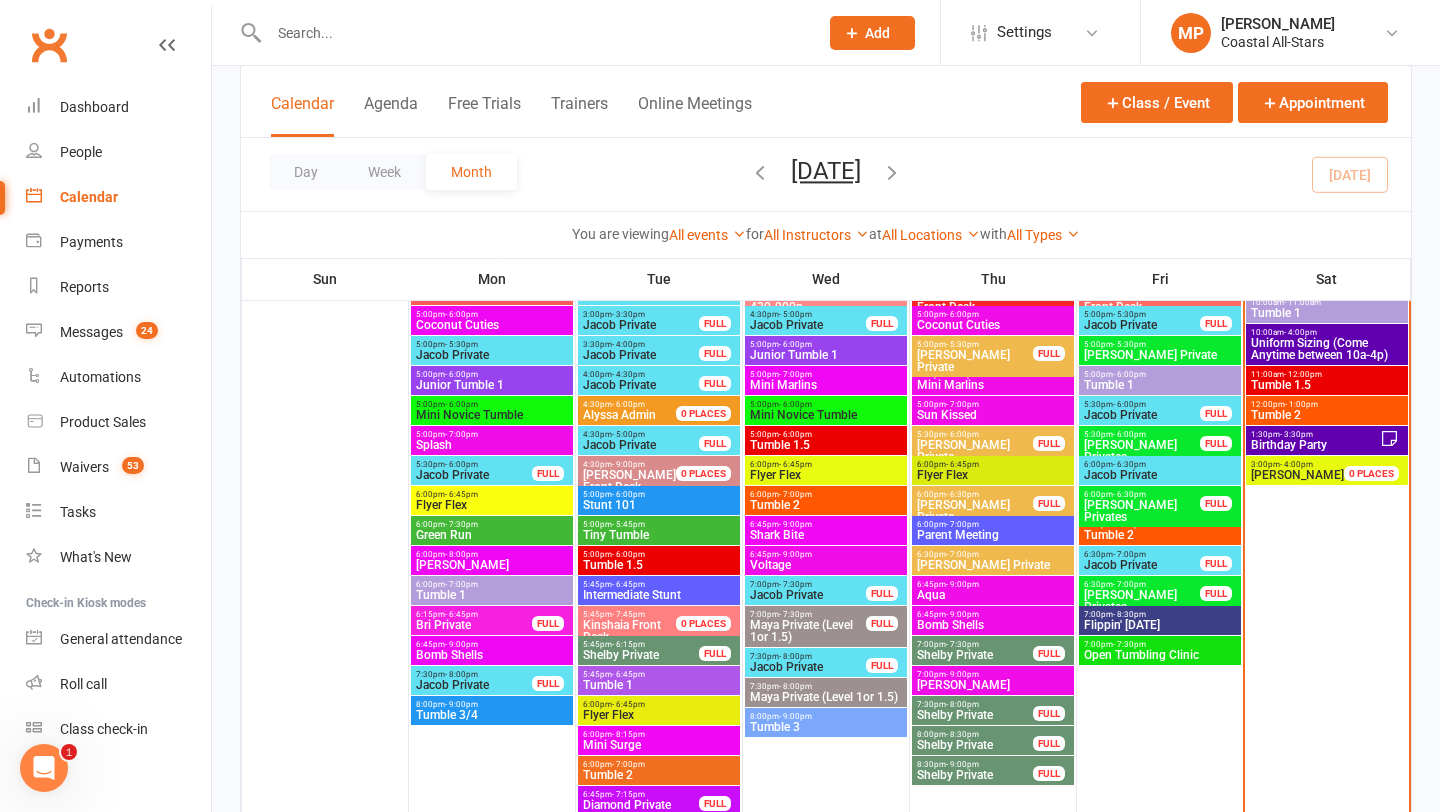 click on "Voltage" at bounding box center [826, 565] 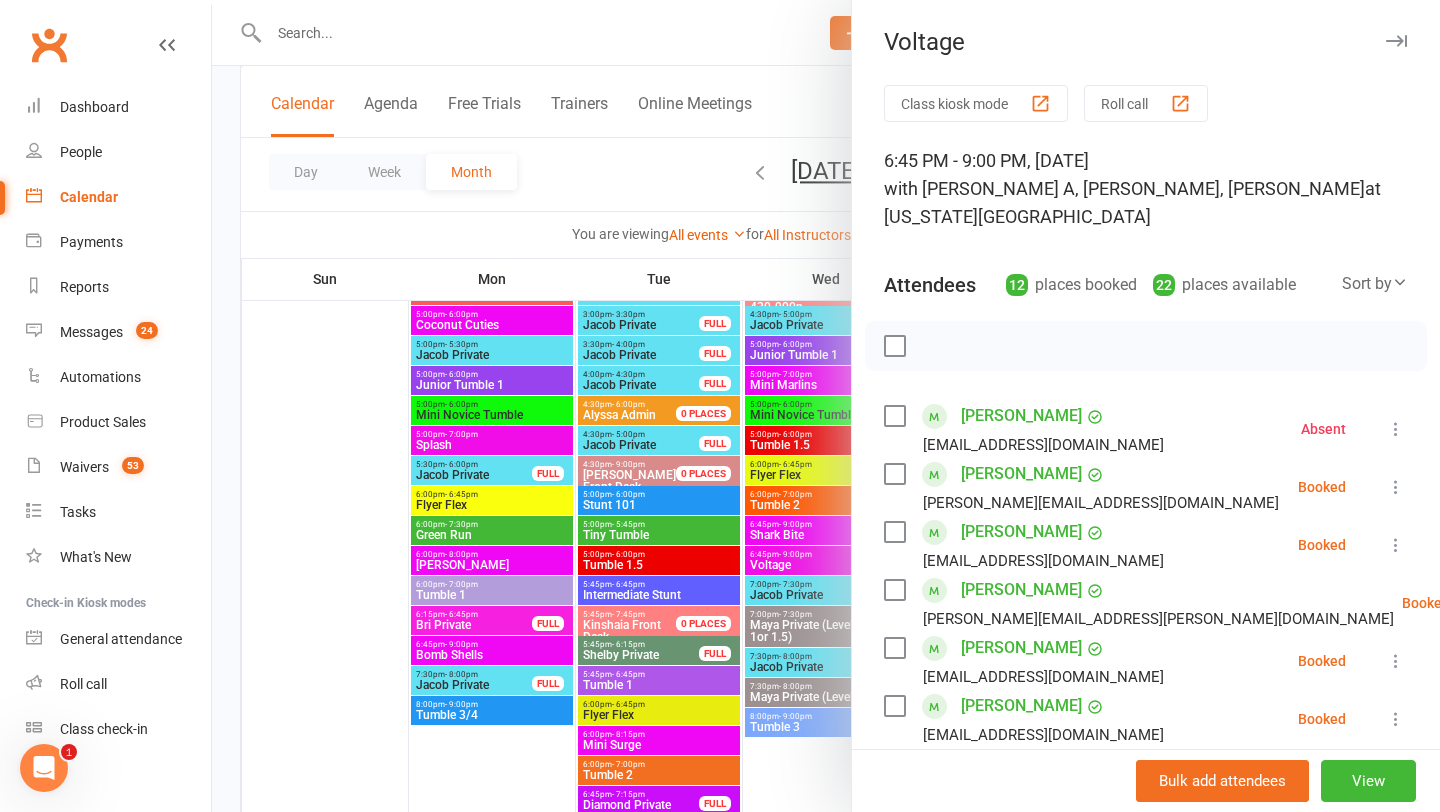 click at bounding box center [1396, 41] 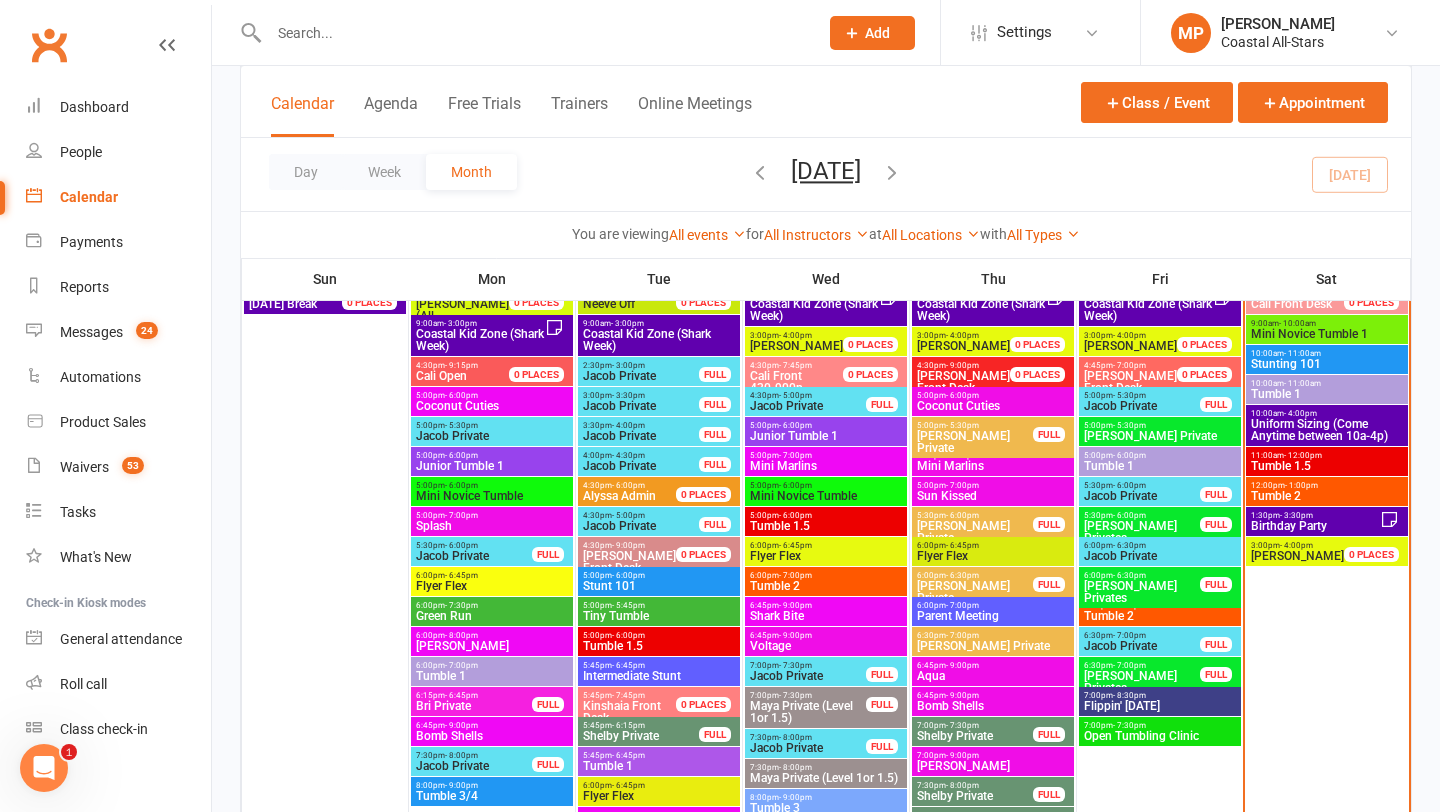 scroll, scrollTop: 1025, scrollLeft: 0, axis: vertical 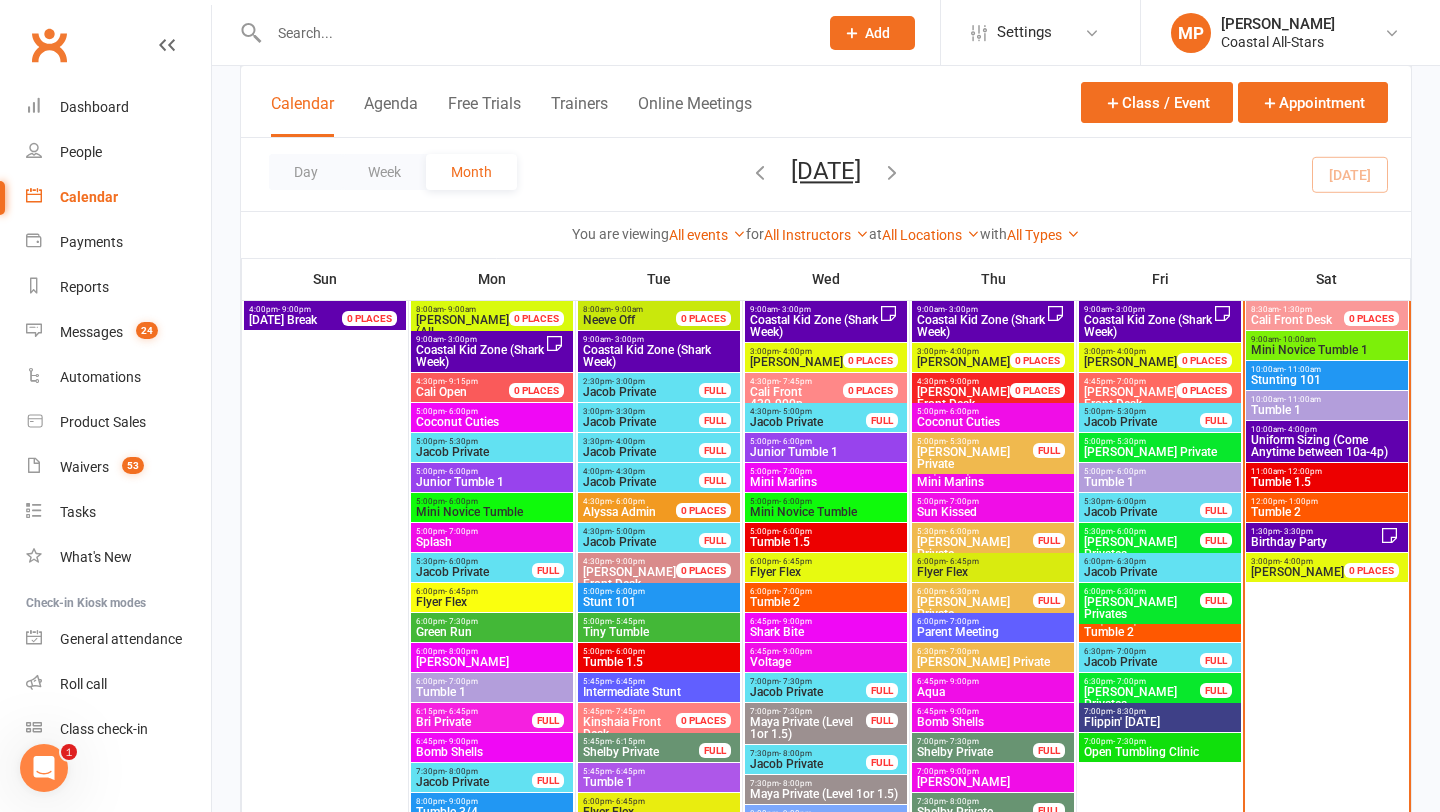 click on "Sun Kissed" at bounding box center [993, 512] 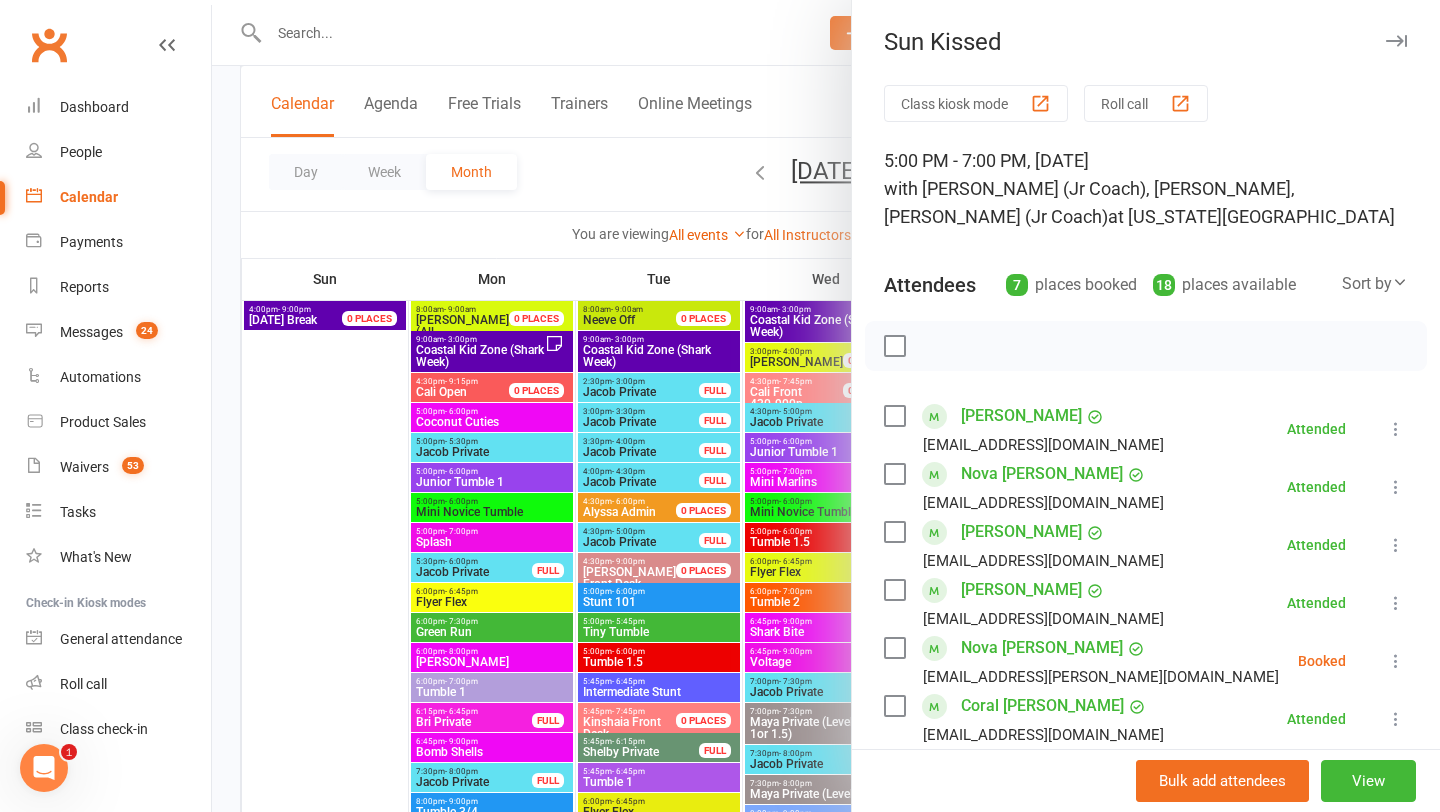 click at bounding box center [1396, 41] 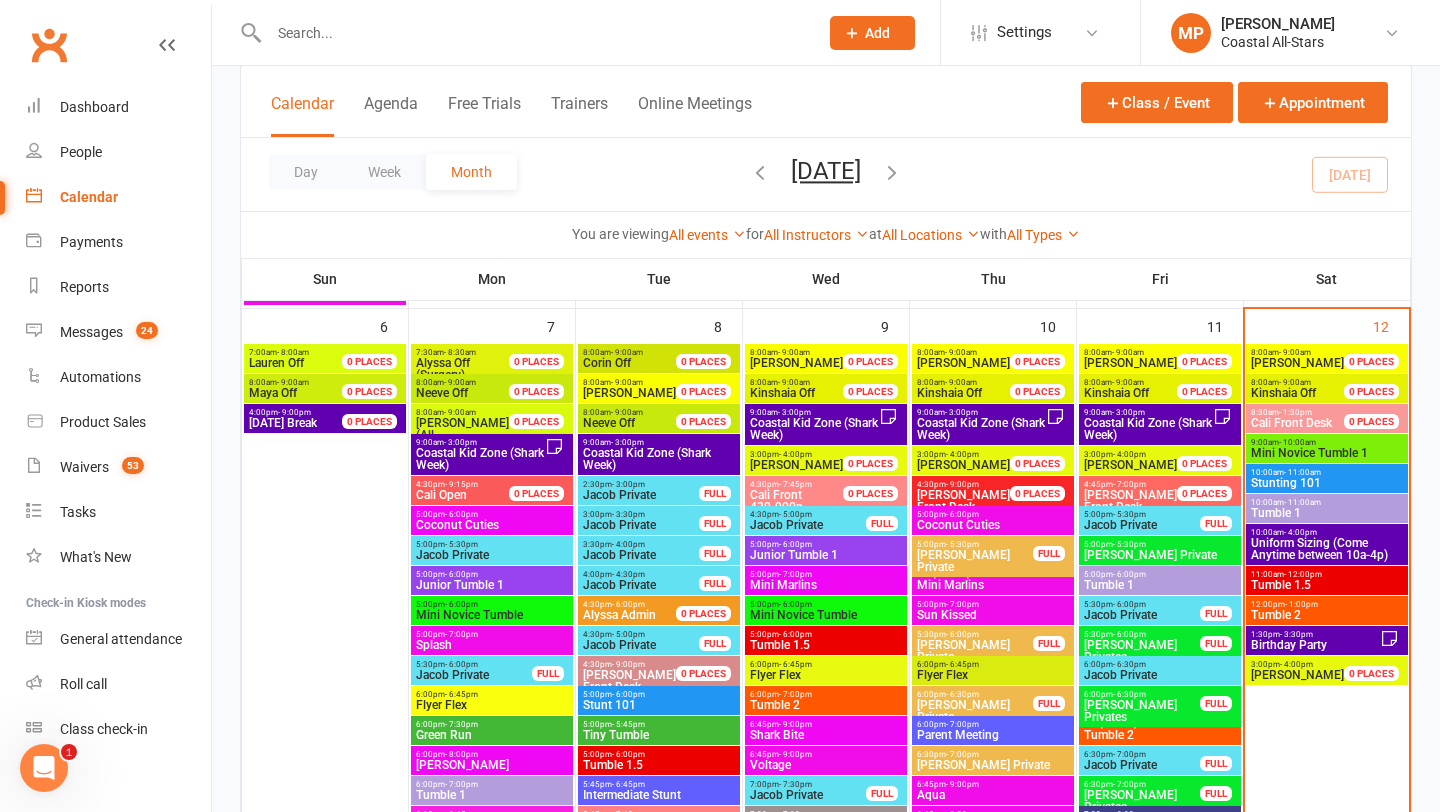 scroll, scrollTop: 926, scrollLeft: 0, axis: vertical 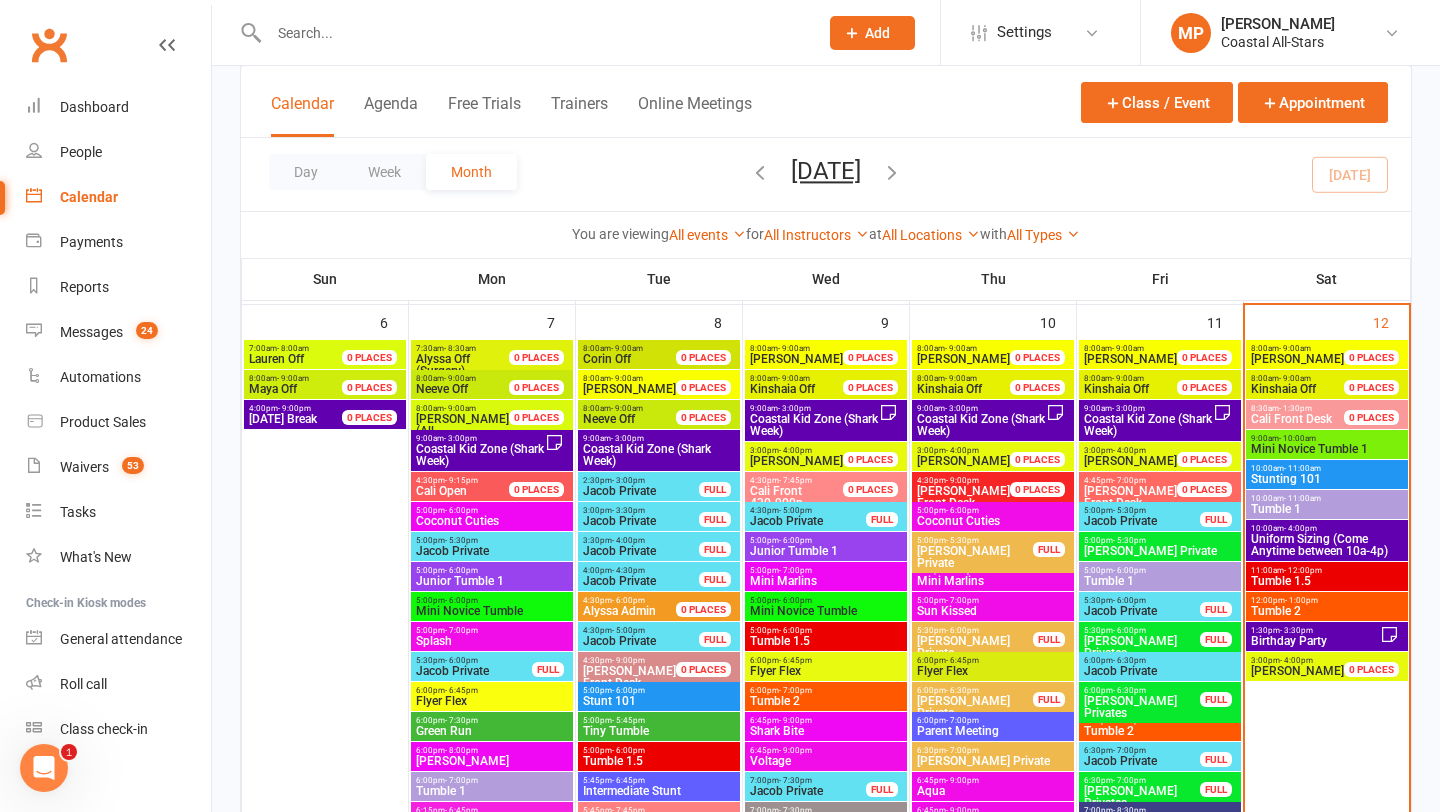 click on "6:00pm  - 6:30pm Jacob Private" at bounding box center [1160, 666] 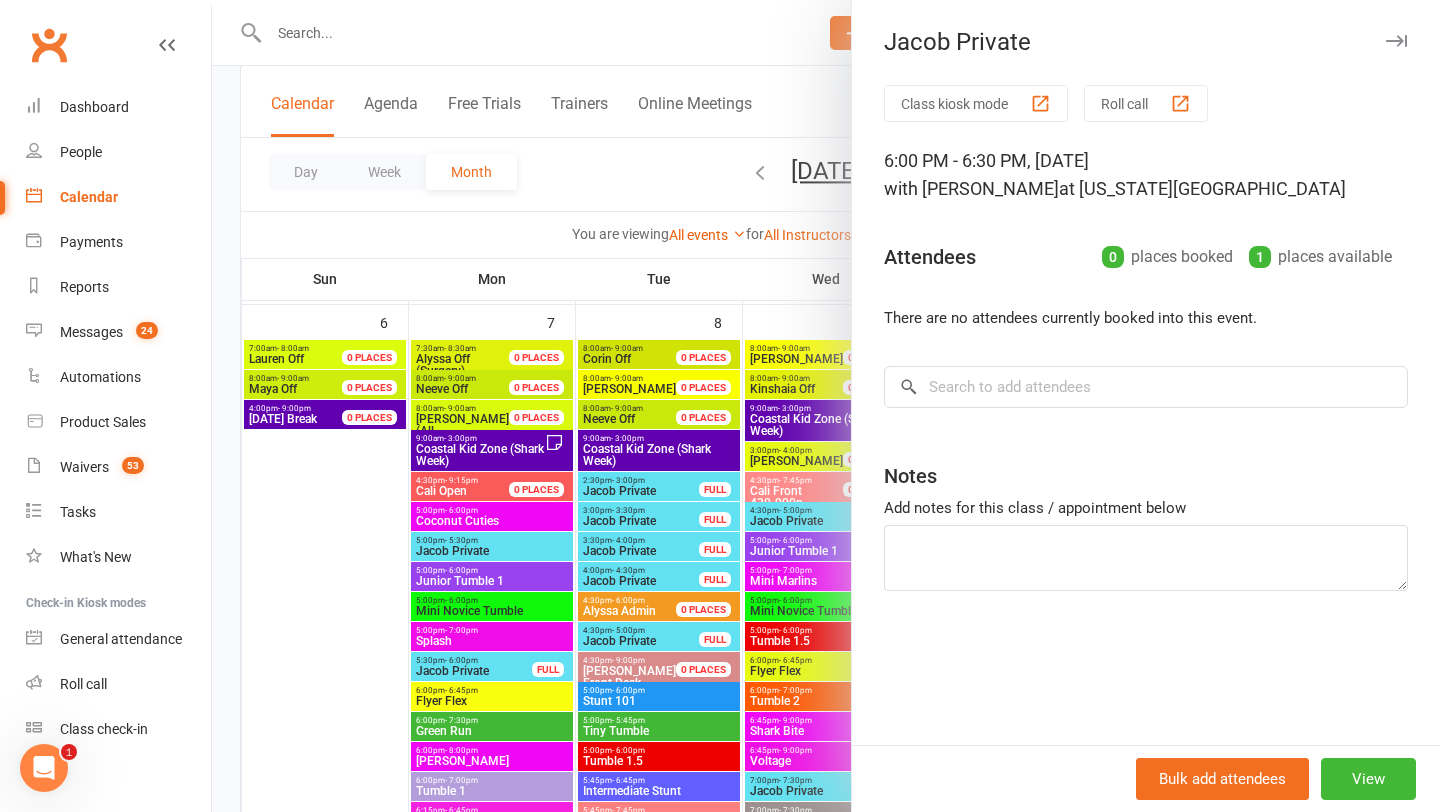 click on "Jacob Private" at bounding box center (1146, 42) 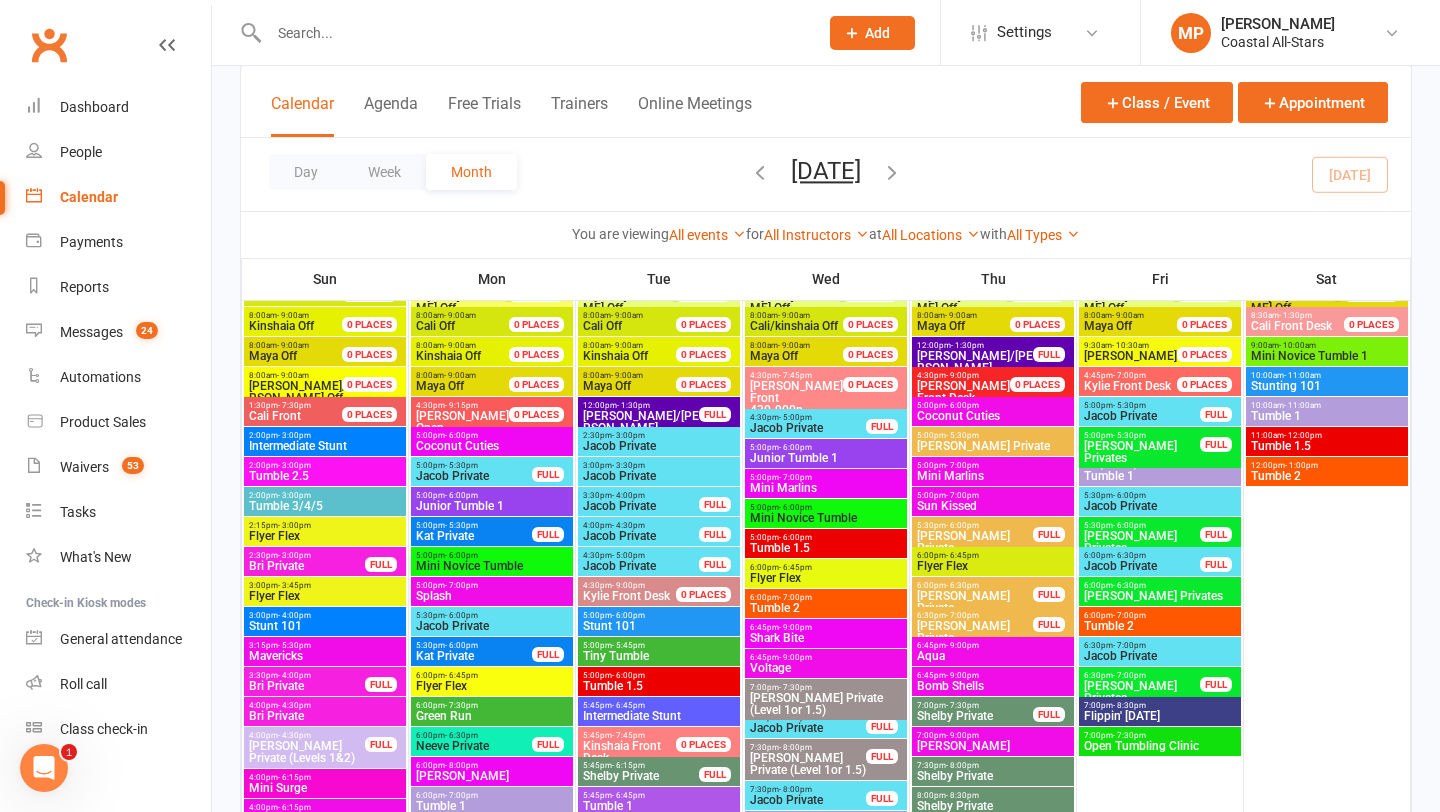 scroll, scrollTop: 2937, scrollLeft: 0, axis: vertical 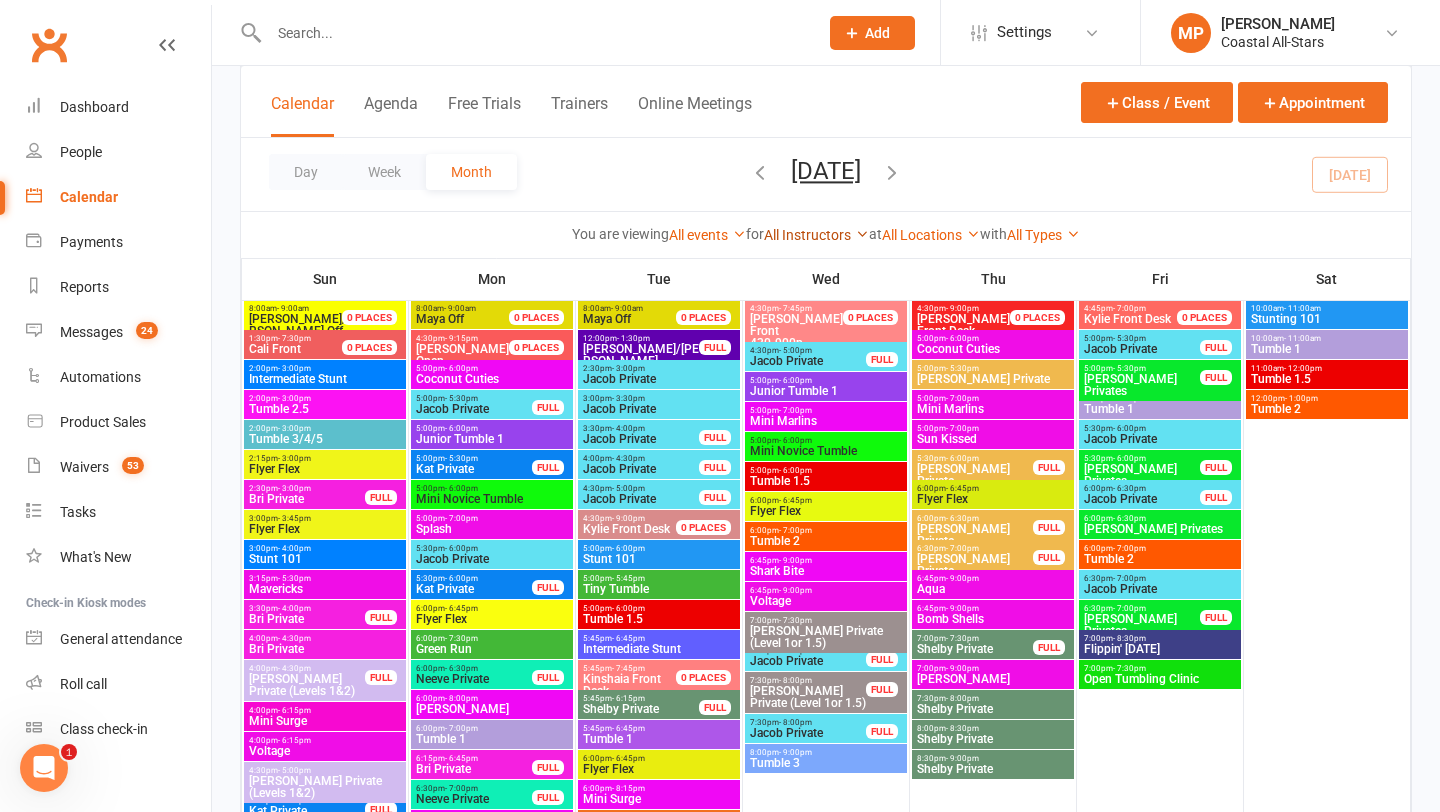 click on "All Instructors" at bounding box center (816, 235) 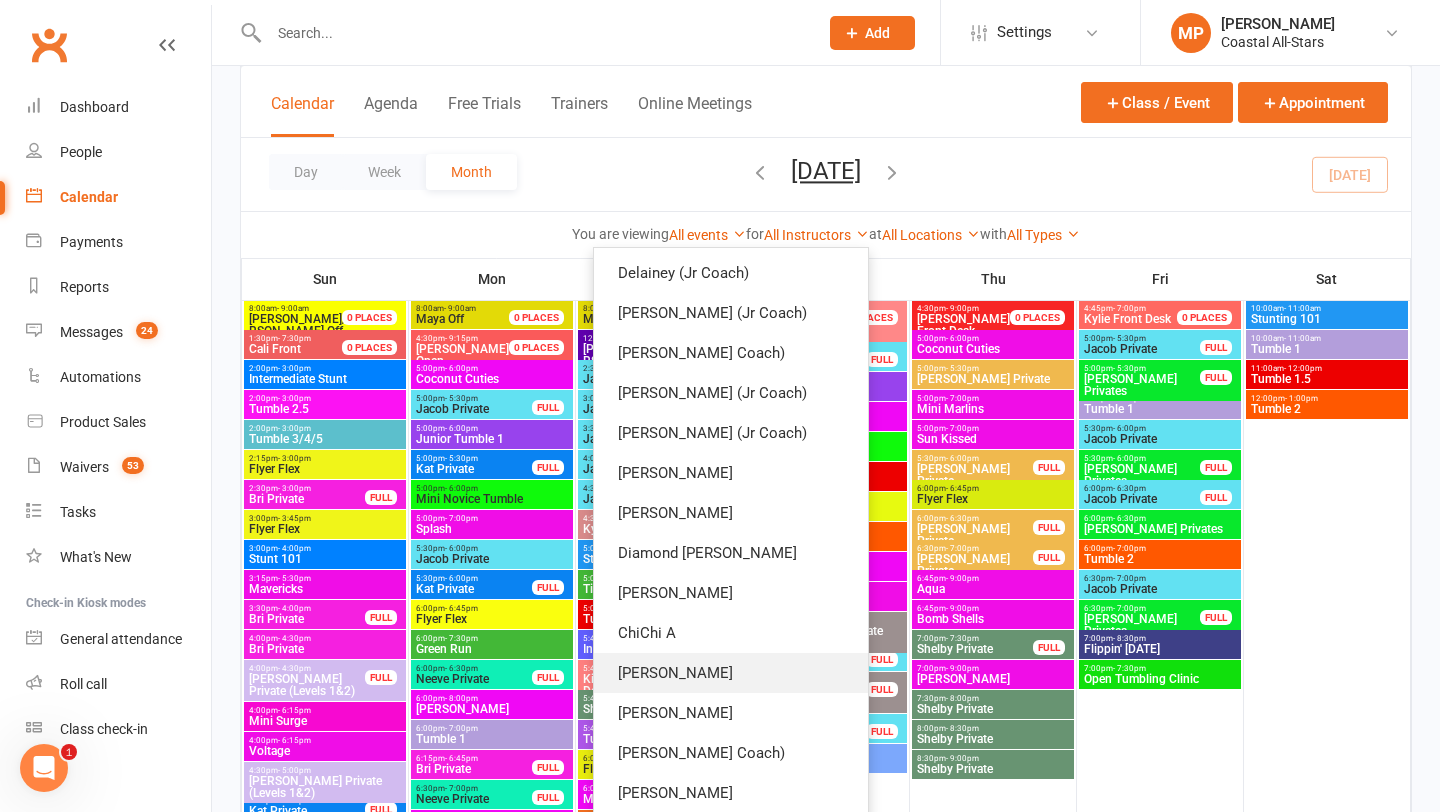 click on "[PERSON_NAME]" at bounding box center [731, 673] 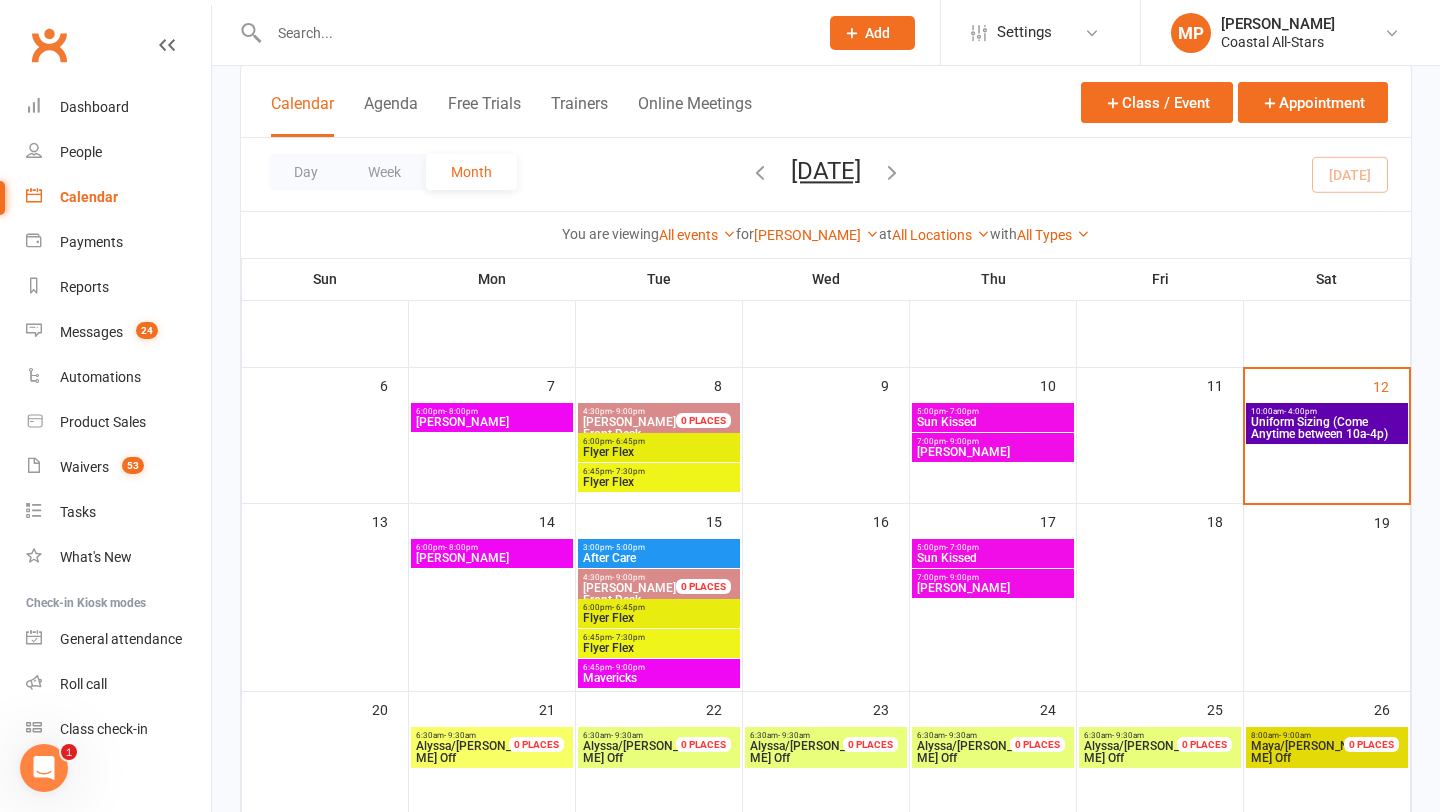 scroll, scrollTop: 194, scrollLeft: 0, axis: vertical 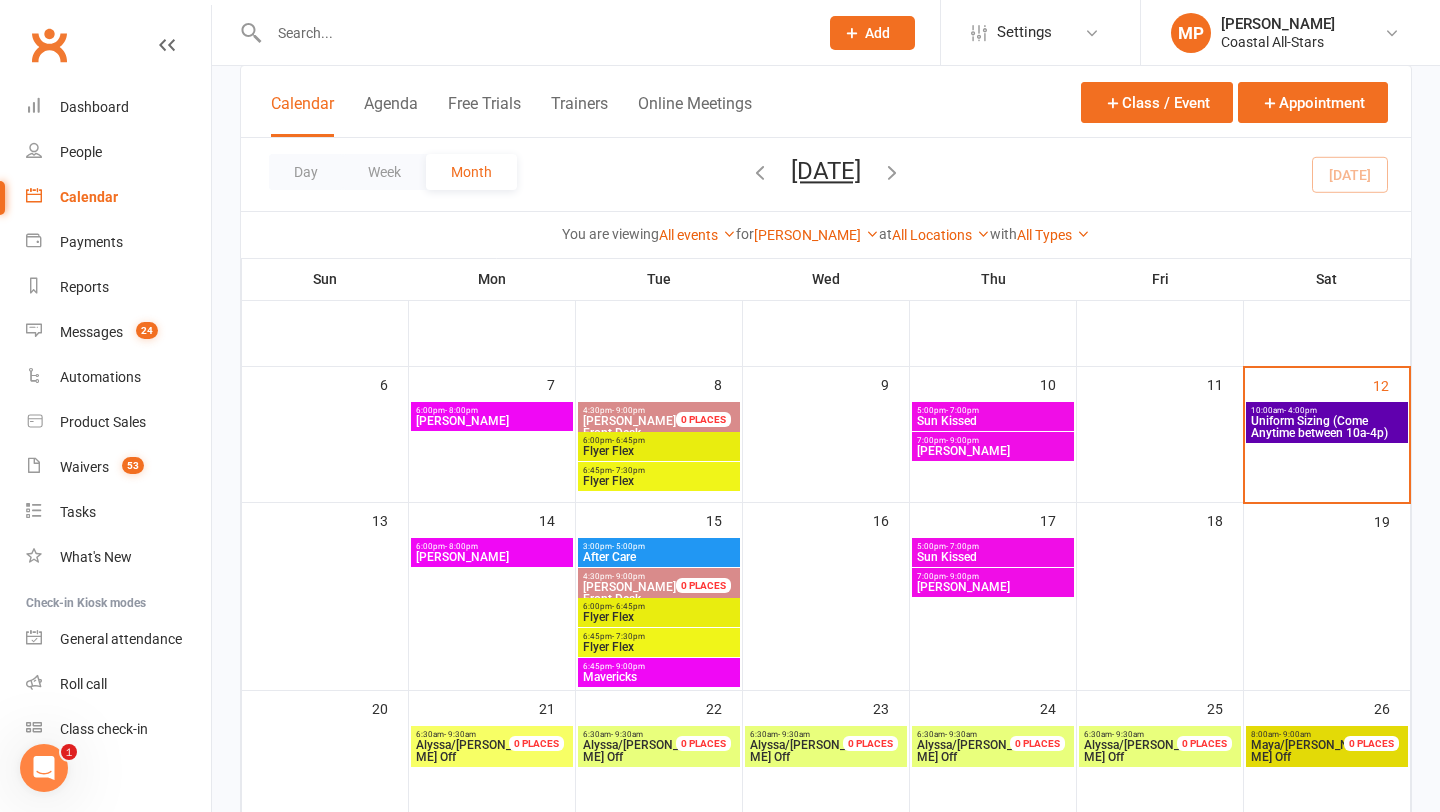 click on "6:45pm  - 9:00pm" at bounding box center [659, 666] 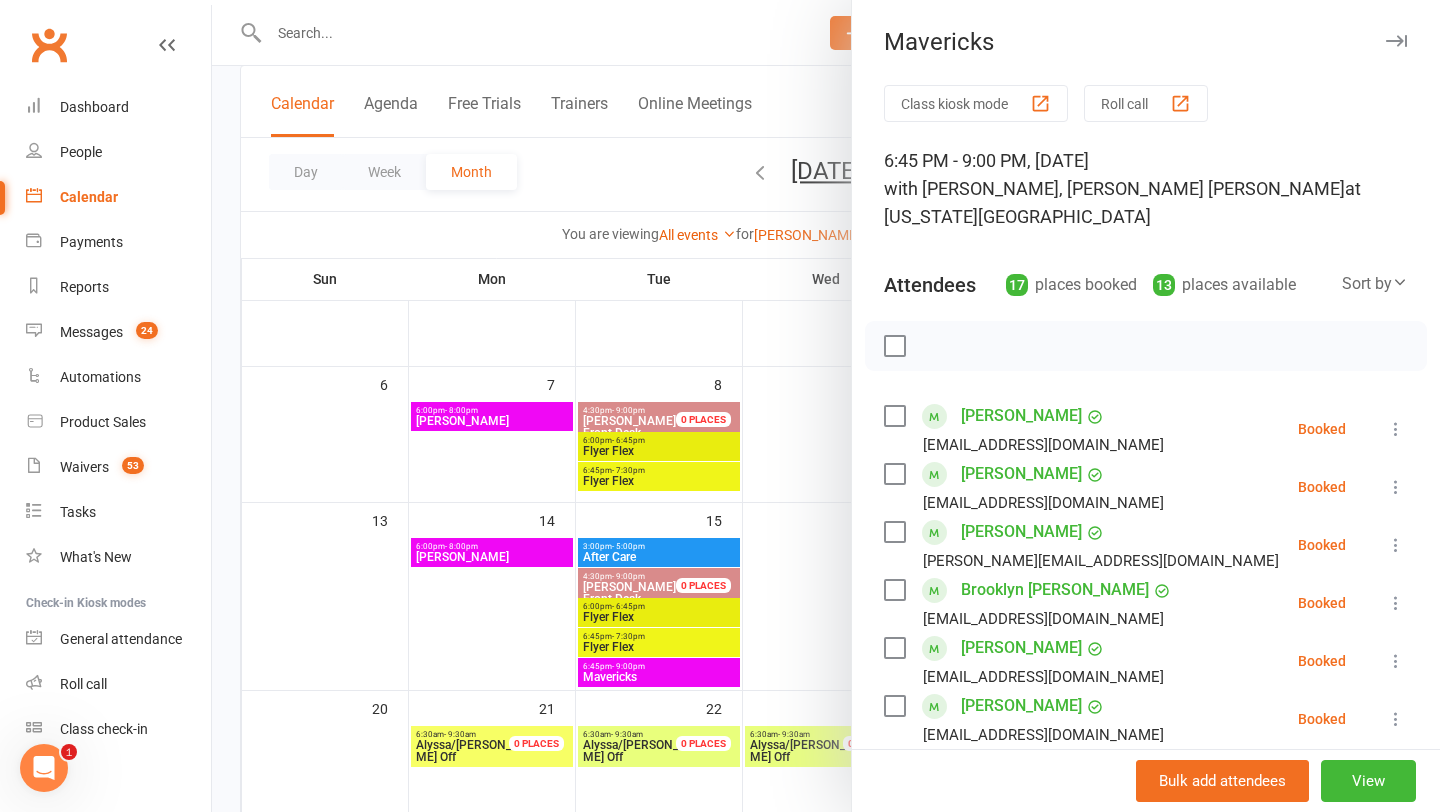 click at bounding box center (1396, 41) 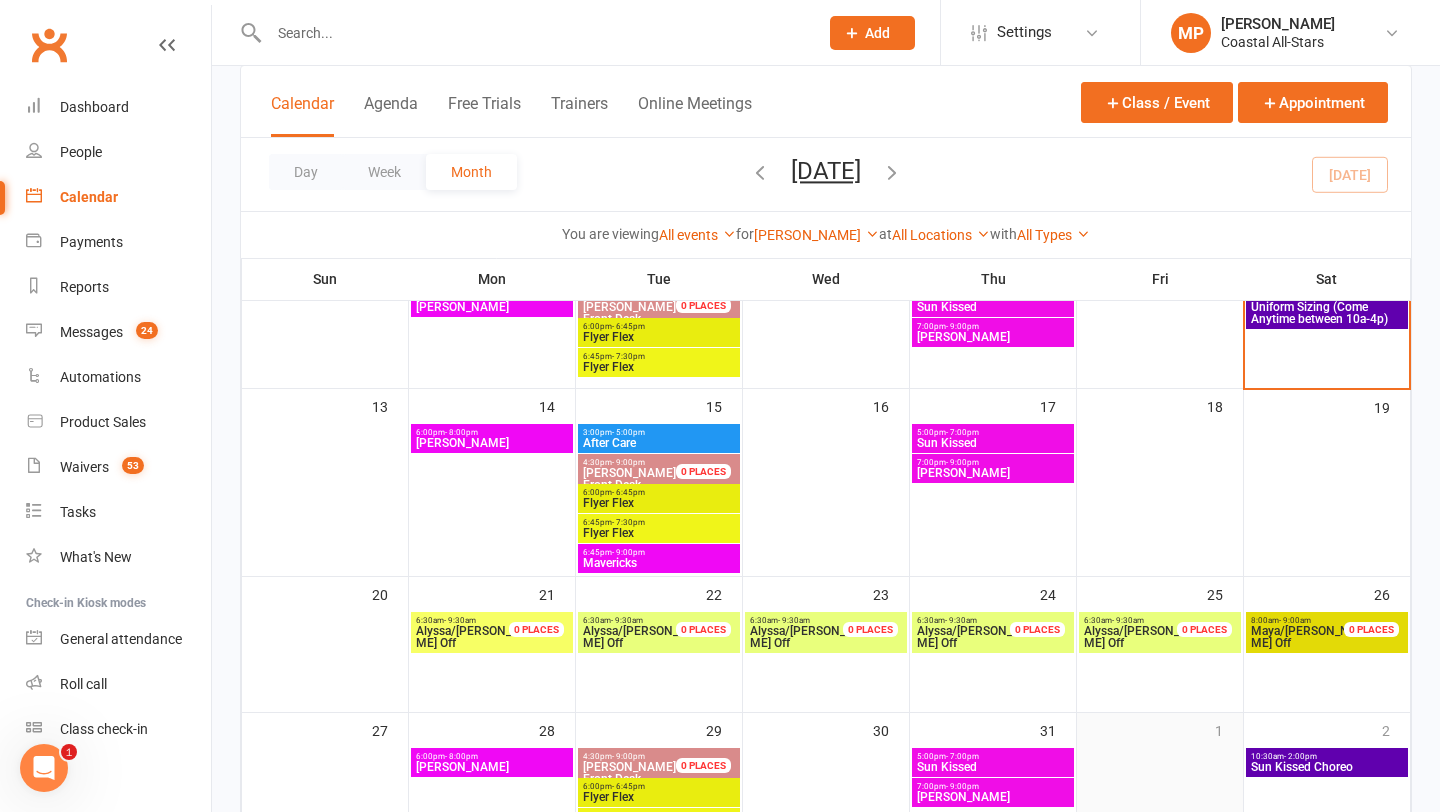 scroll, scrollTop: 315, scrollLeft: 0, axis: vertical 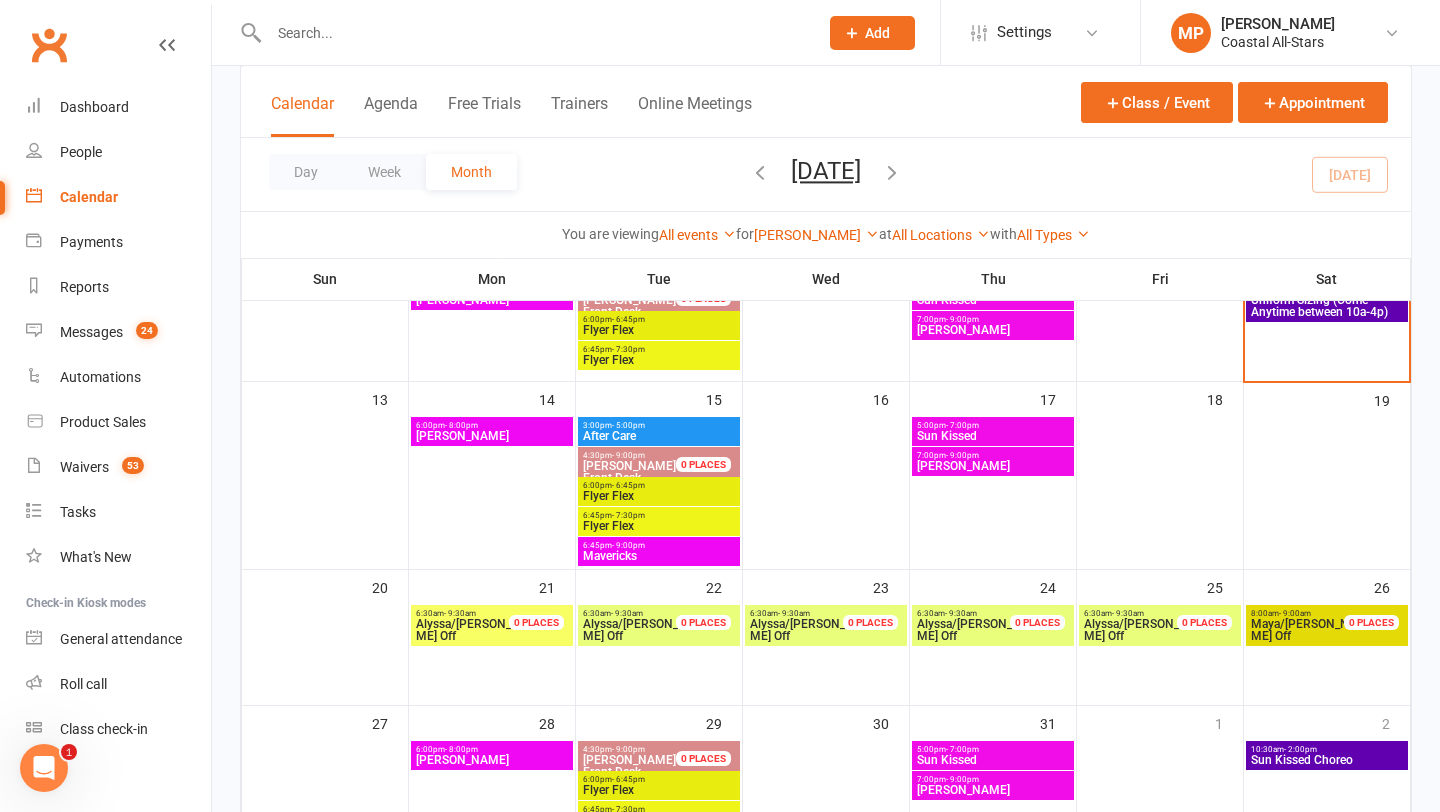 click at bounding box center (892, 172) 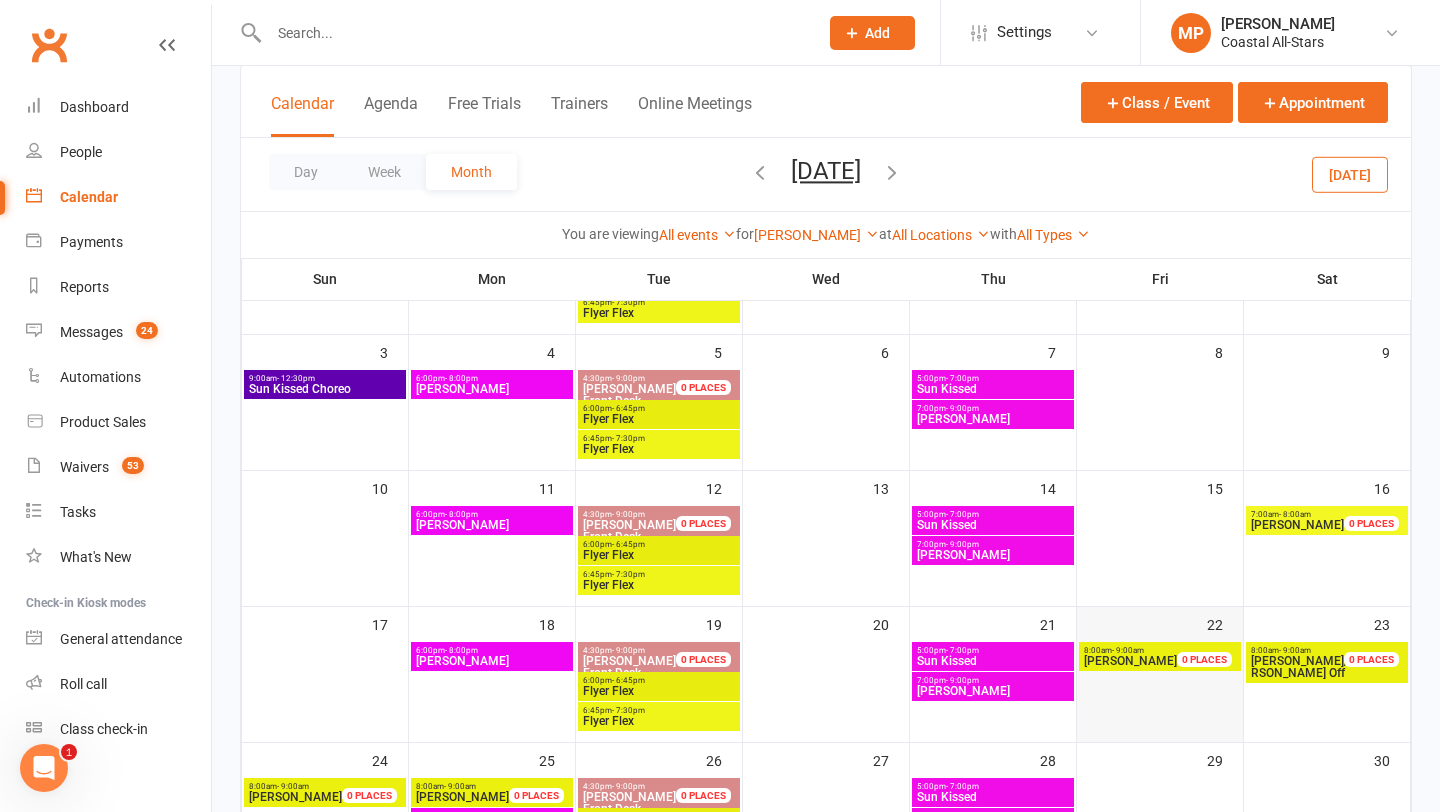 scroll, scrollTop: 229, scrollLeft: 0, axis: vertical 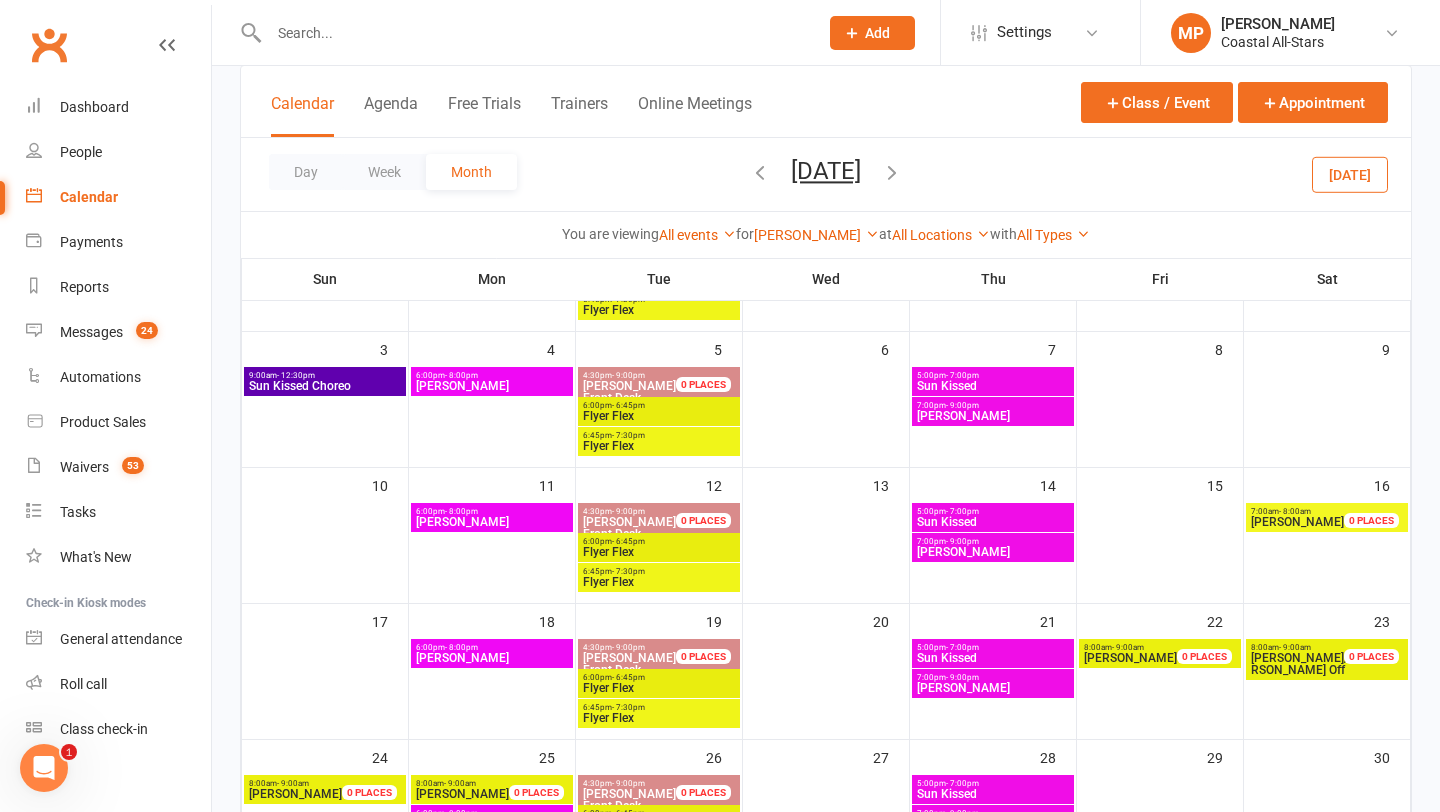click at bounding box center [760, 172] 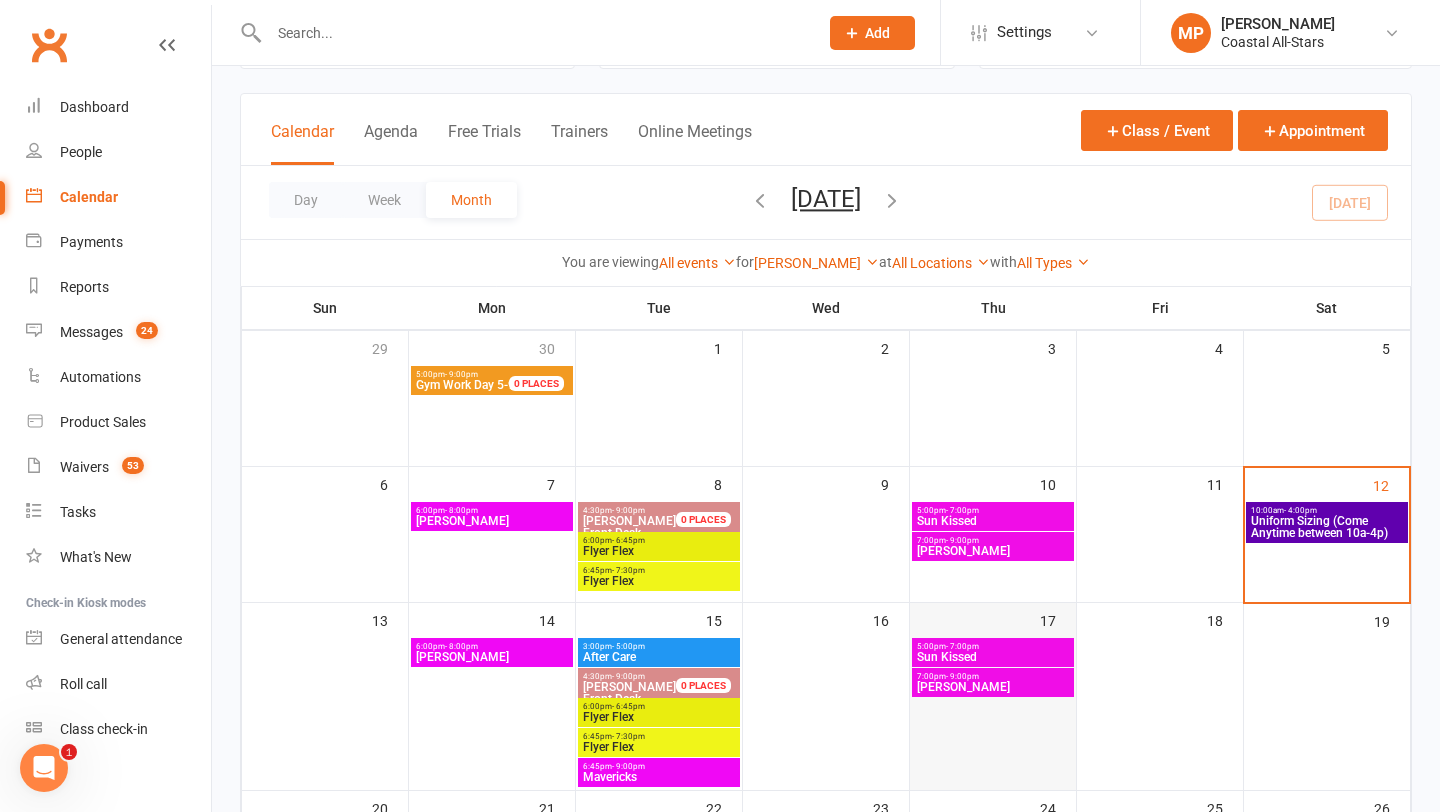 scroll, scrollTop: 87, scrollLeft: 0, axis: vertical 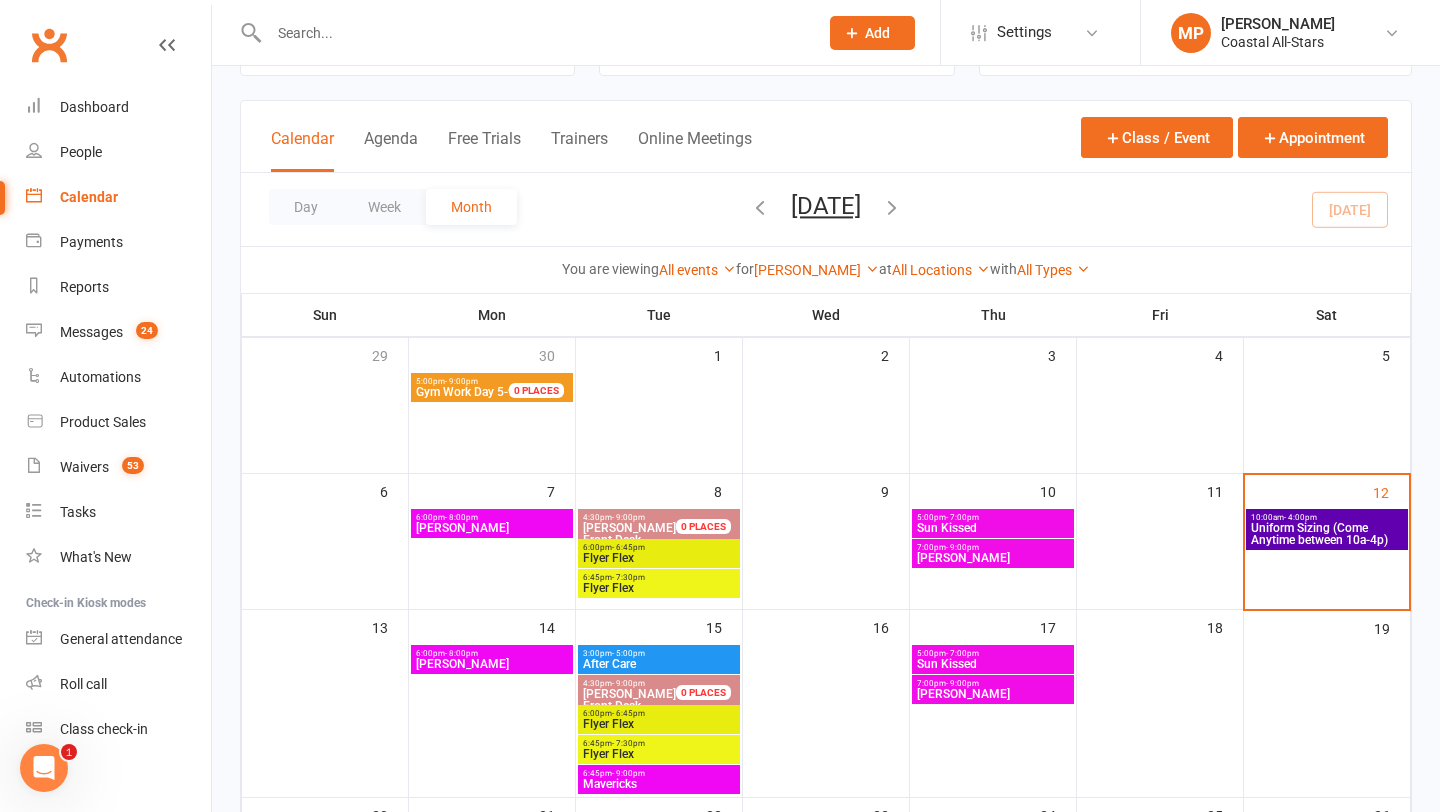 click on "Uniform Sizing (Come Anytime between 10a-4p)" at bounding box center (1327, 534) 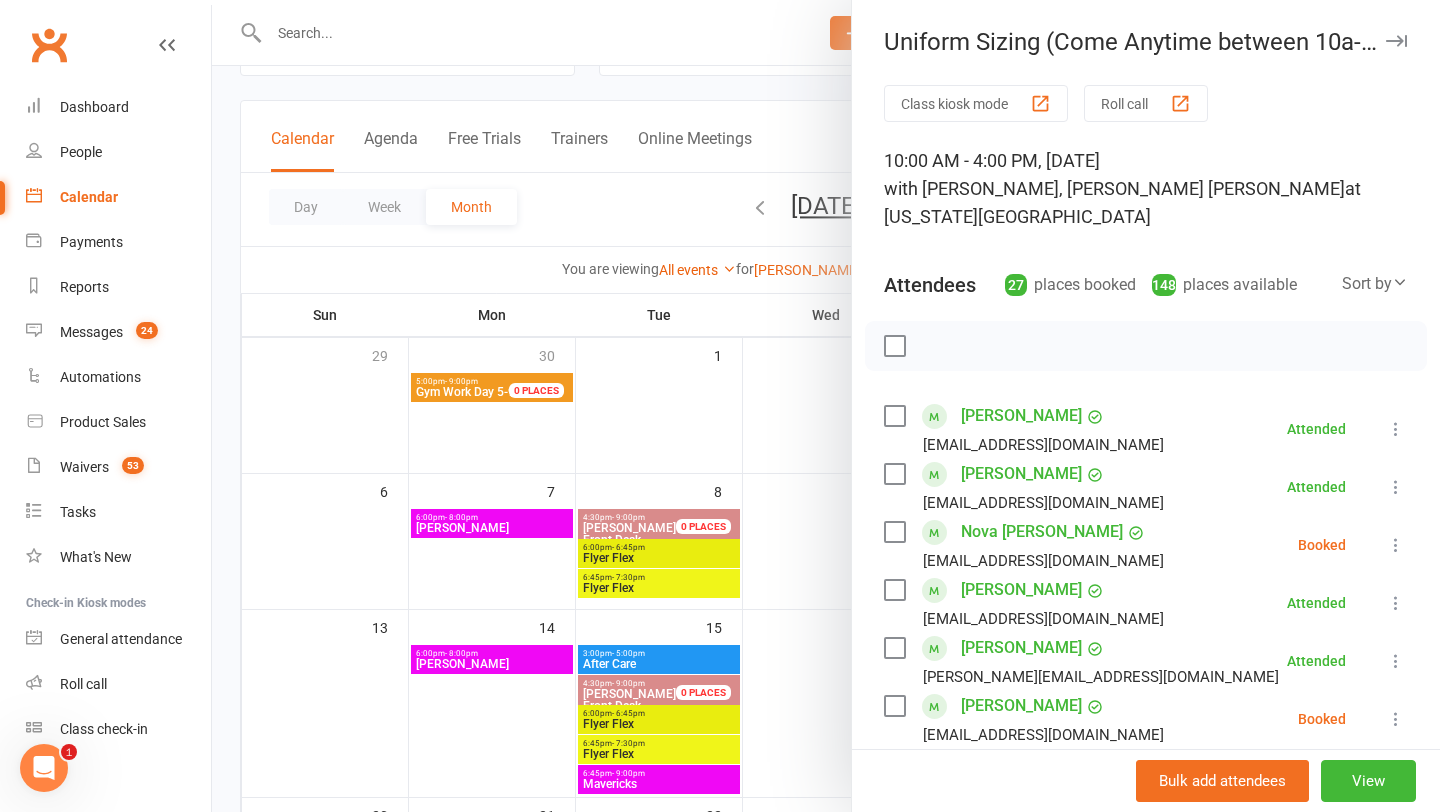 click at bounding box center (1396, 41) 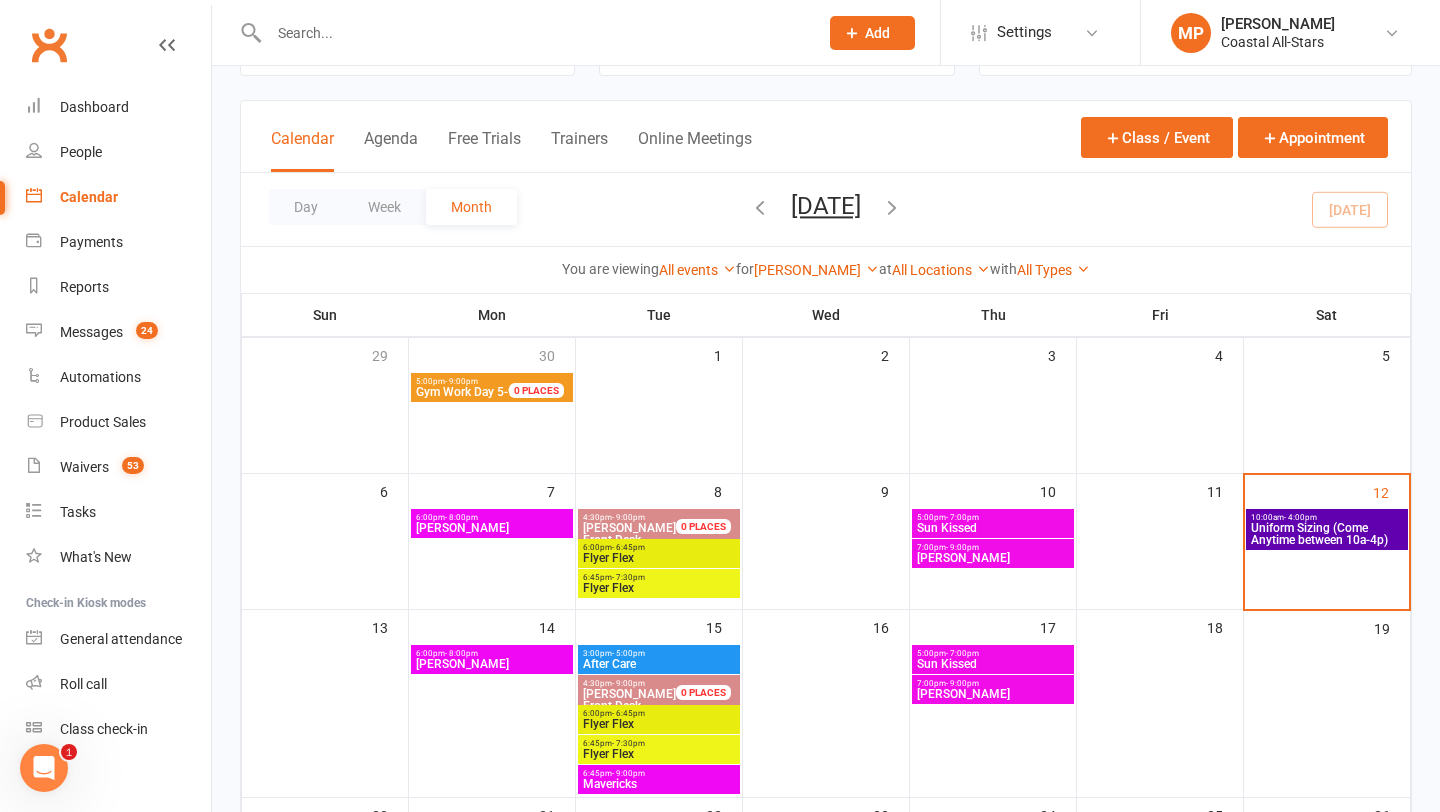 click on "Uniform Sizing (Come Anytime between 10a-4p)" at bounding box center (1327, 534) 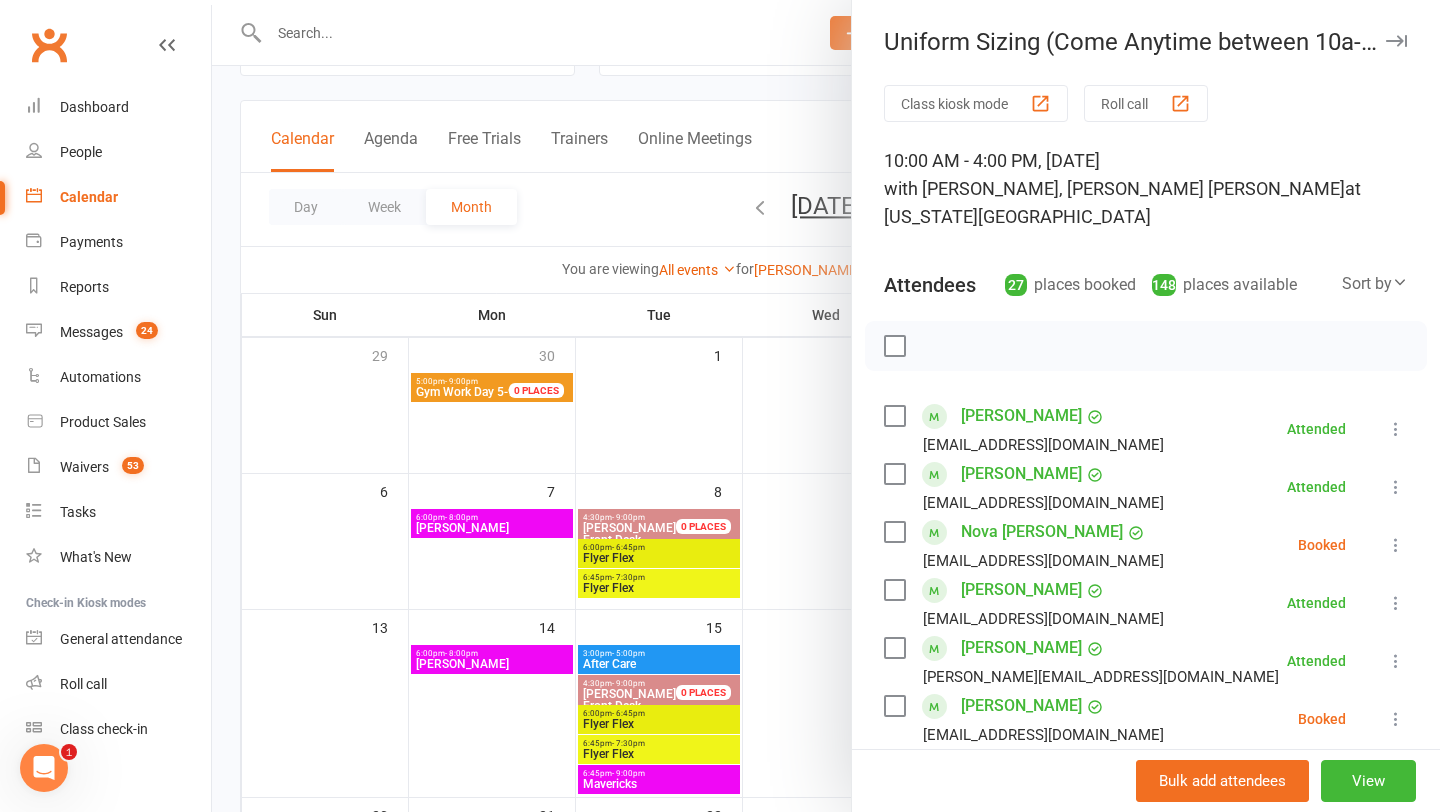 click at bounding box center (1396, 41) 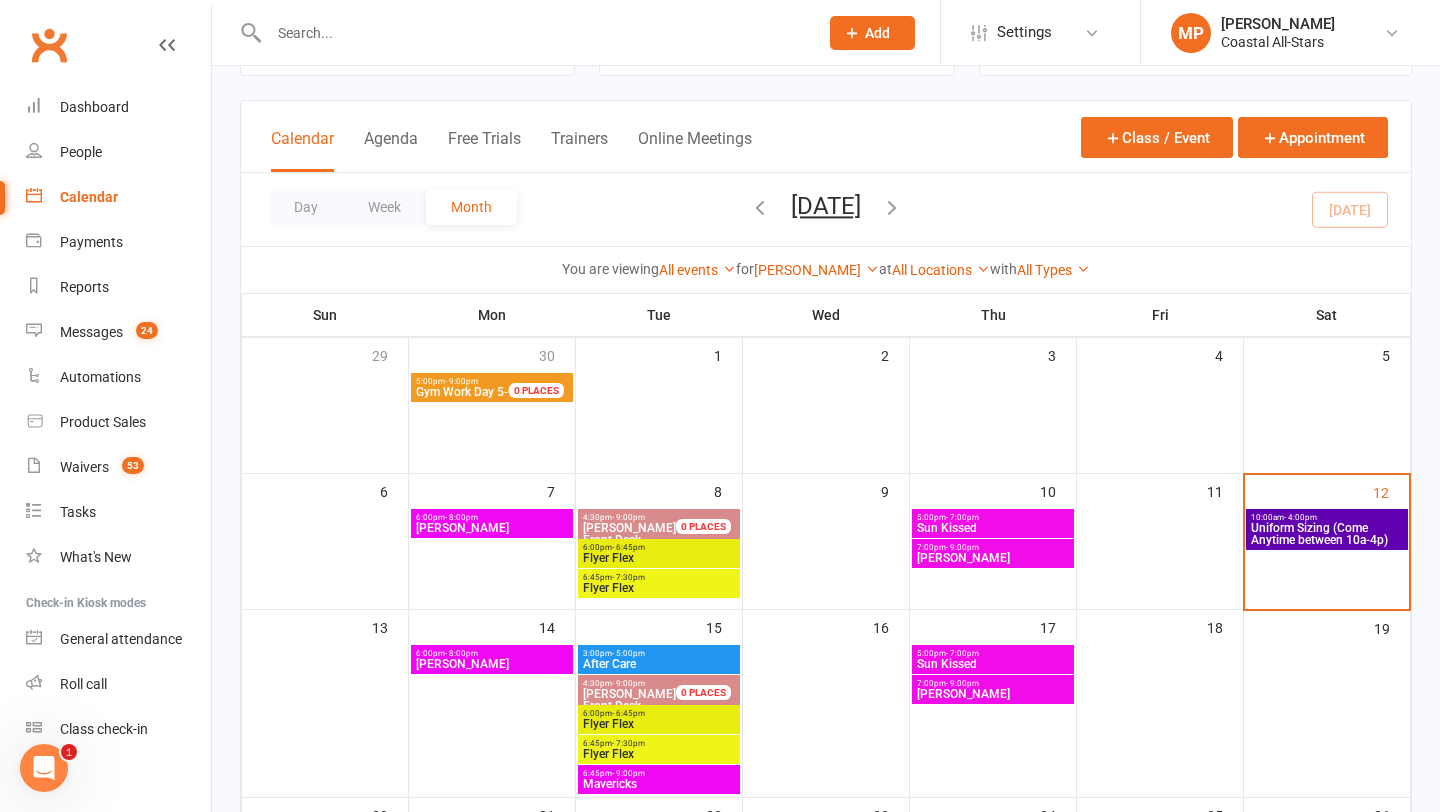 click on "Uniform Sizing (Come Anytime between 10a-4p)" at bounding box center (1327, 534) 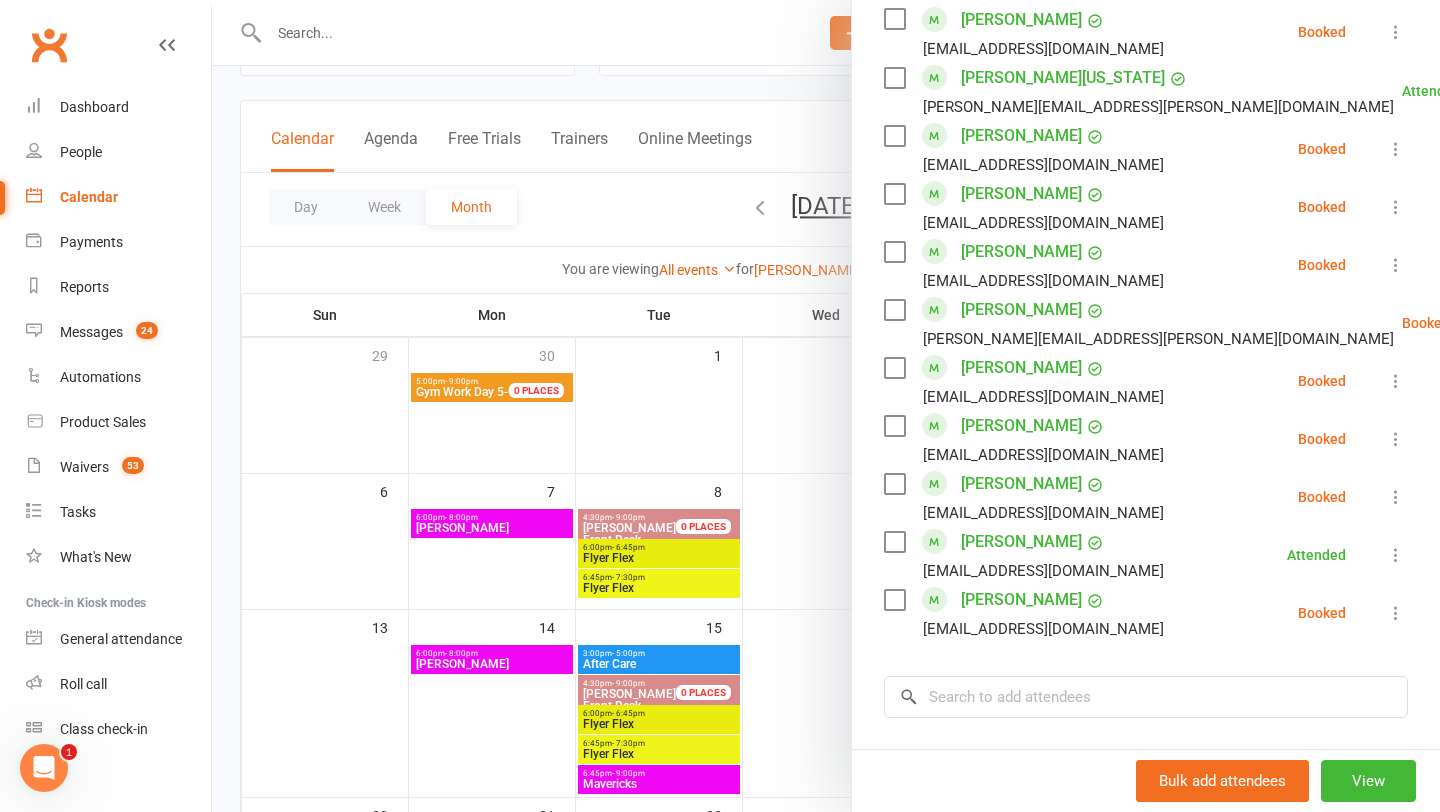scroll, scrollTop: 1549, scrollLeft: 0, axis: vertical 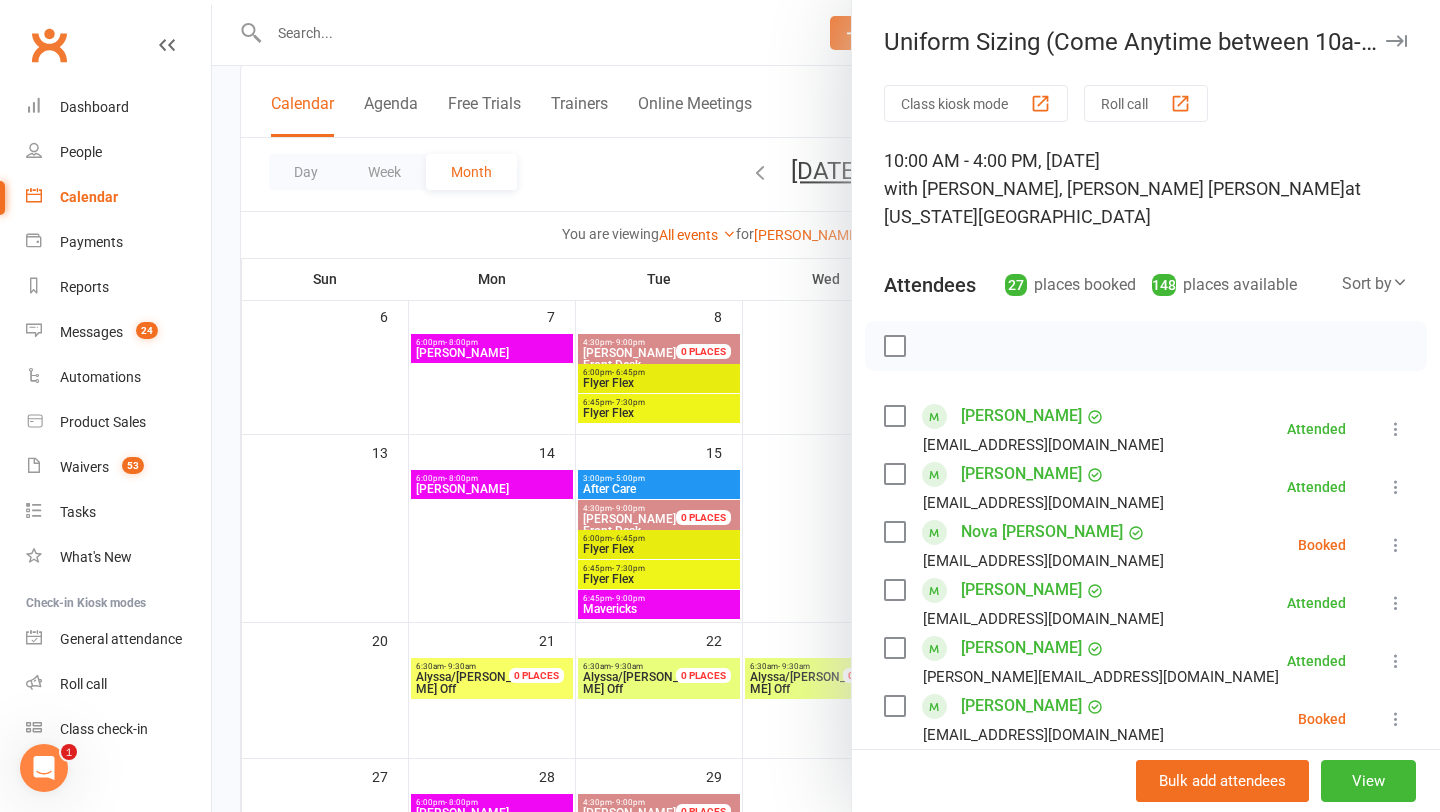 click at bounding box center [1396, 41] 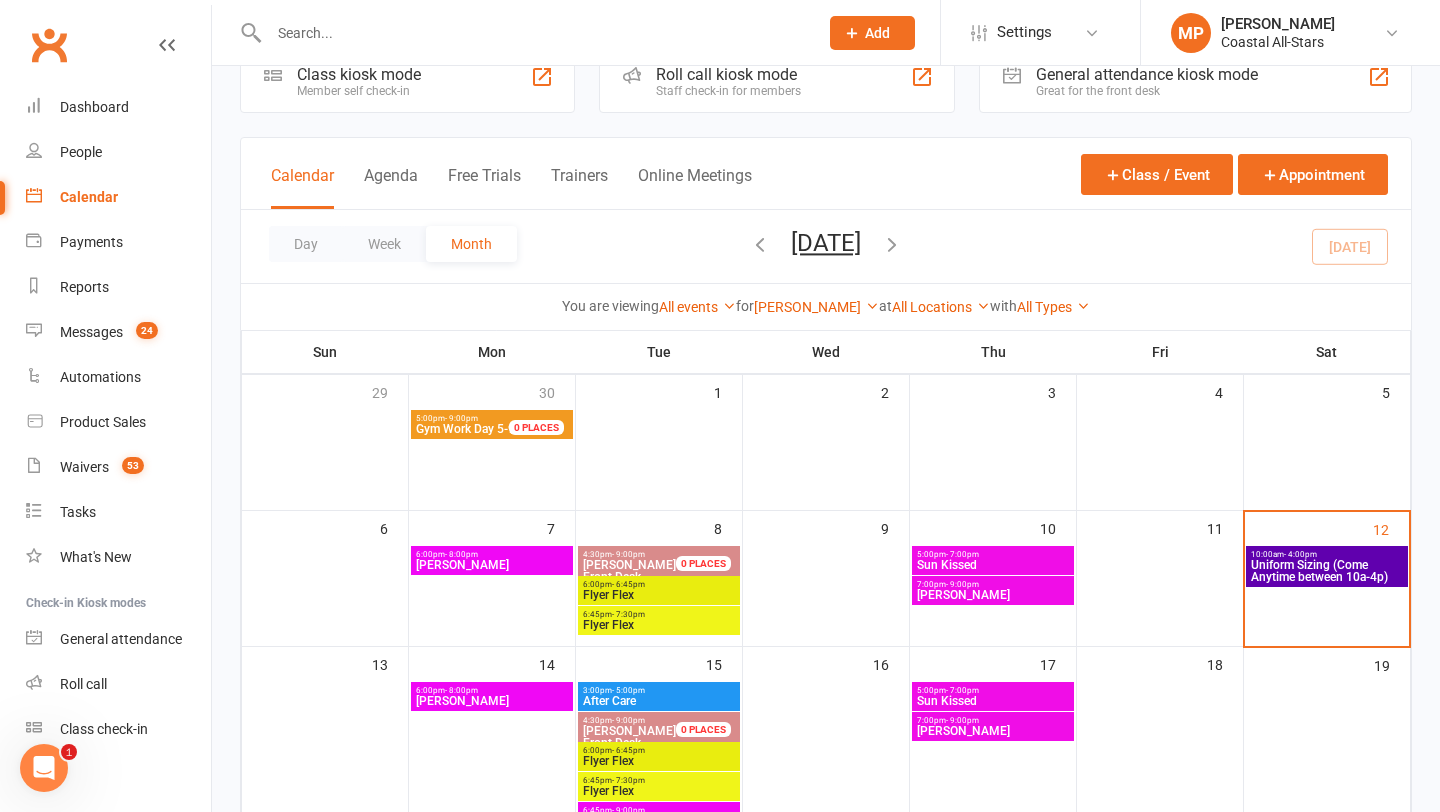 scroll, scrollTop: 0, scrollLeft: 0, axis: both 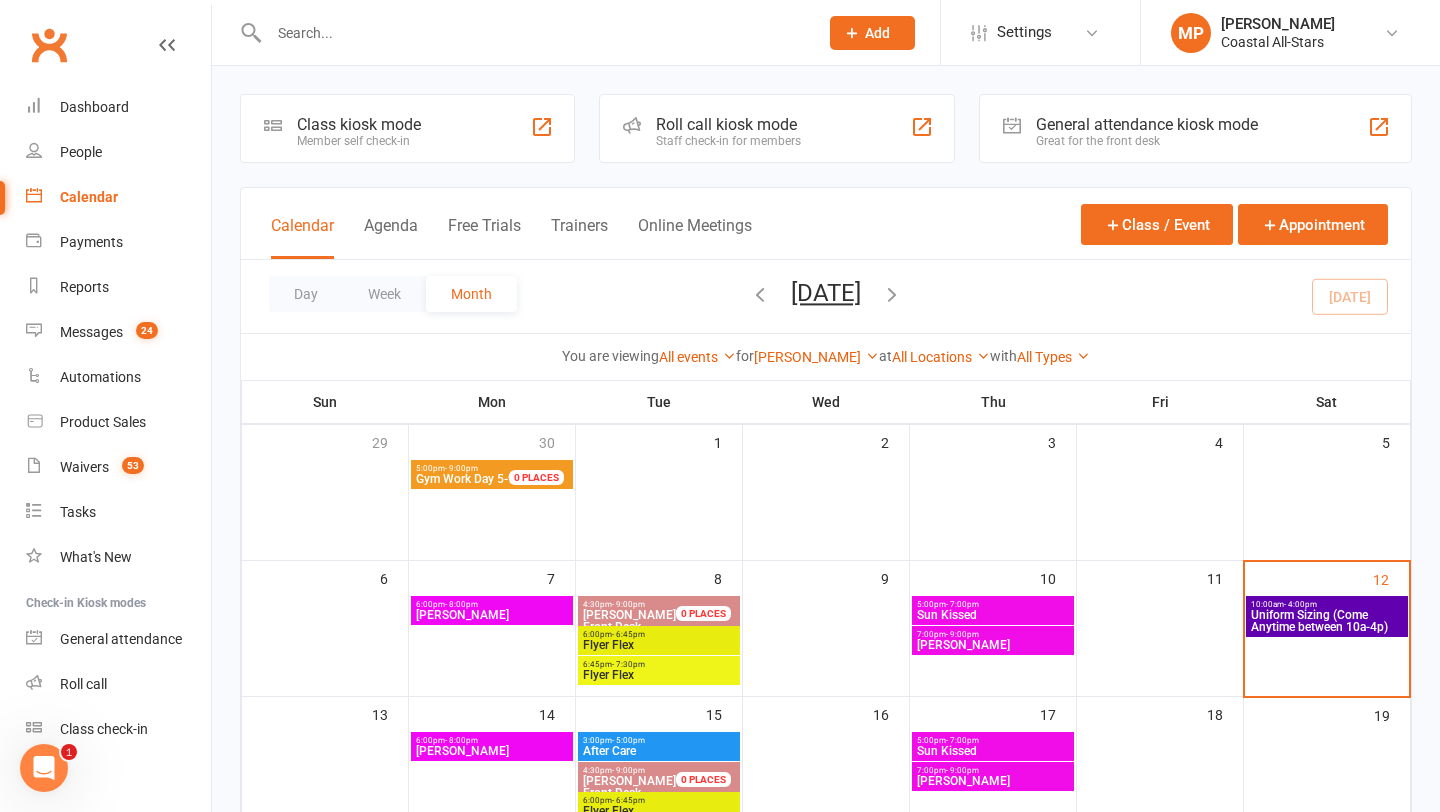 click on "You are viewing  All events All events  Empty events  Full events  Non-empty events  Non-full events  "Free" events  Non-"free" events  Website-visible events  Website-hidden events  Waitlist-enabled events  Waitlist-disabled events  Events with non-empty waitlists   for  Mallory Powers Show All Instructors  Delainey (Jr Coach)  Annabelle (Jr Coach)  Stella (Jr Coach)  Emrey (Jr Coach)  Mae (Jr Coach)  Corin Conway  Shelby McHugh  Diamond Hunt  Tiana Keating  ChiChi A  Mallory Powers  Kristie Stogner  Rosa (Jr Coach)  Kat Timothy  Liliana (Jr Coach)  Kyle Fisher  Chiara Stogner  Olivia (Jr Coach)  Kinshaia (Jr Coach)  Cali Mariano  Neeve Whalen  Maya Ruffin  Jacob Westbrooks  Lauren Rayer  Bailey Raifaisen  Harper Webster  Kylie Smith  Tamara Walker  Brianna Cole  Alexis Gardner  Jenny Liehr  Emily Galligan  Sassy (Jr Coach)  Alyssa Felicia  Daphne (Jr Coach)  Kristan Young  Theresa Cole  Elly (Jr Coach)  Tara Thatch   at  All Locations [Deactivated] Back Floor  [Deactivated] Front Floor  [Deactivated] Gym" at bounding box center (826, 356) 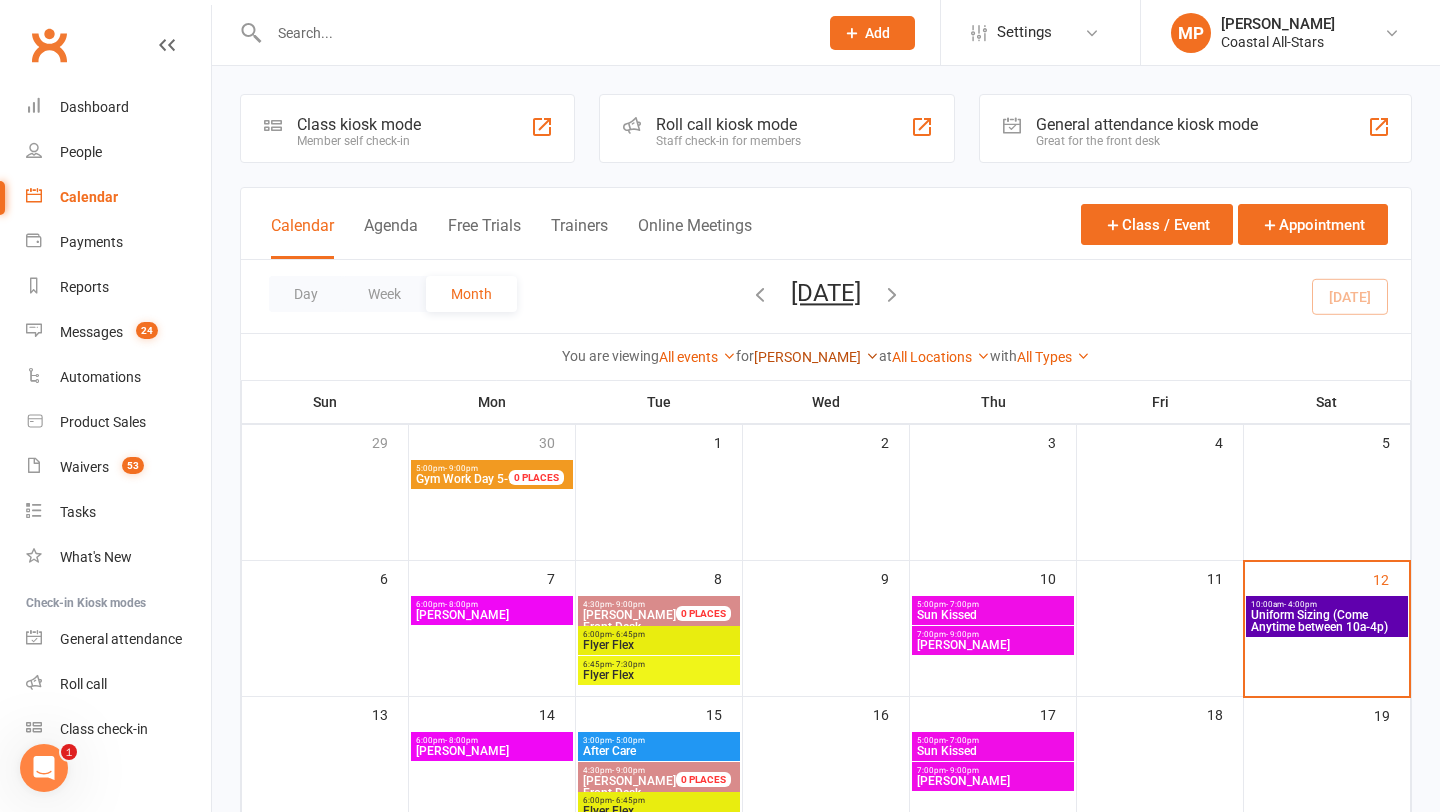 click on "[PERSON_NAME]" at bounding box center [816, 357] 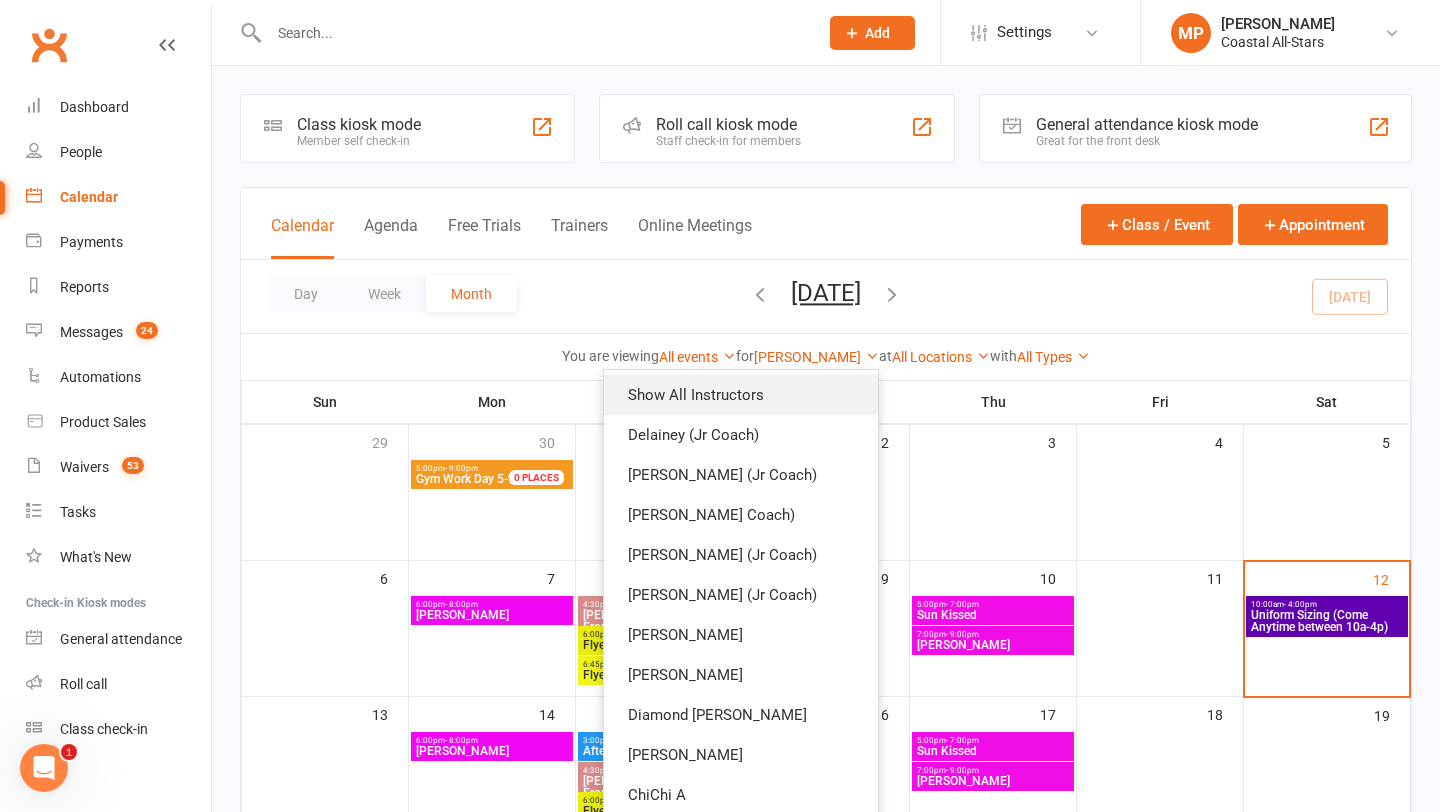 click on "Show All Instructors" at bounding box center (741, 395) 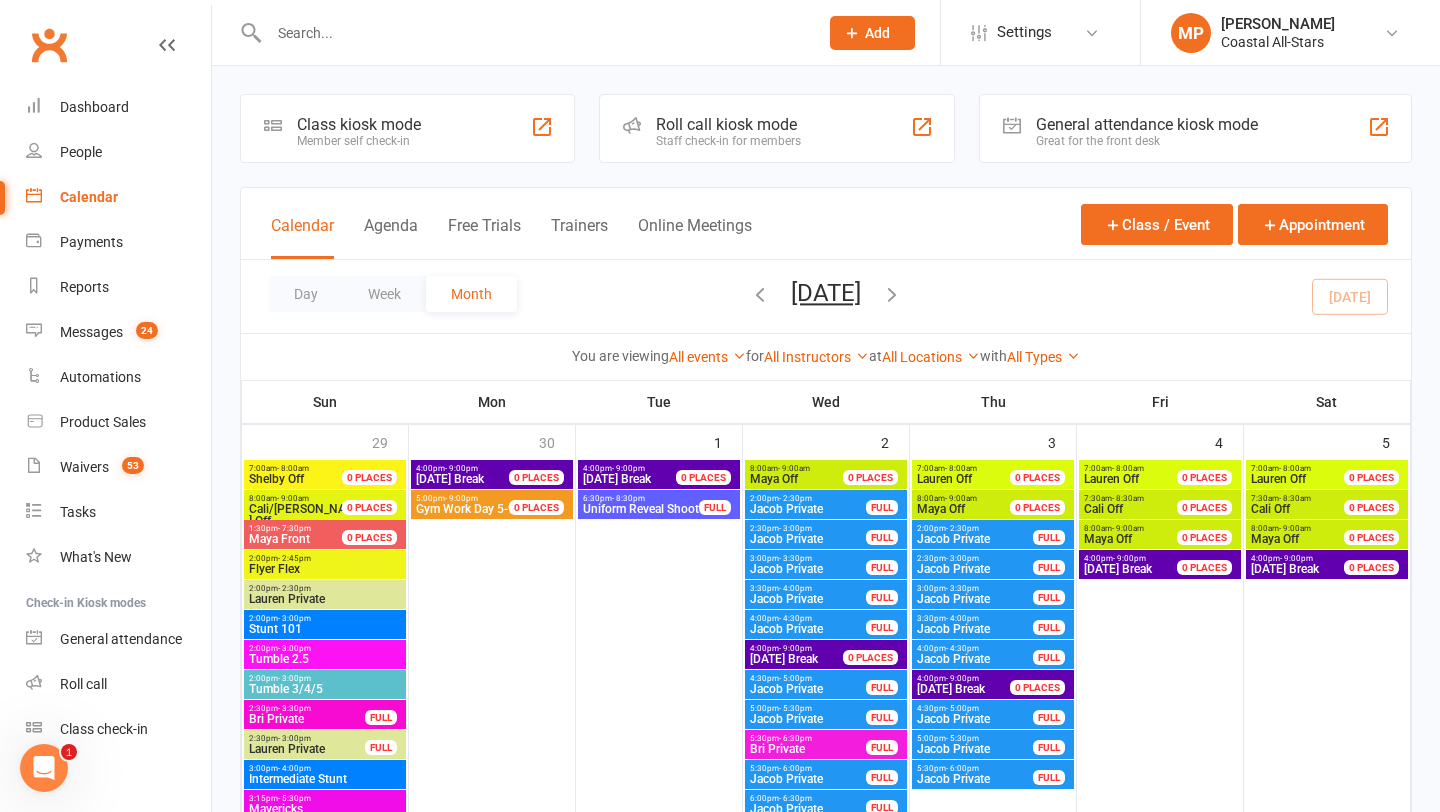 click on "Uniform Reveal Shoot" at bounding box center [641, 509] 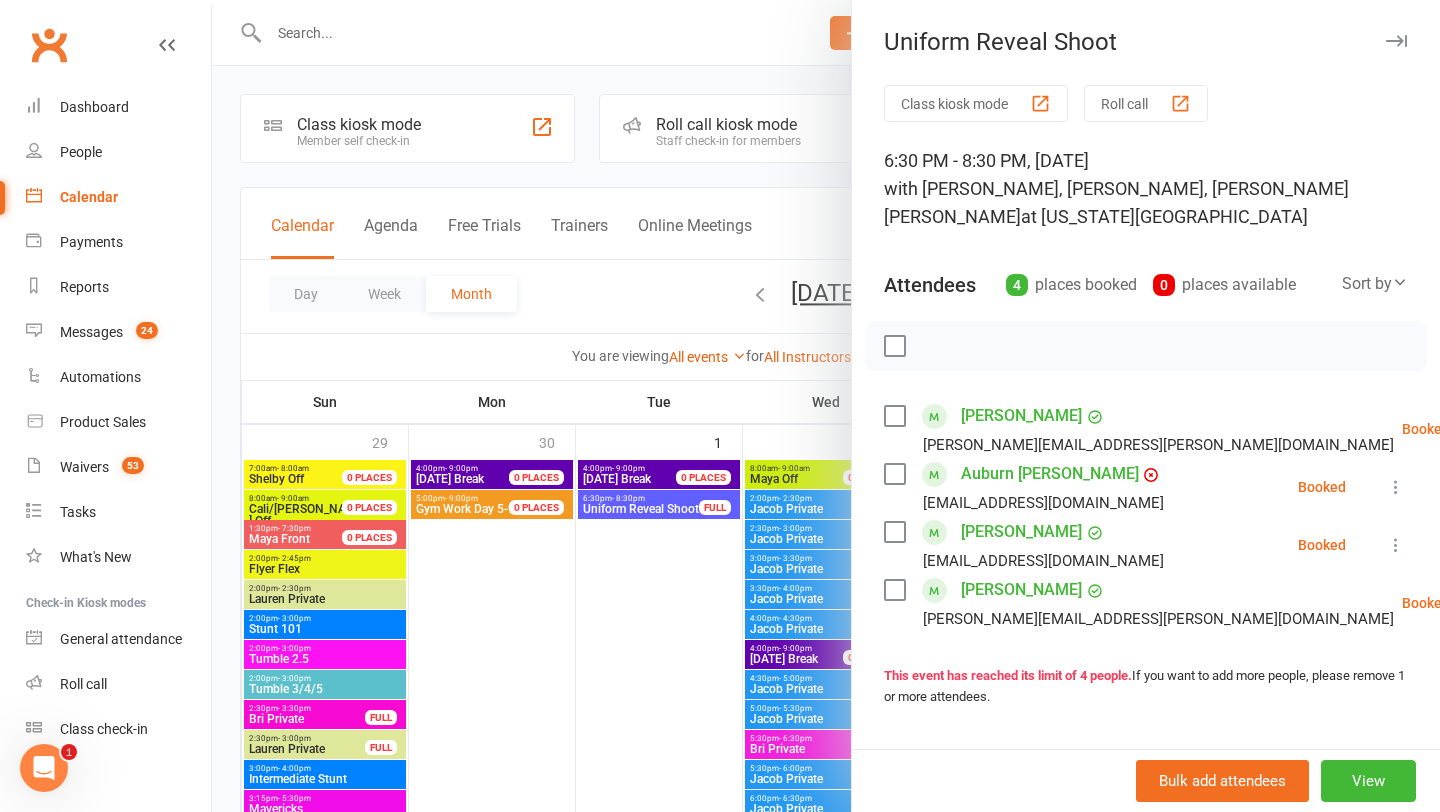 click at bounding box center [1396, 41] 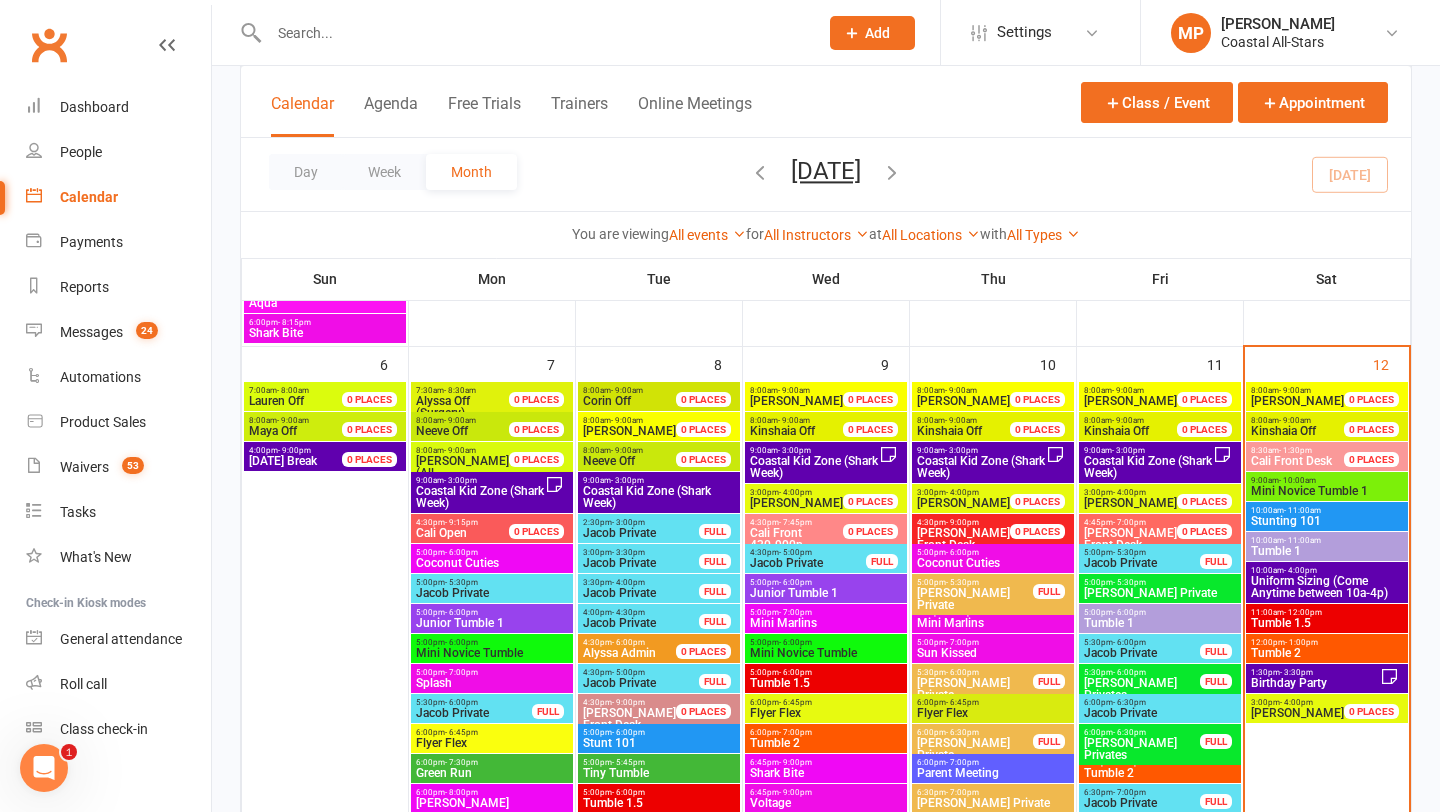 scroll, scrollTop: 881, scrollLeft: 0, axis: vertical 